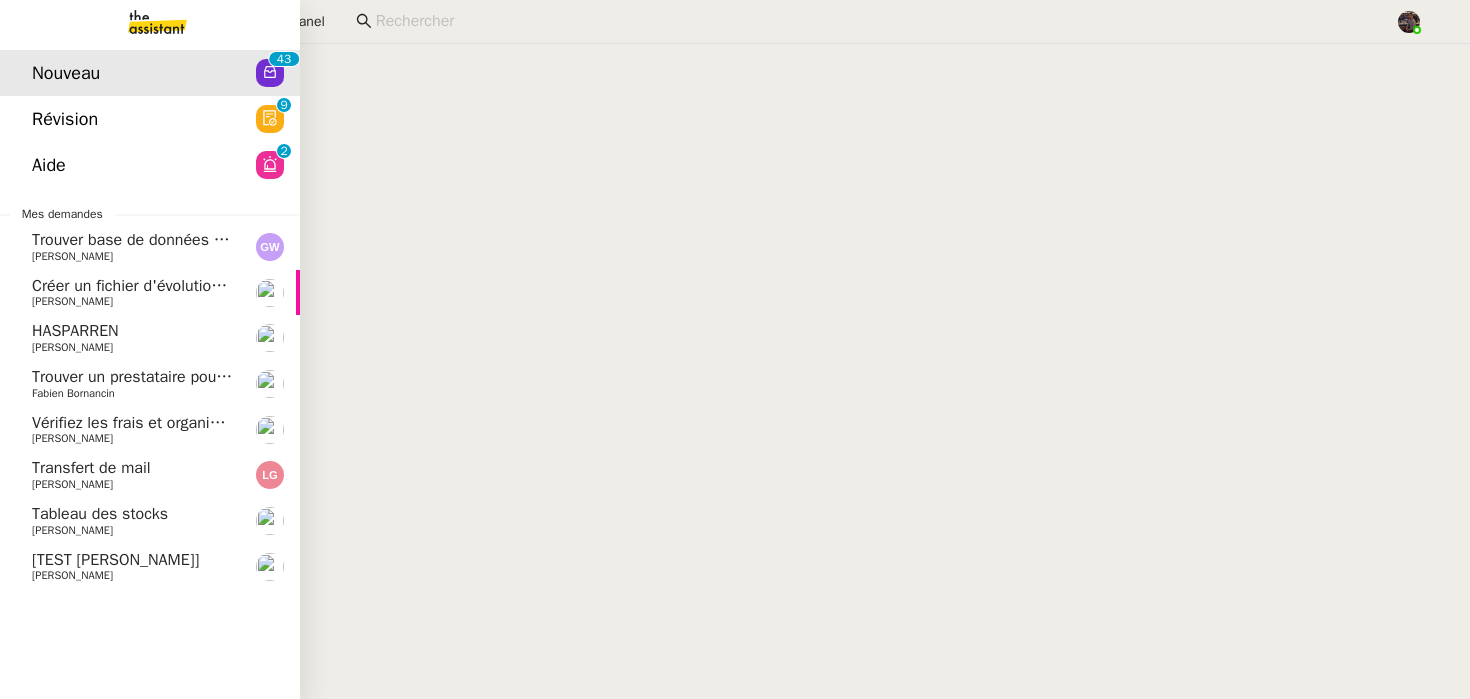 scroll, scrollTop: 0, scrollLeft: 0, axis: both 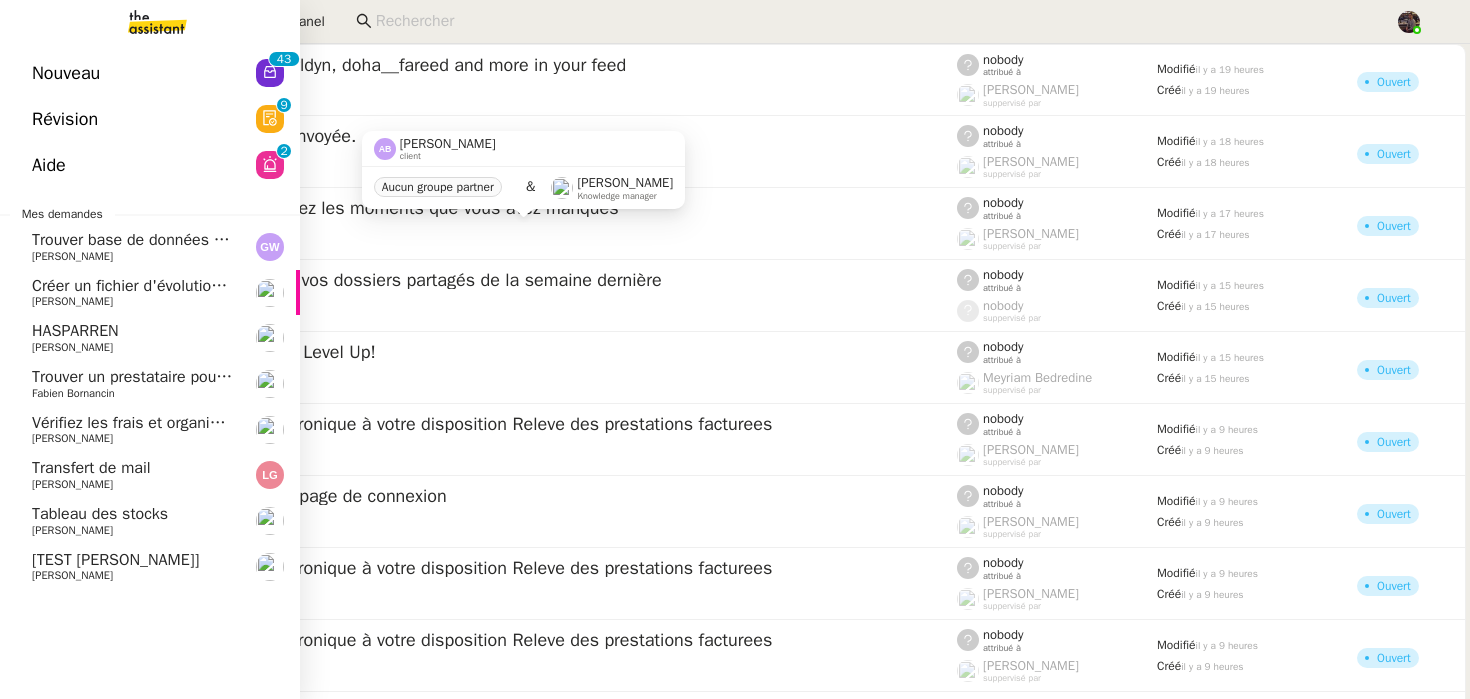 click on "Révision" 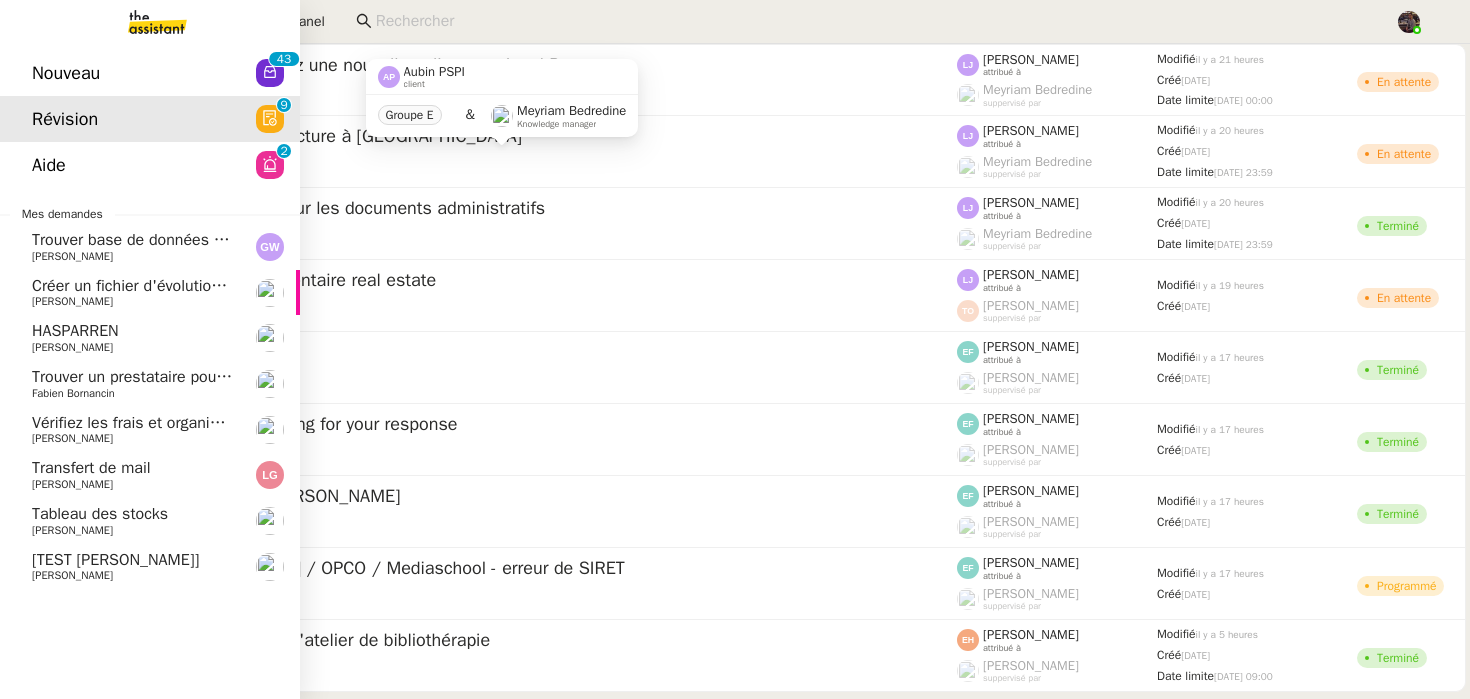 click on "Révision" 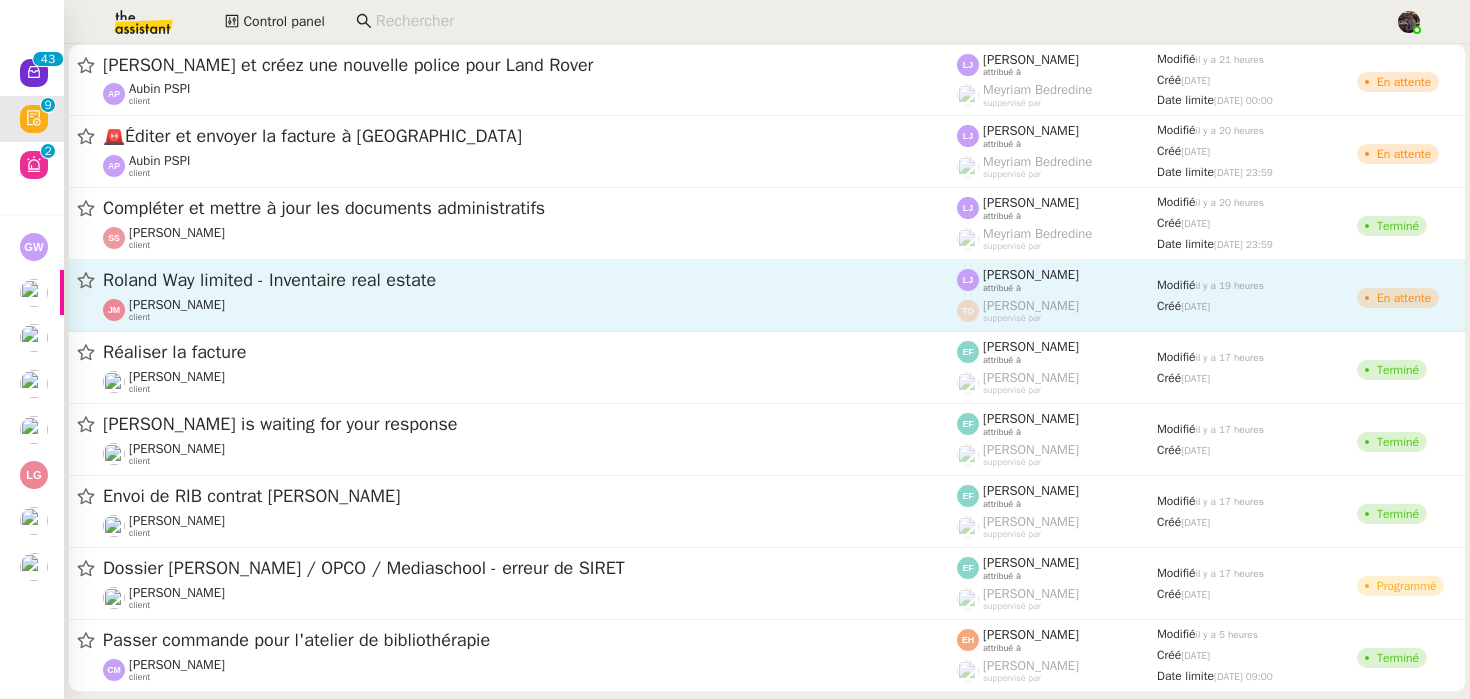 scroll, scrollTop: 29, scrollLeft: 0, axis: vertical 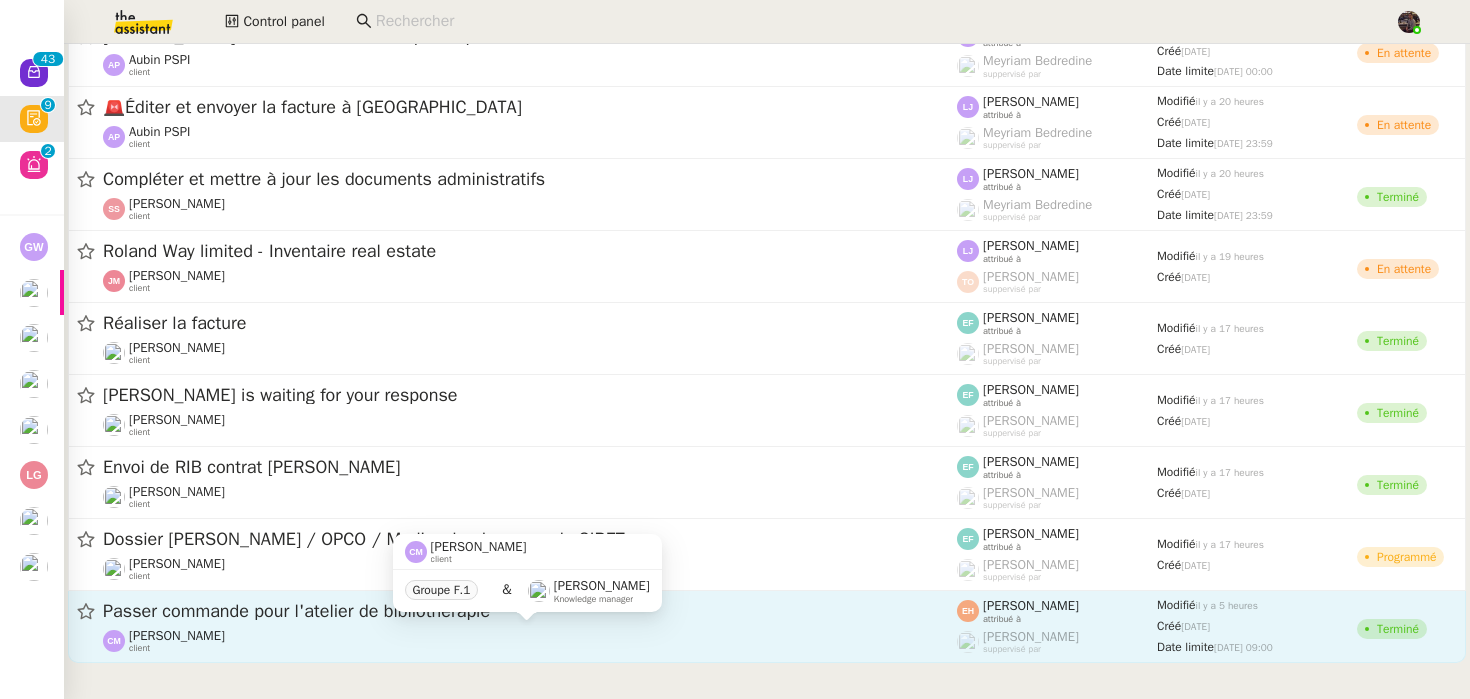 click on "Céline MAS    client" 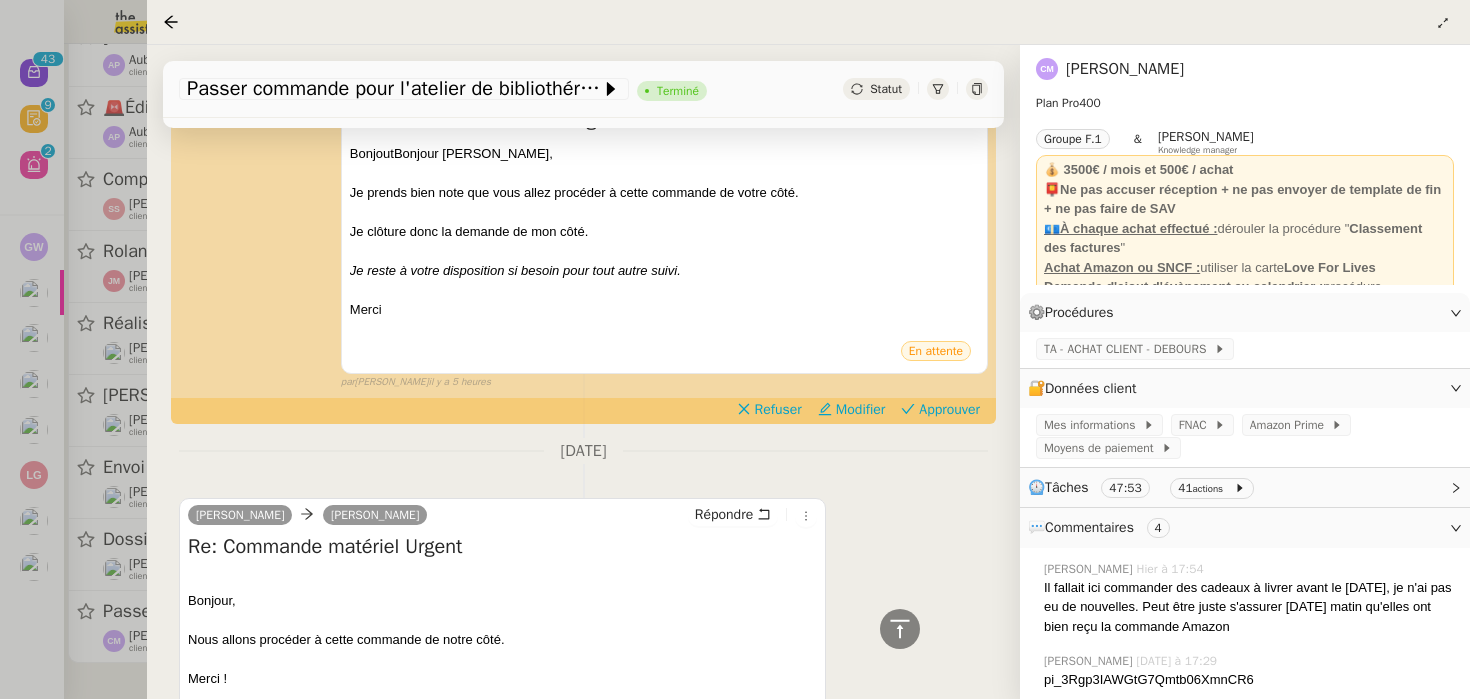scroll, scrollTop: 476, scrollLeft: 0, axis: vertical 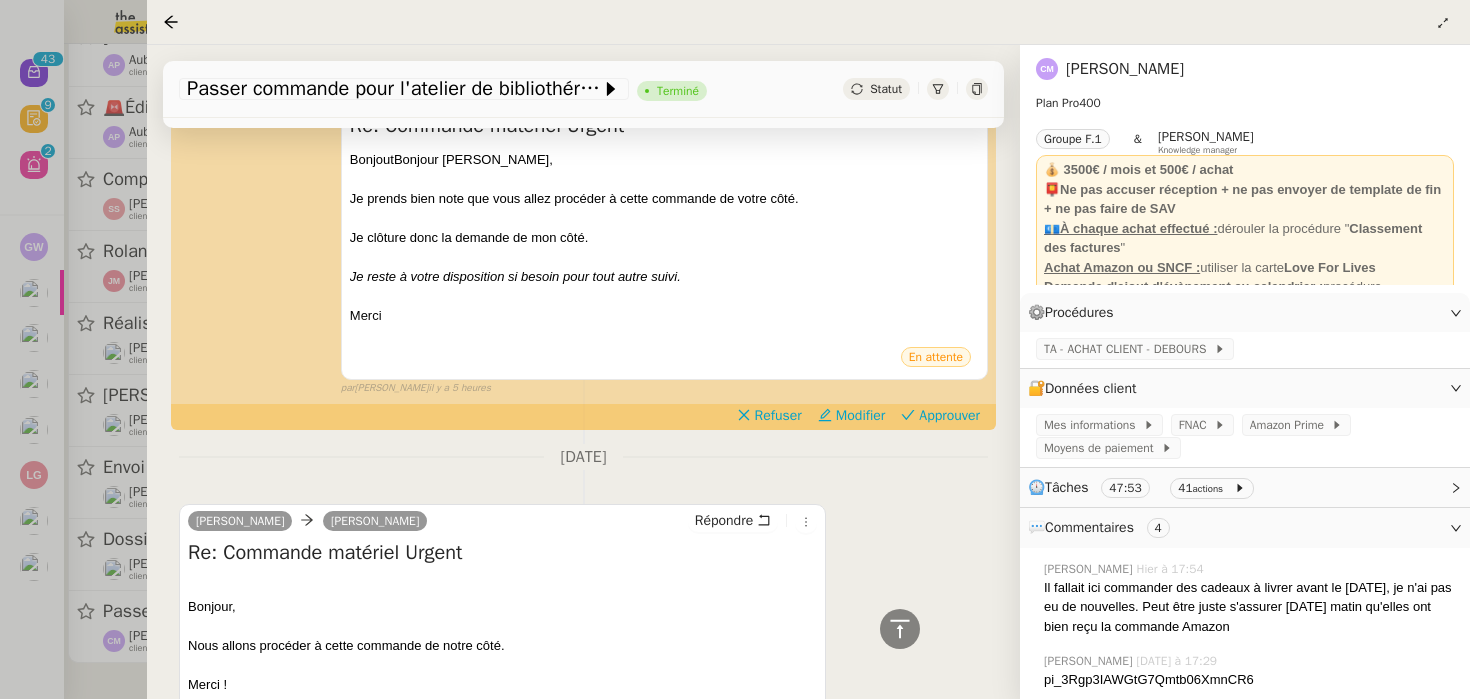 click at bounding box center [735, 349] 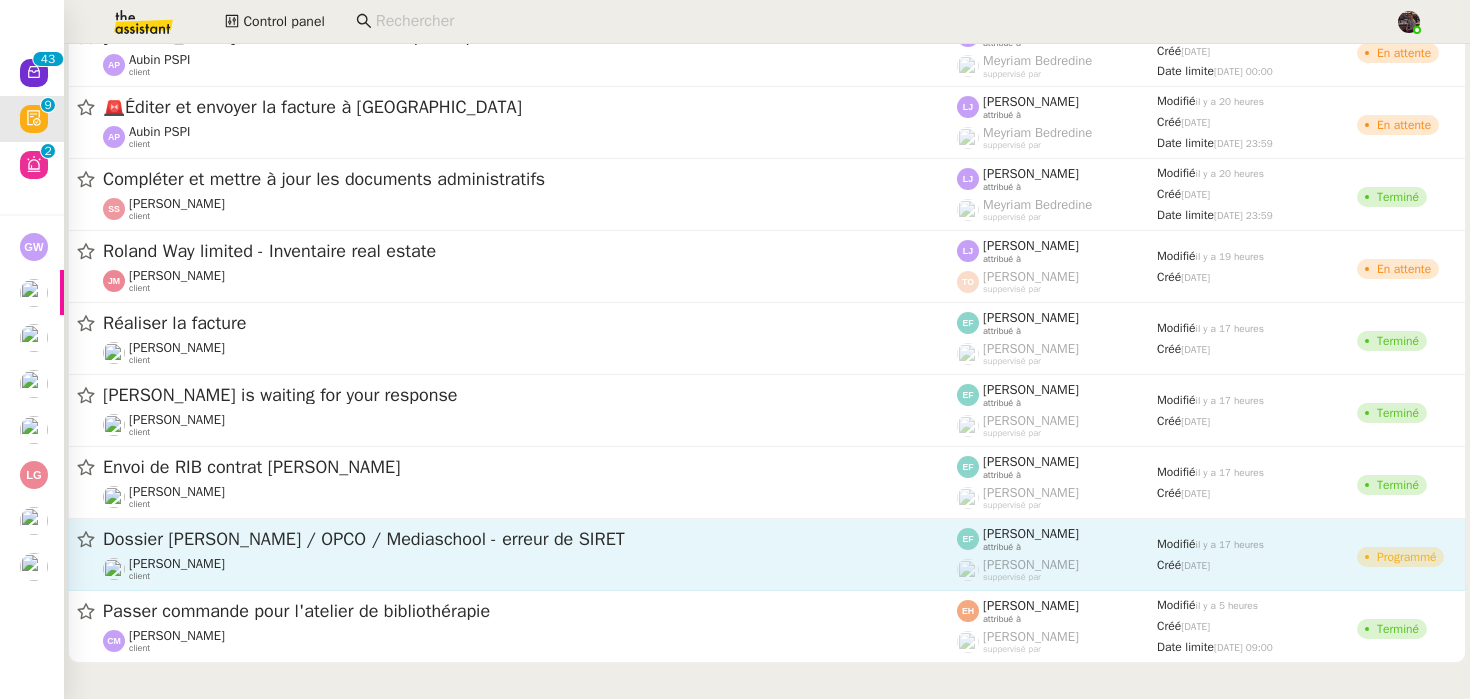 click on "Gabrielle Tavernier    client" 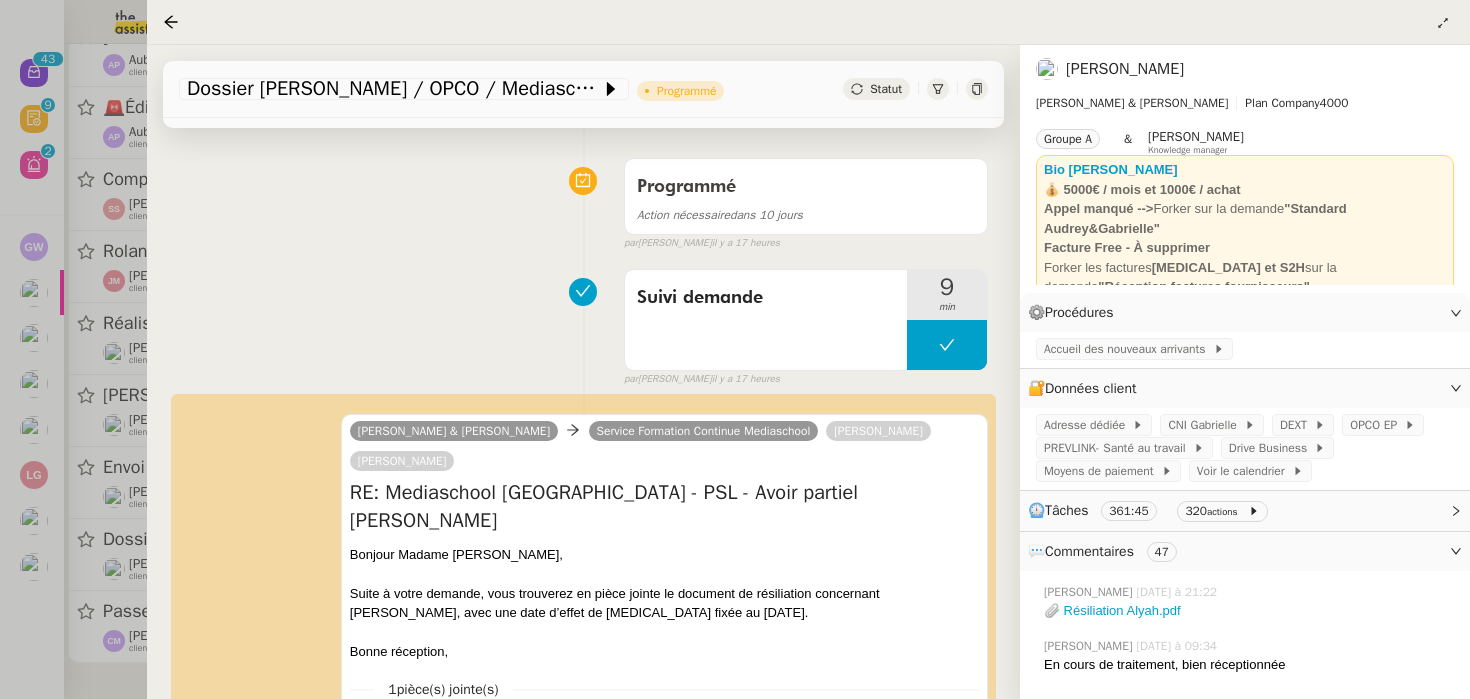 scroll, scrollTop: 244, scrollLeft: 0, axis: vertical 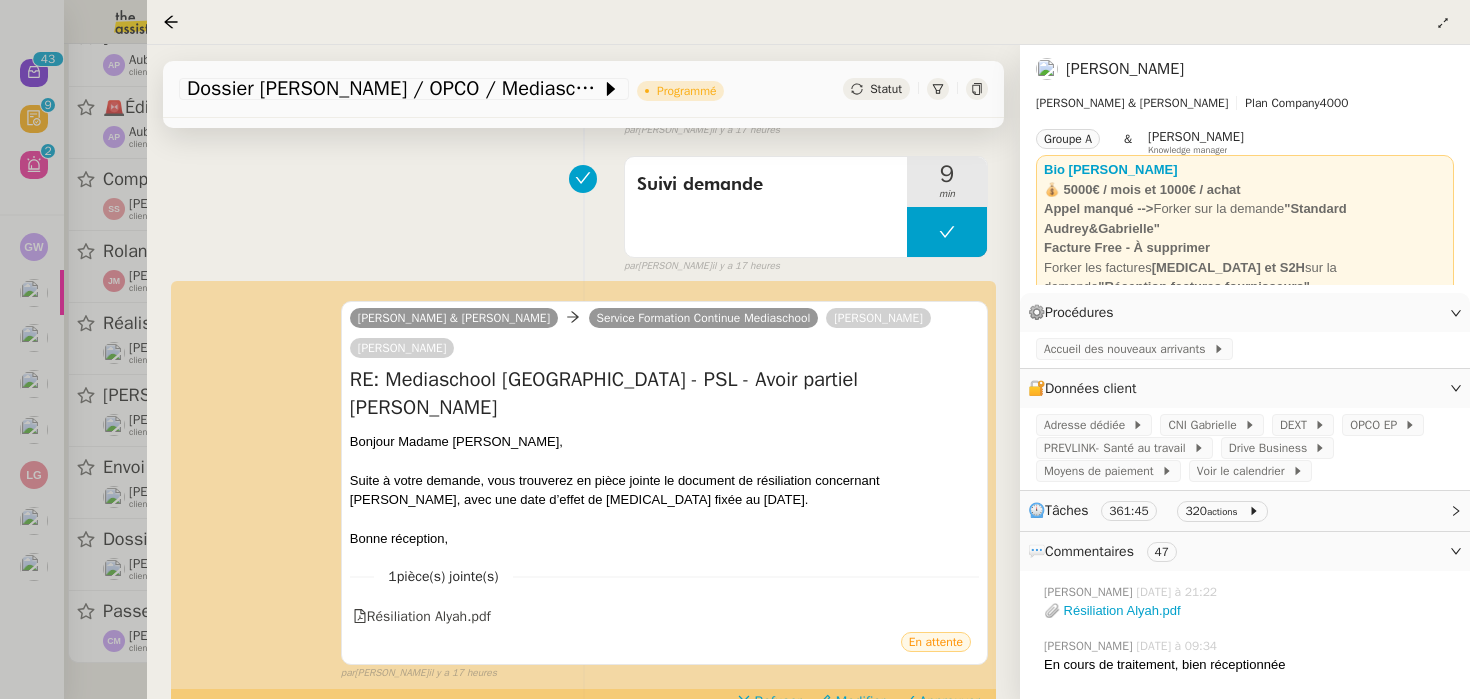 click at bounding box center (735, 349) 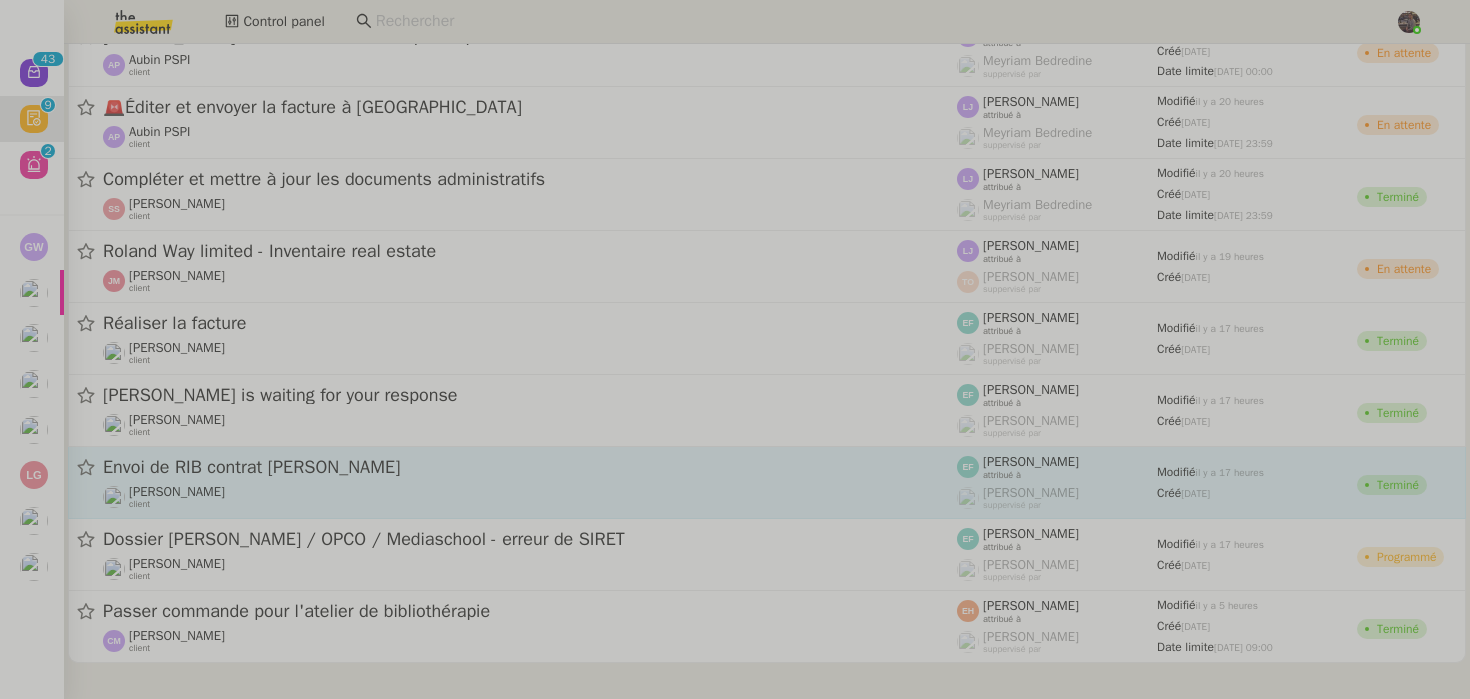 click on "Envoi de RIB contrat [PERSON_NAME]" 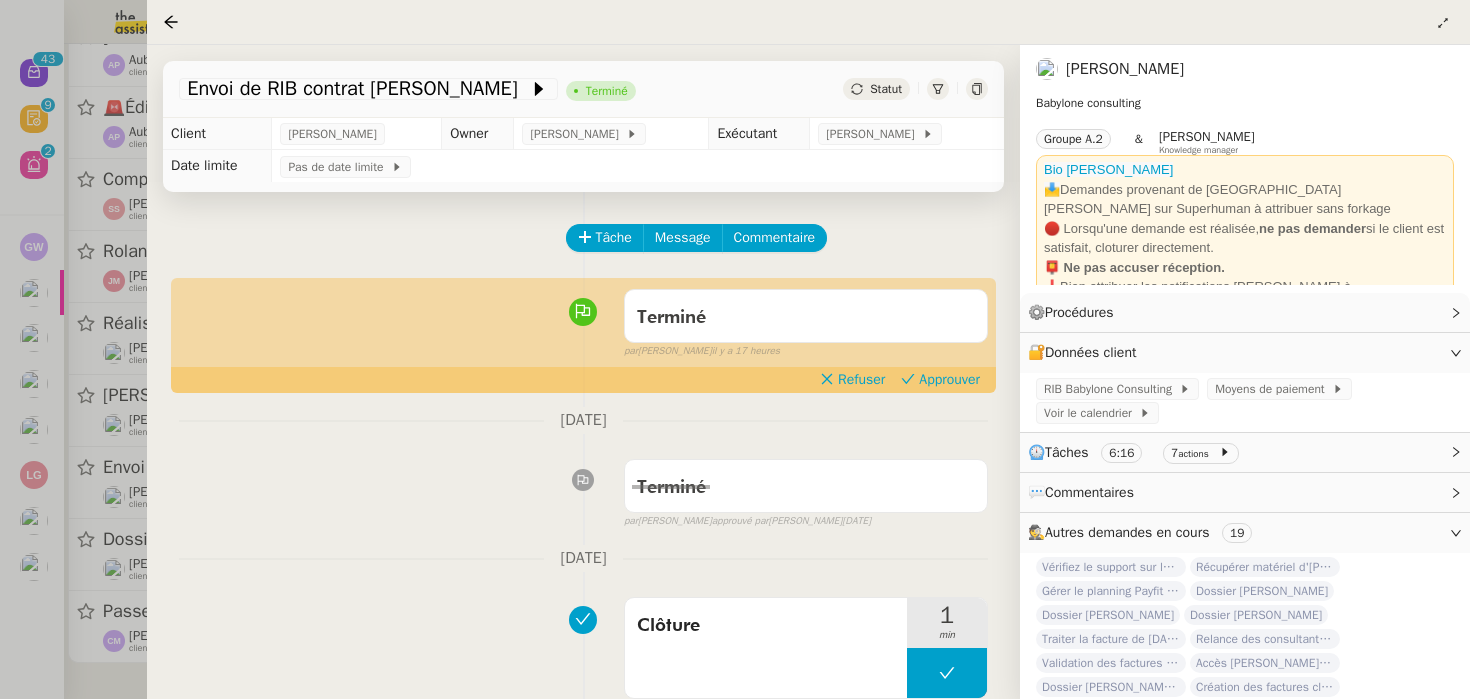 click at bounding box center [735, 349] 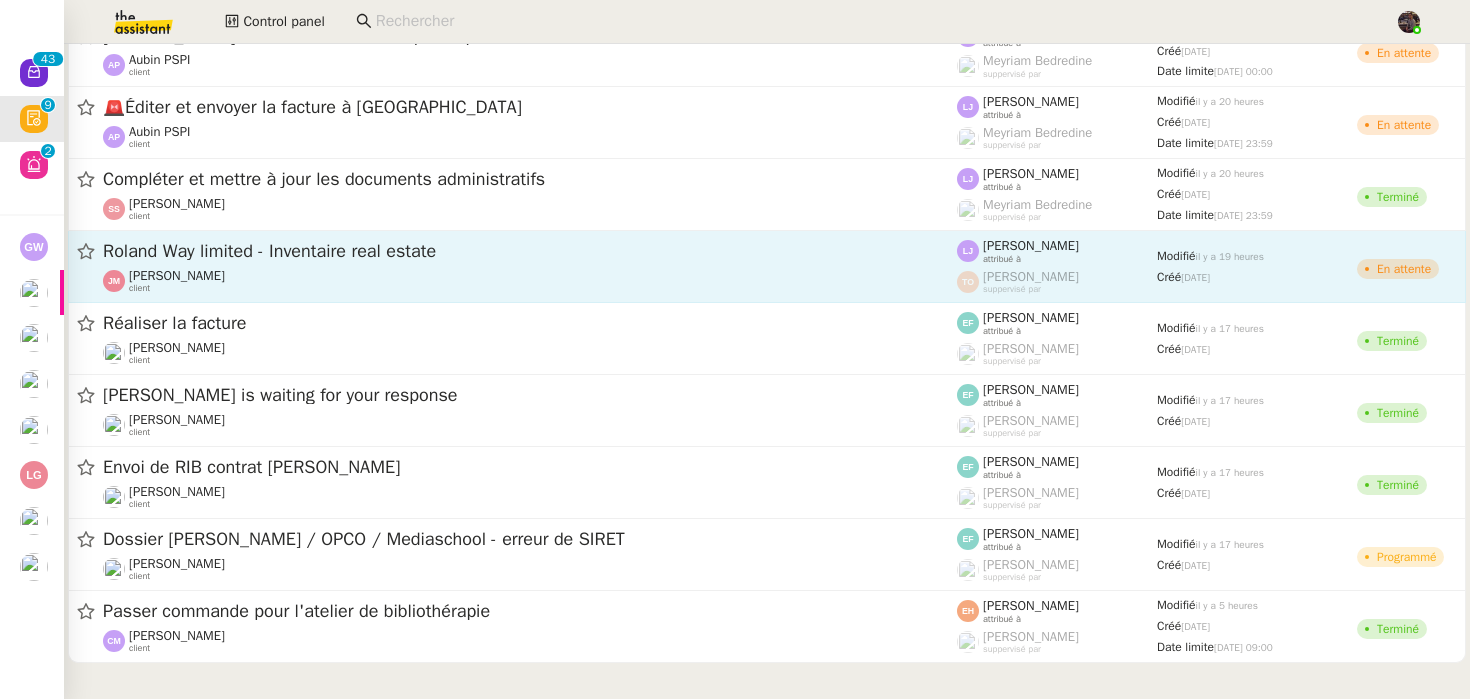 click on "Johanna Massa    client" 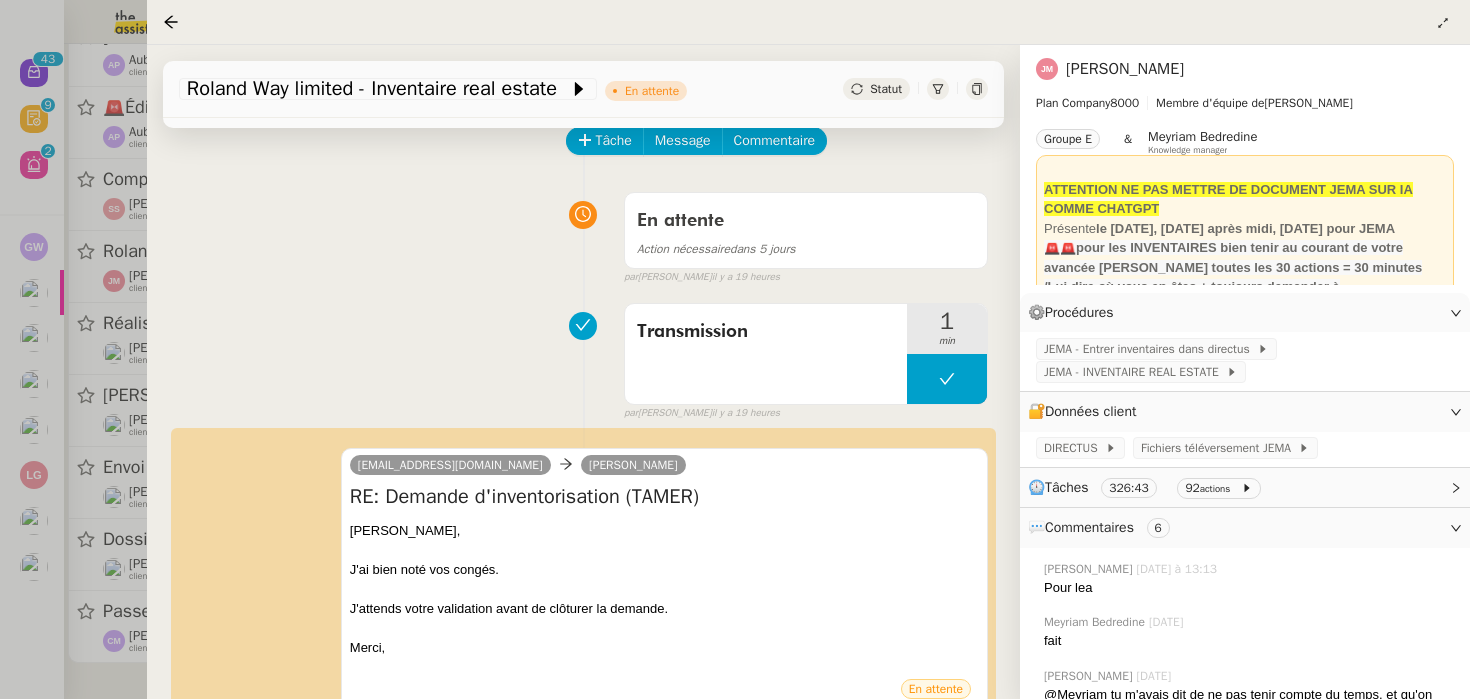 scroll, scrollTop: 355, scrollLeft: 0, axis: vertical 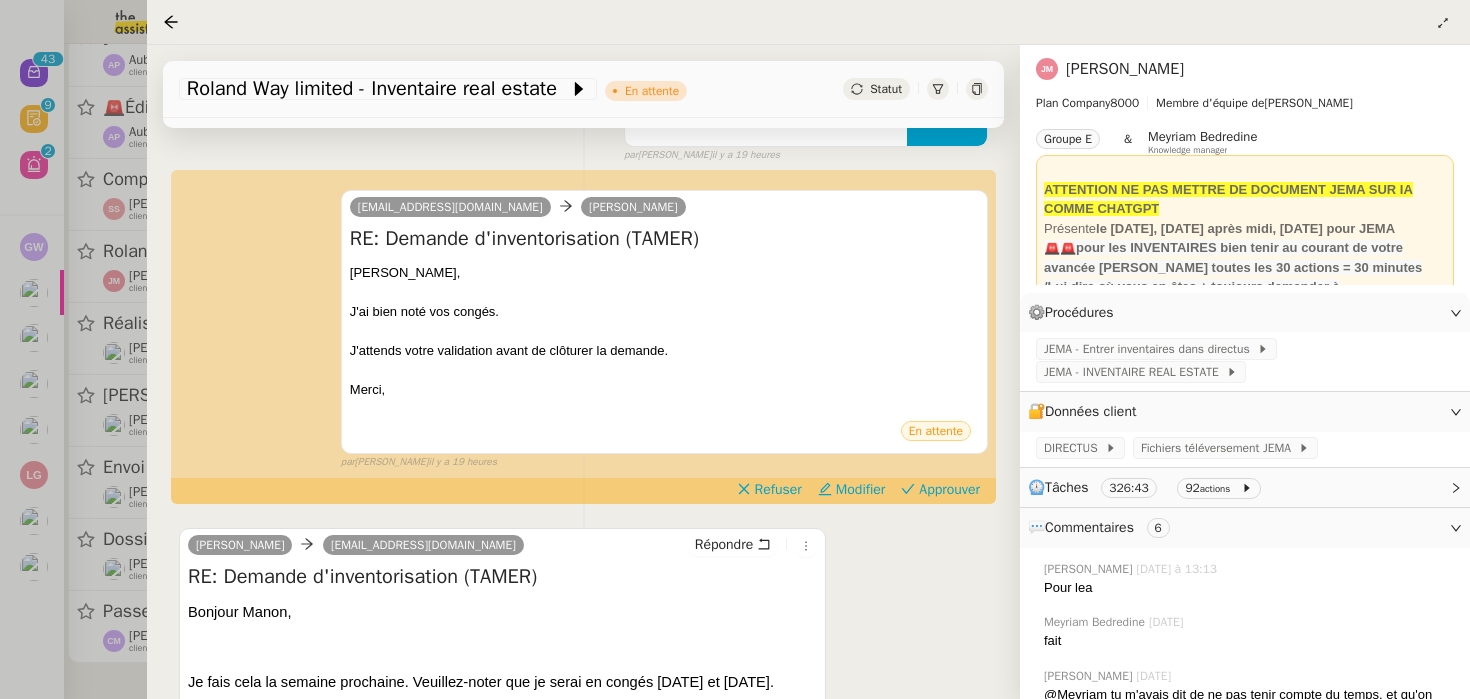 click at bounding box center [735, 349] 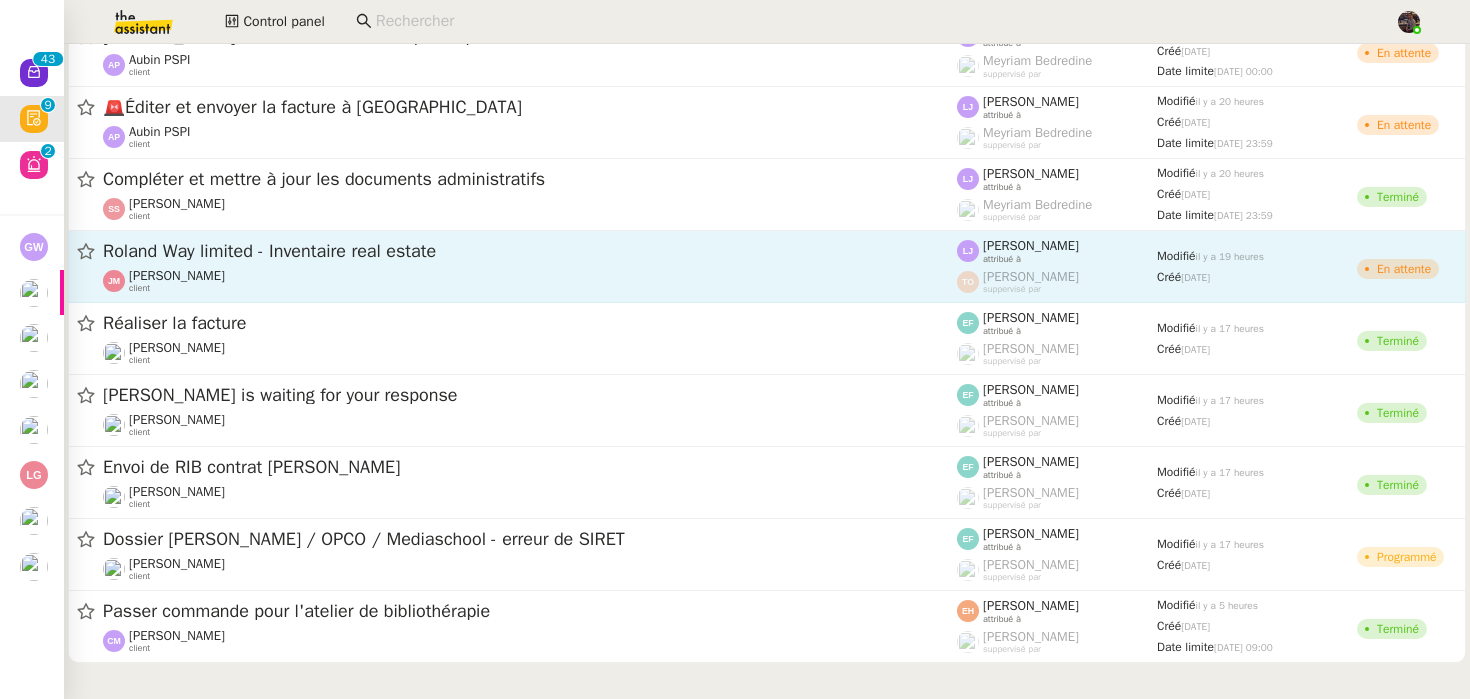 click on "Roland Way limited - Inventaire real estate" 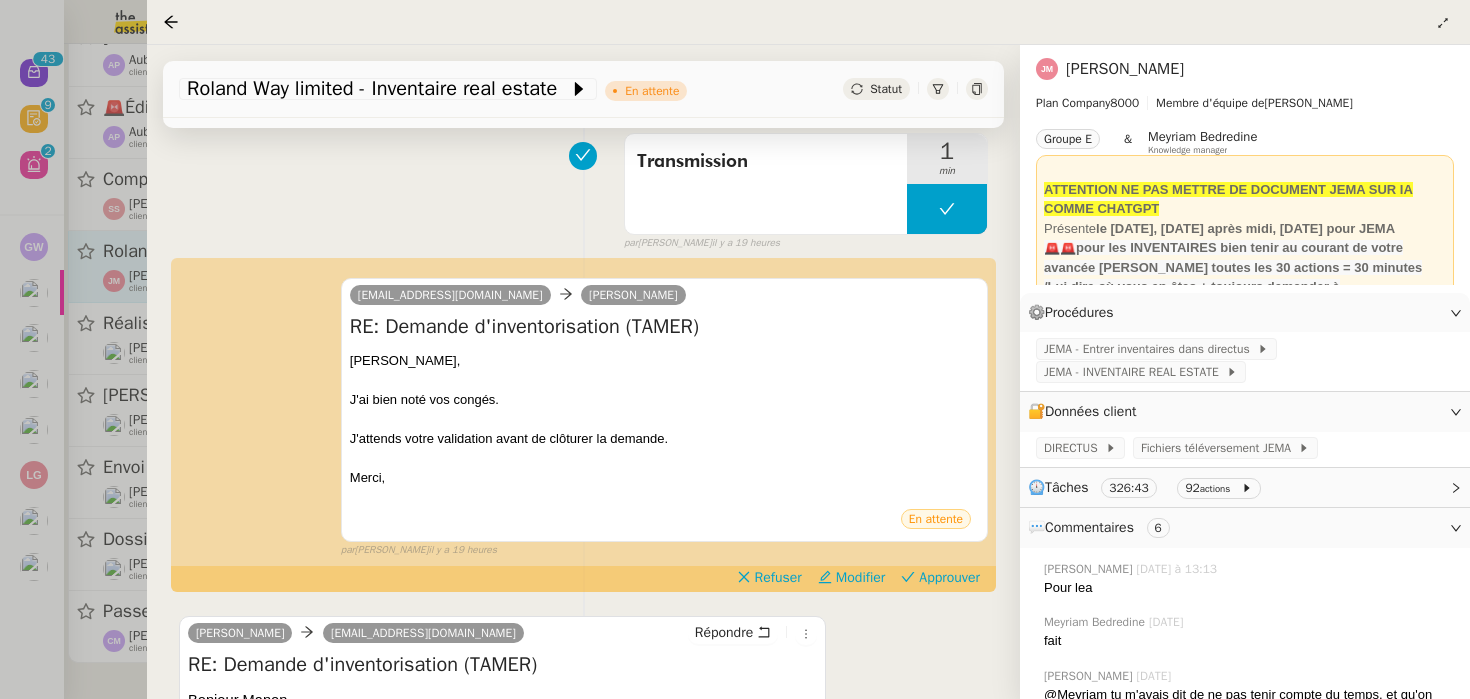 scroll, scrollTop: 610, scrollLeft: 0, axis: vertical 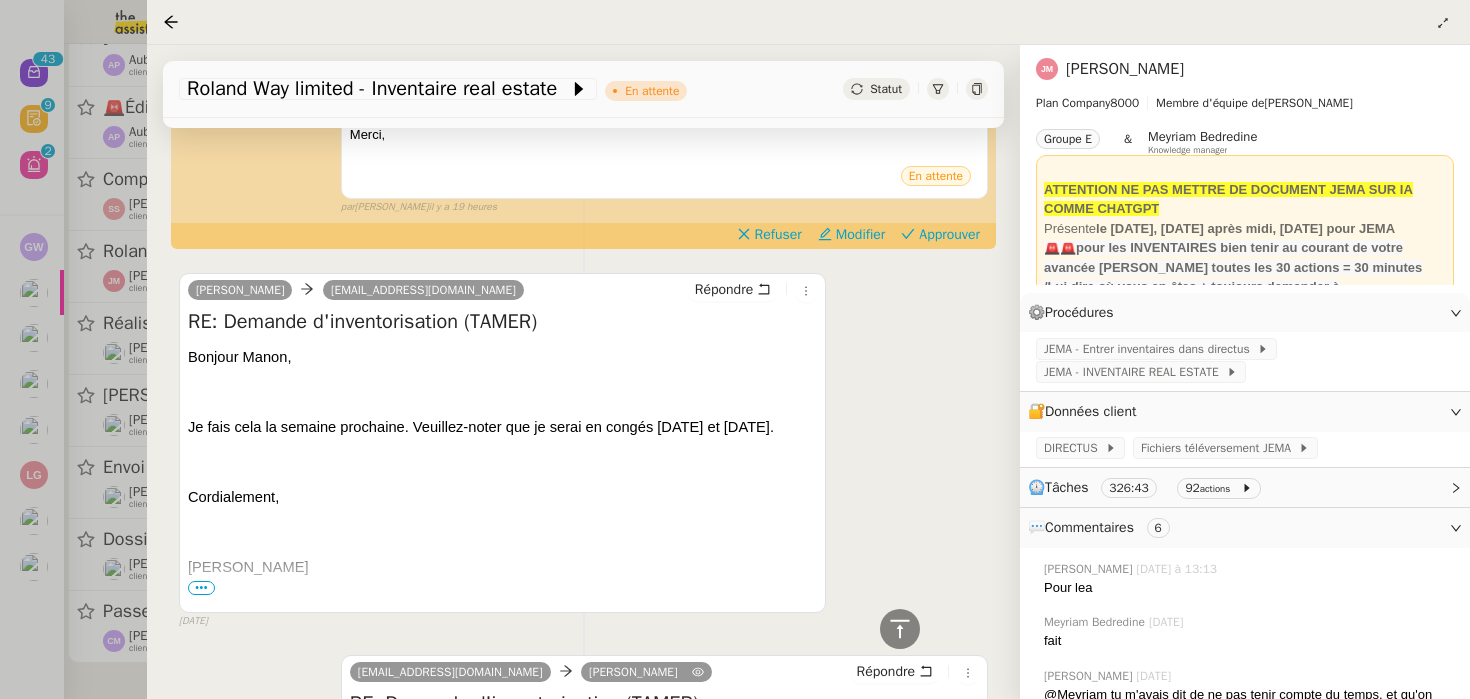 click at bounding box center (735, 349) 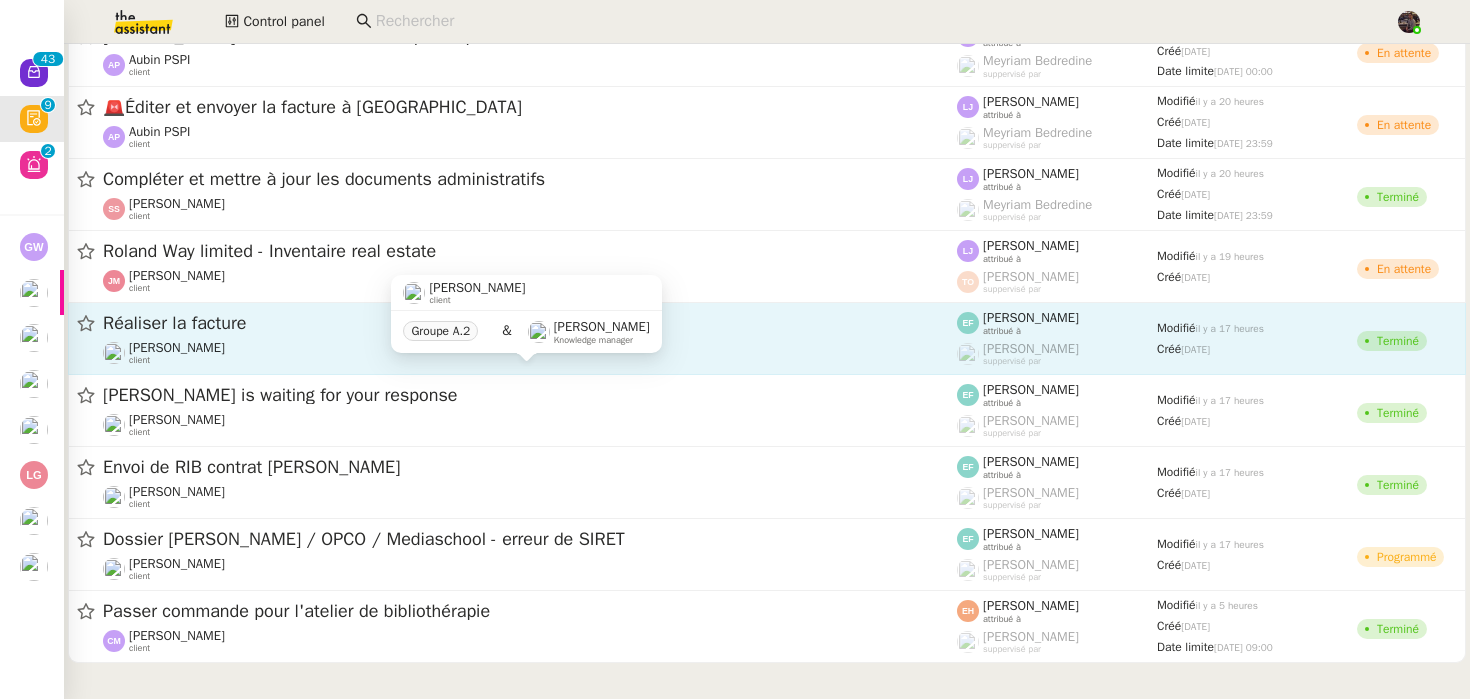 scroll, scrollTop: 0, scrollLeft: 0, axis: both 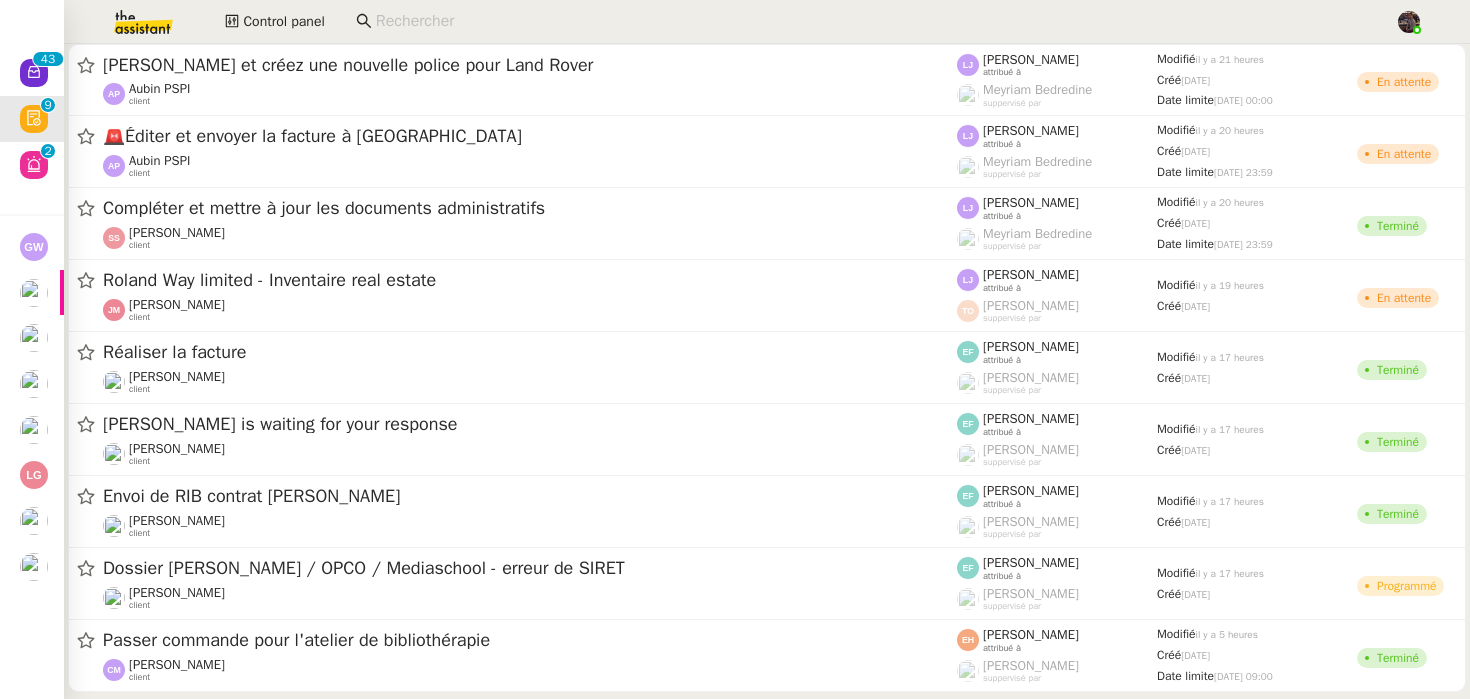 click 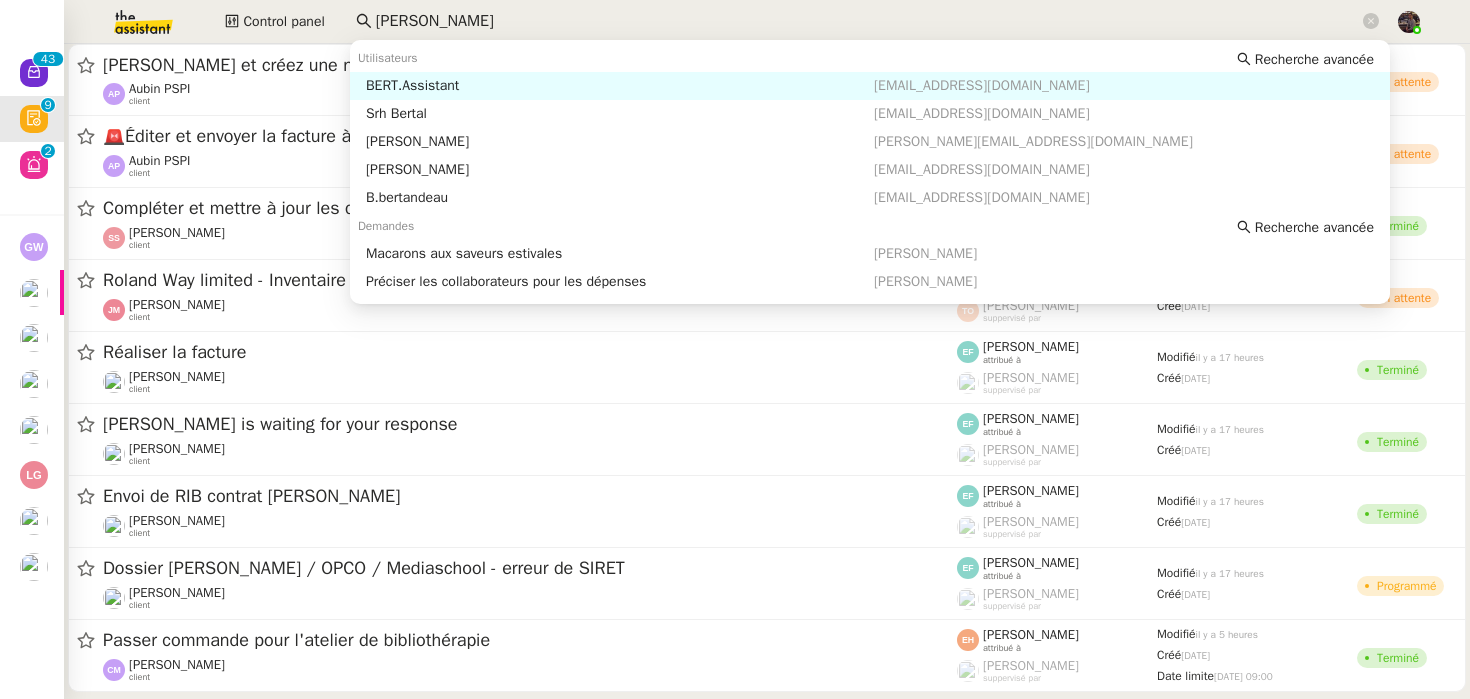click on "BERT.Assistant" at bounding box center [620, 86] 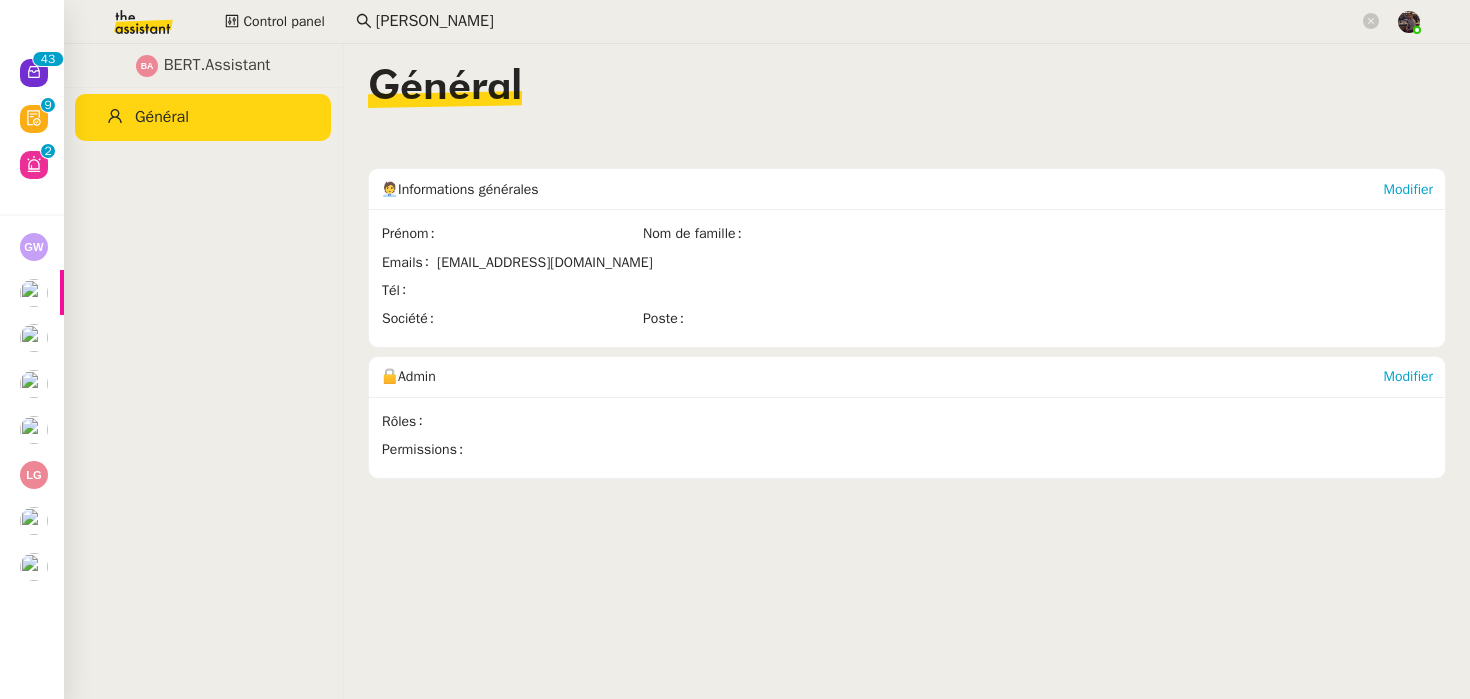click on "[PERSON_NAME]" 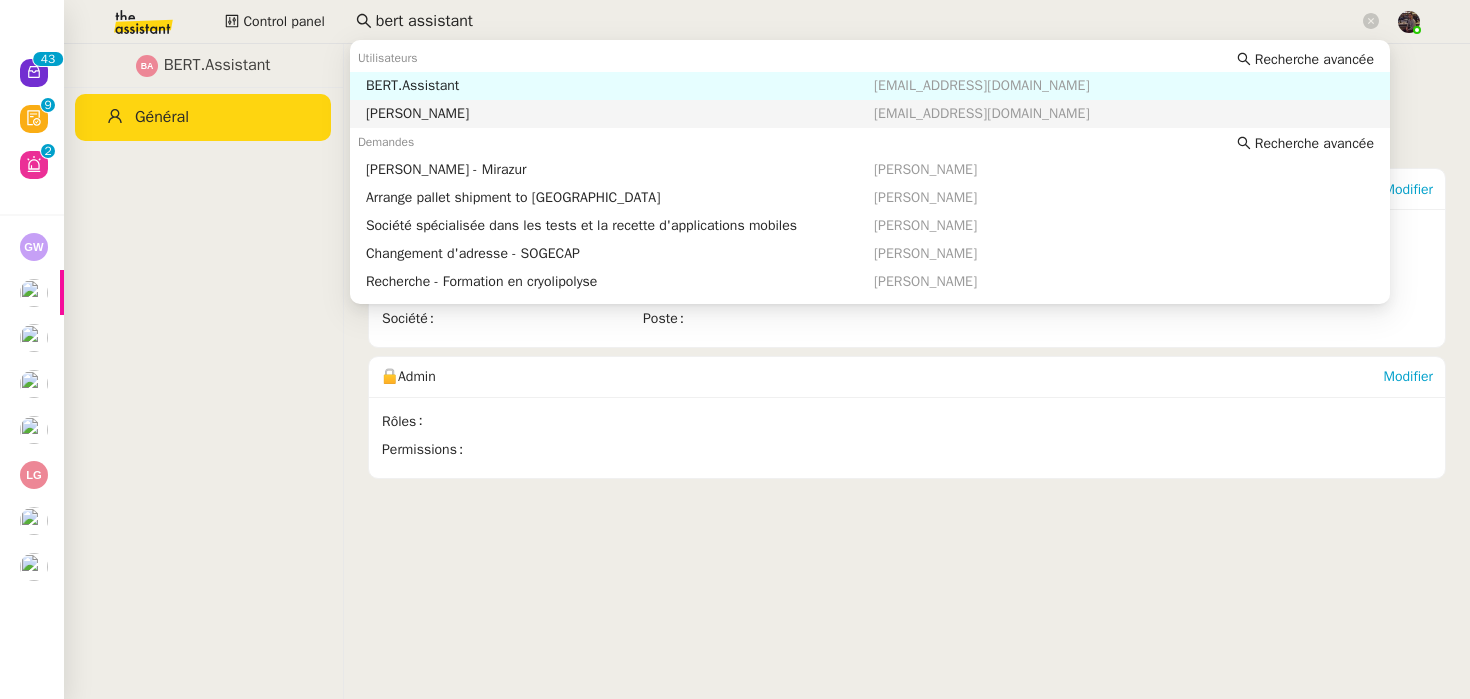 click on "[PERSON_NAME]" at bounding box center [620, 114] 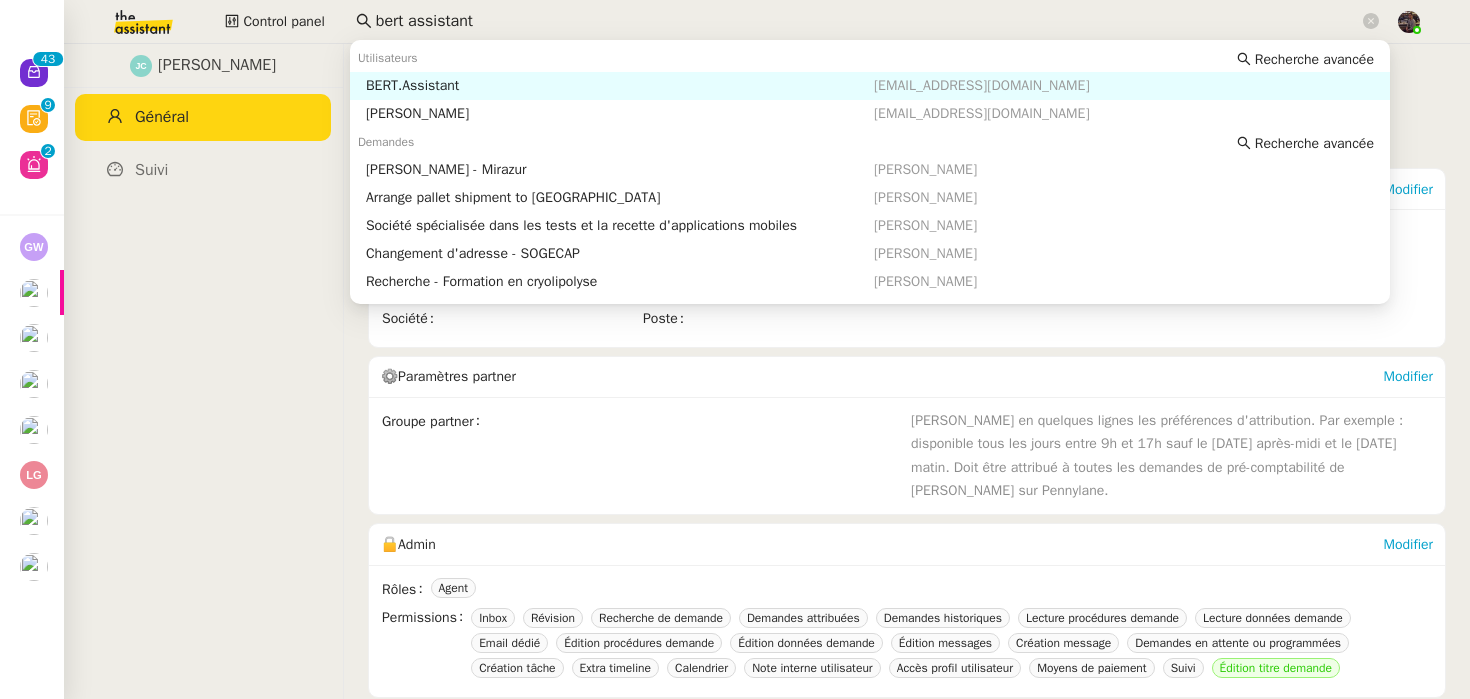 click on "bert assistant" 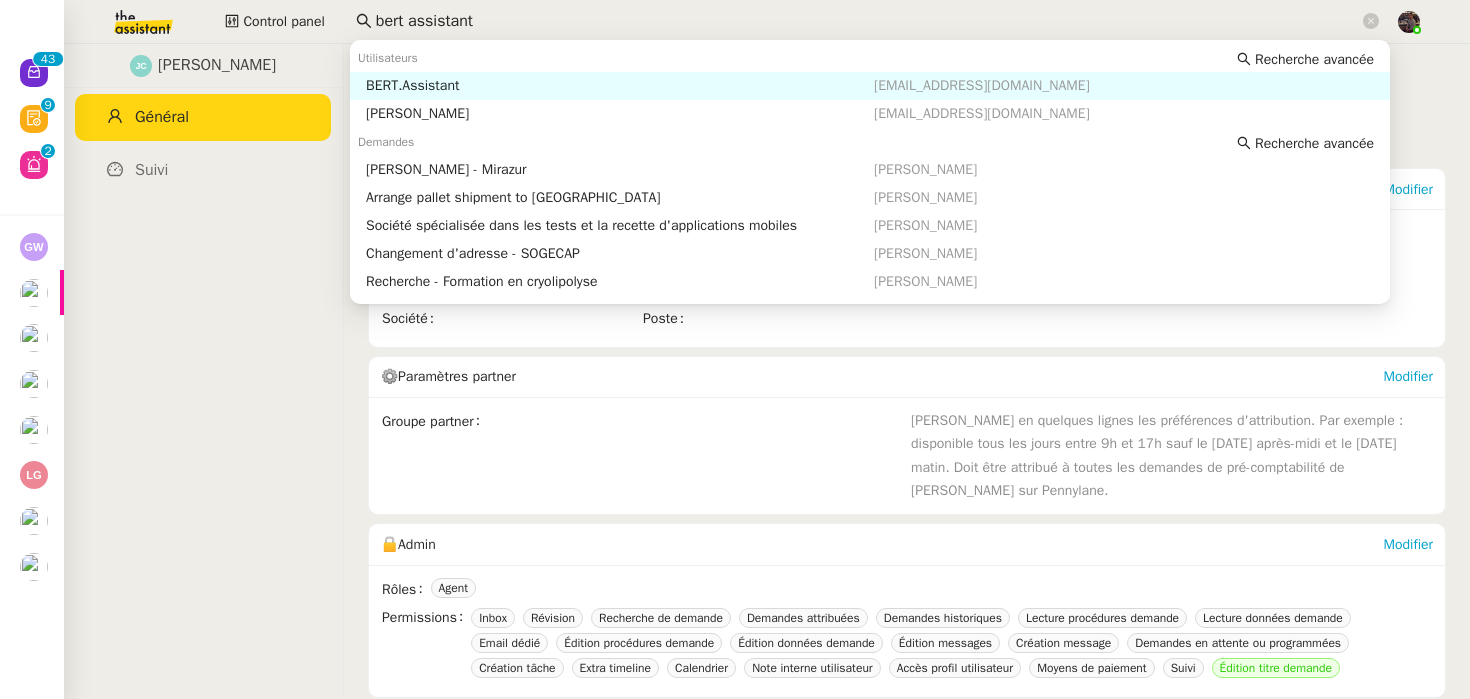 click on "bert assistant" 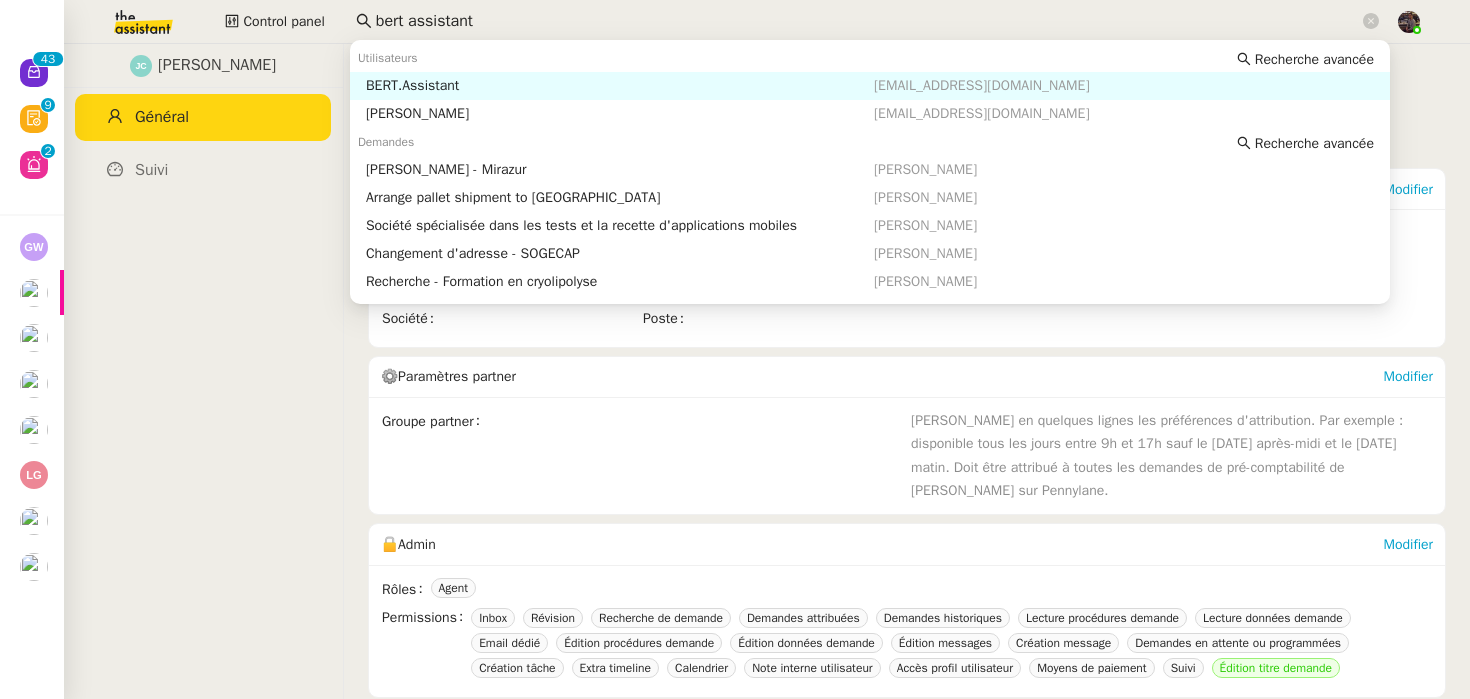 click on "bert assistant" 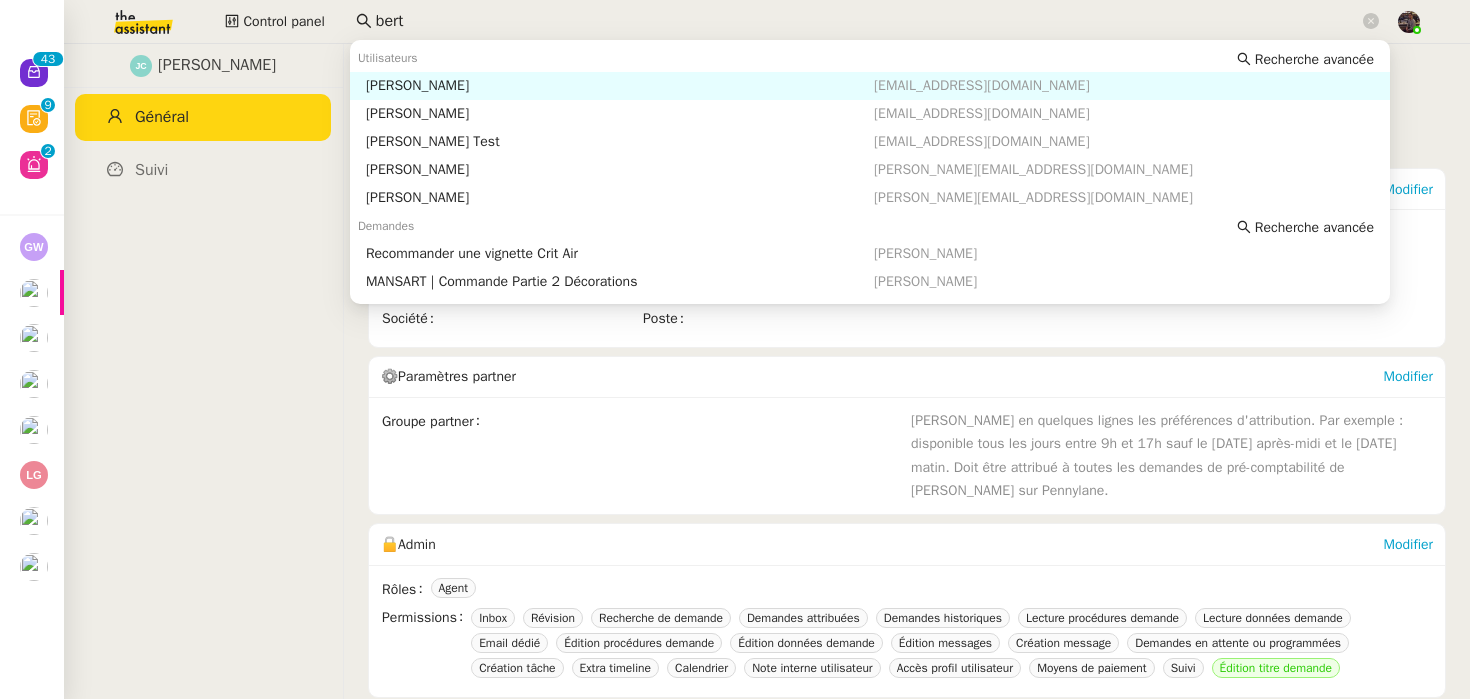 click on "[PERSON_NAME]" at bounding box center (620, 86) 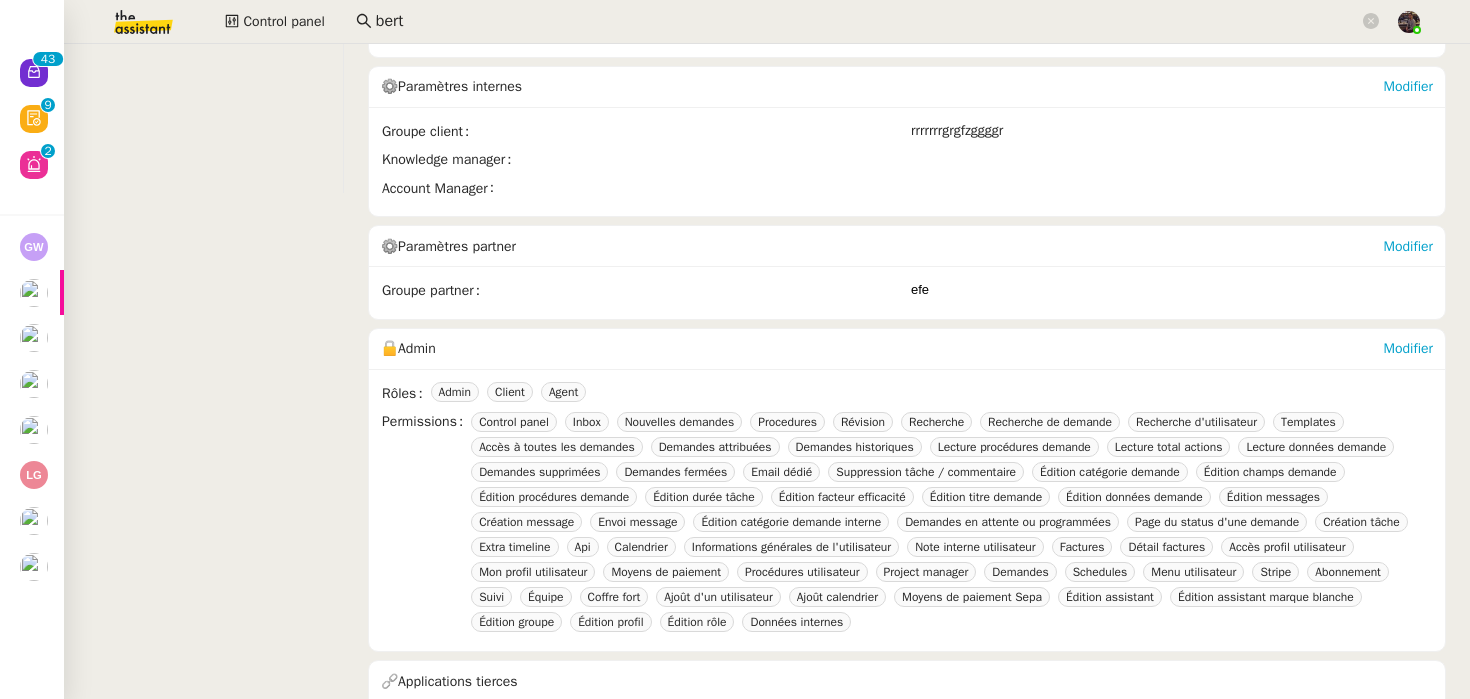 scroll, scrollTop: 587, scrollLeft: 0, axis: vertical 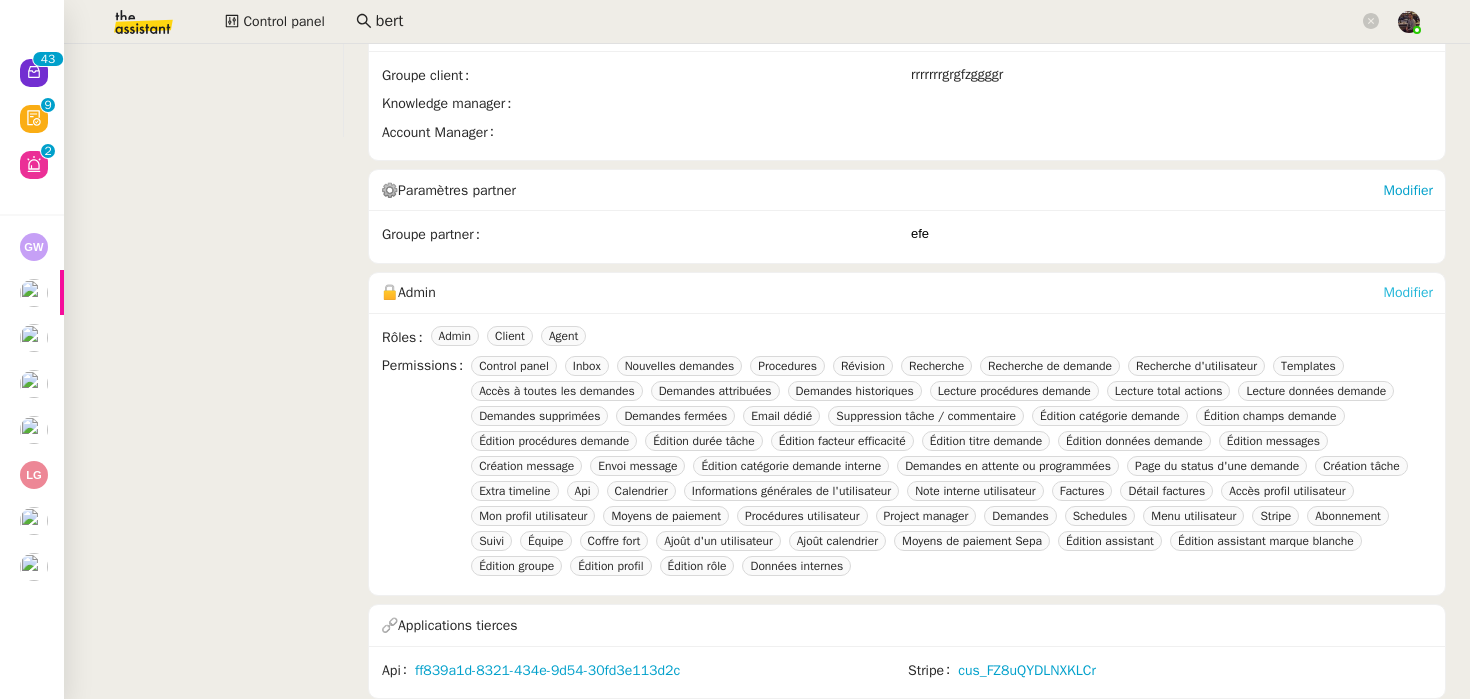 click on "Modifier" 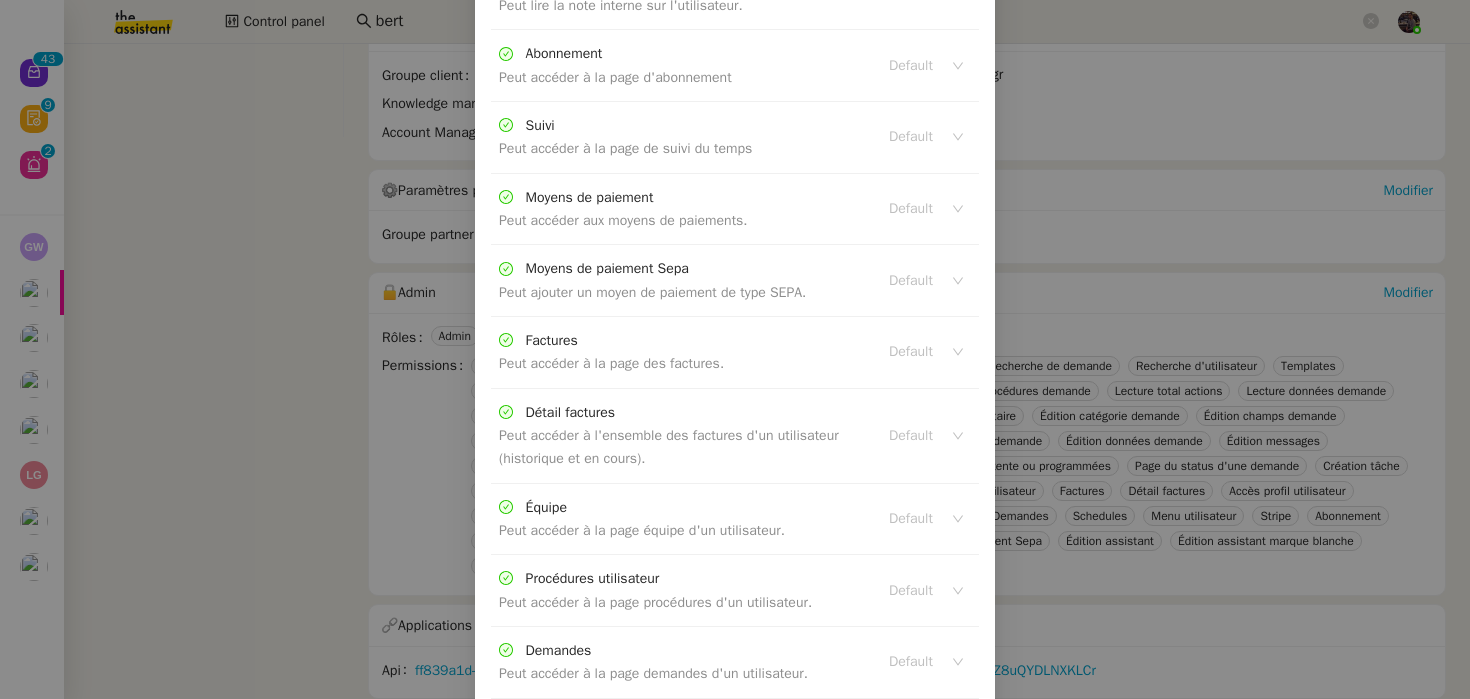 scroll, scrollTop: 4373, scrollLeft: 0, axis: vertical 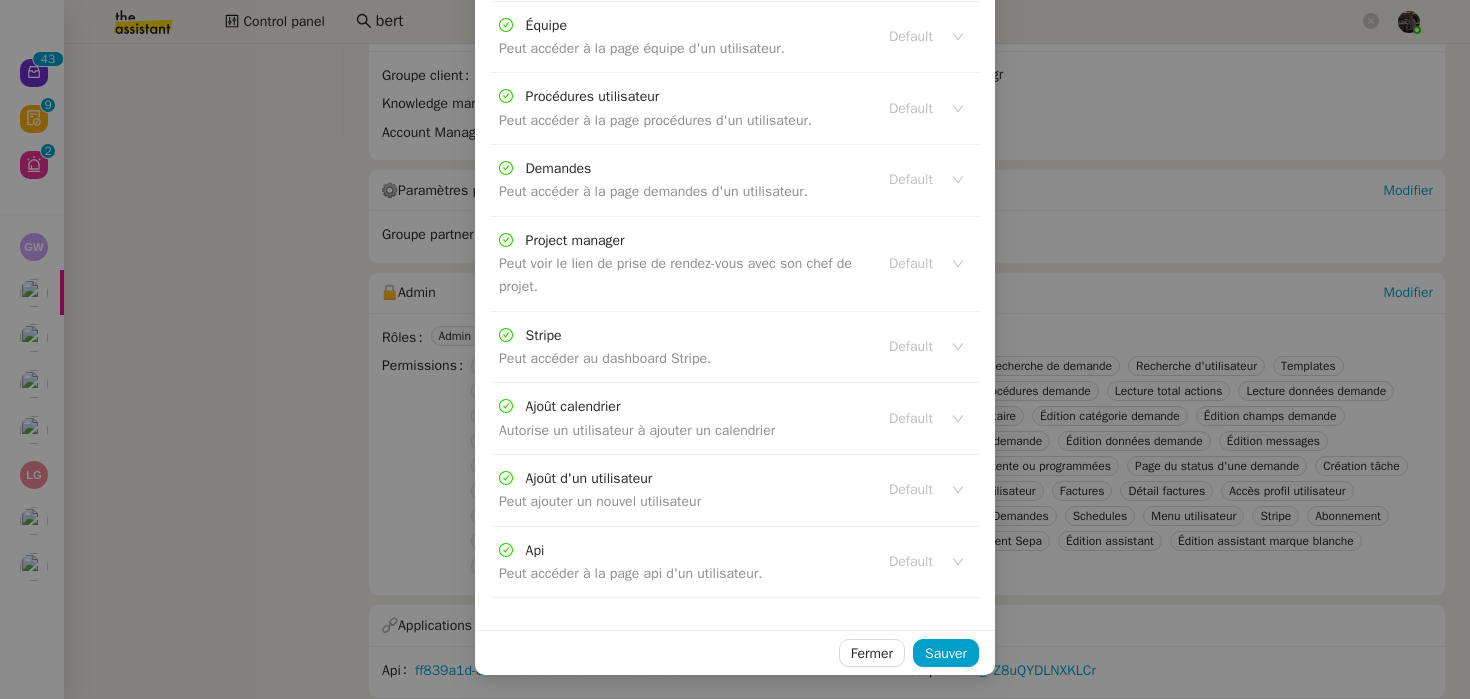 type 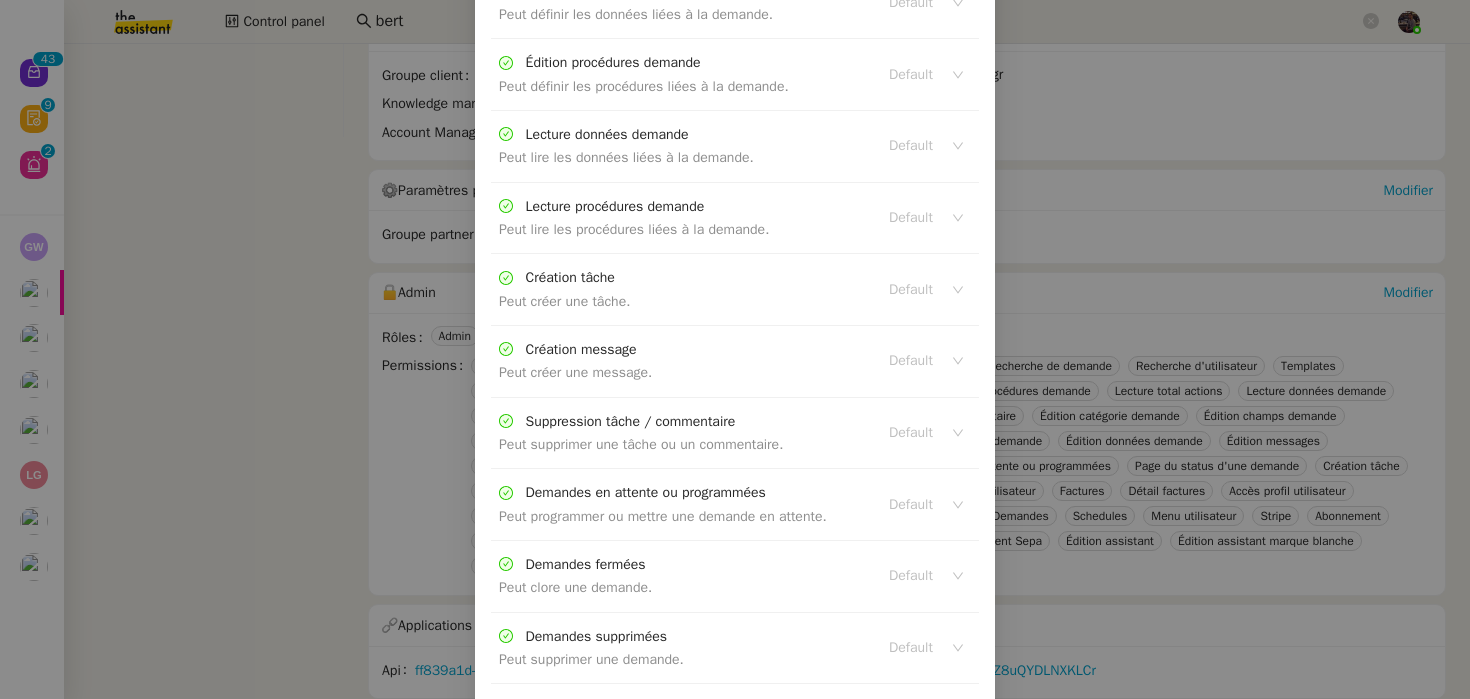 scroll, scrollTop: 1122, scrollLeft: 0, axis: vertical 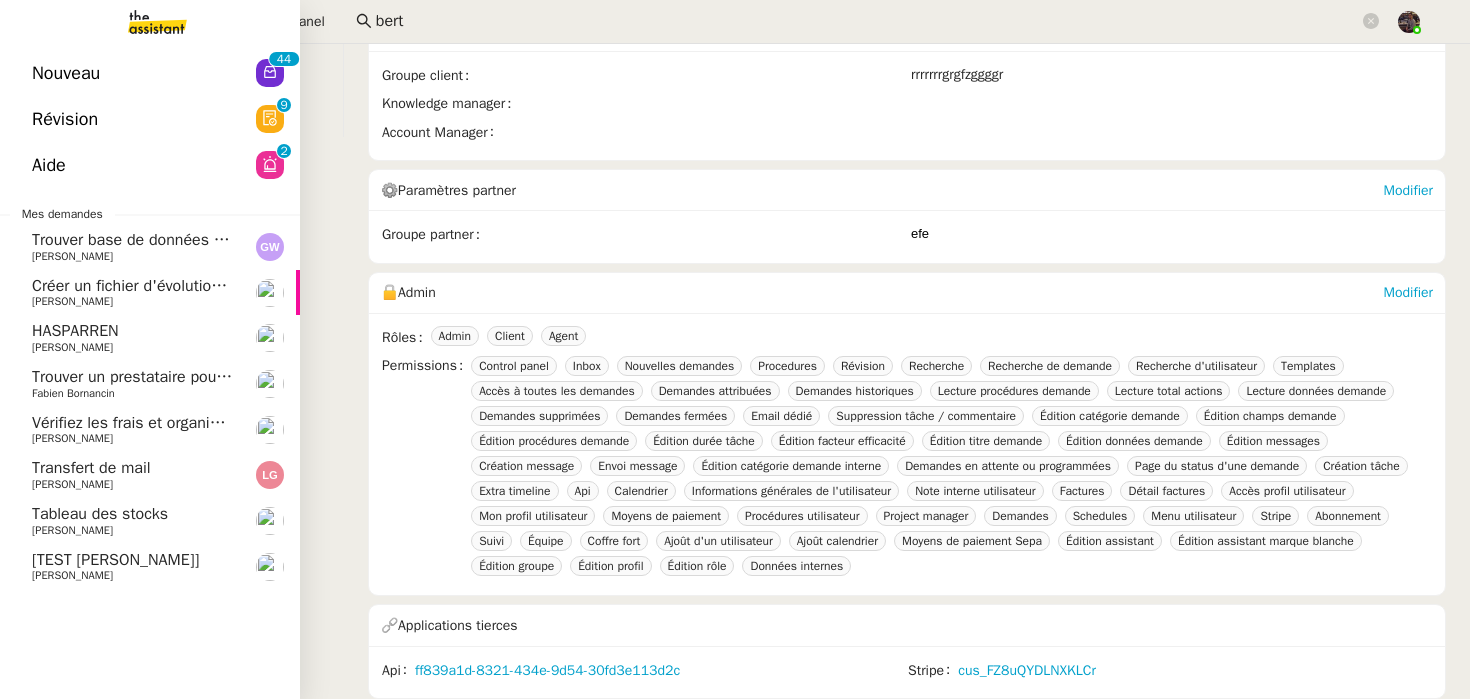 click on "Nouveau" 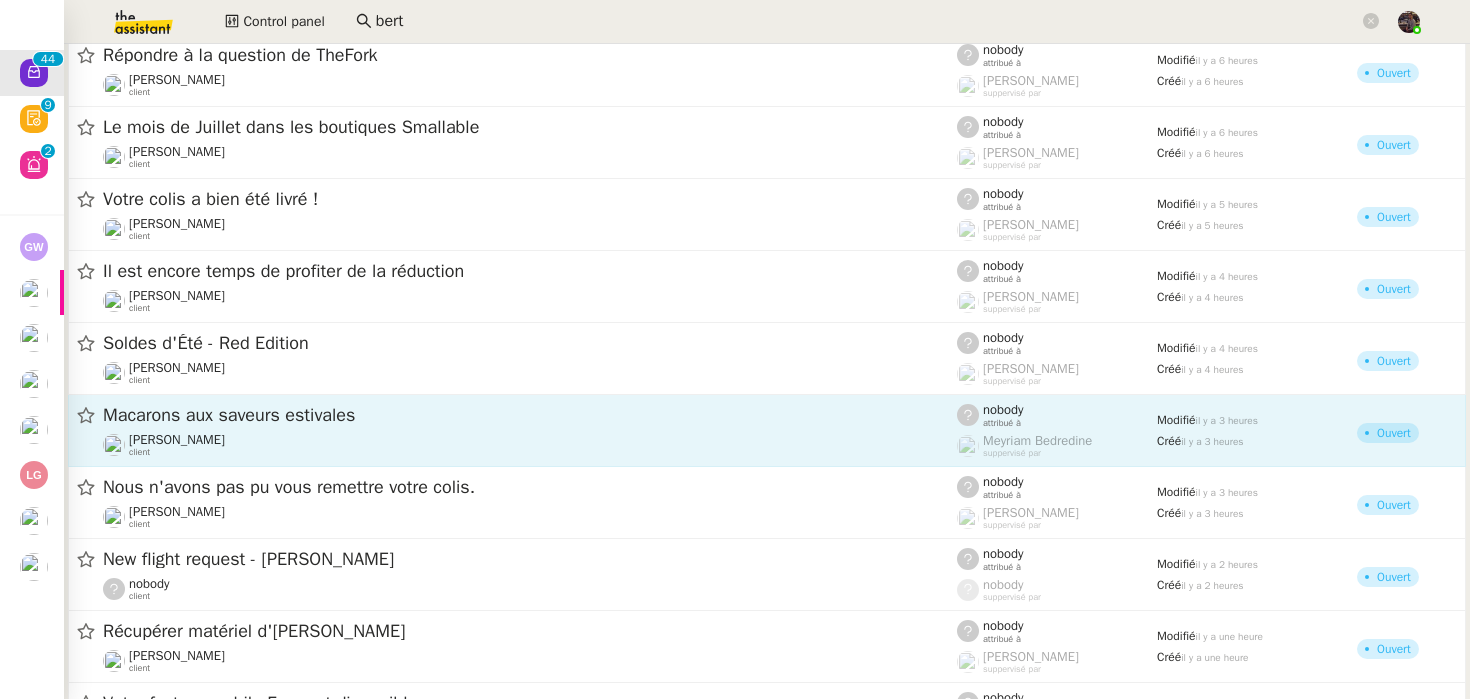 scroll, scrollTop: 2689, scrollLeft: 0, axis: vertical 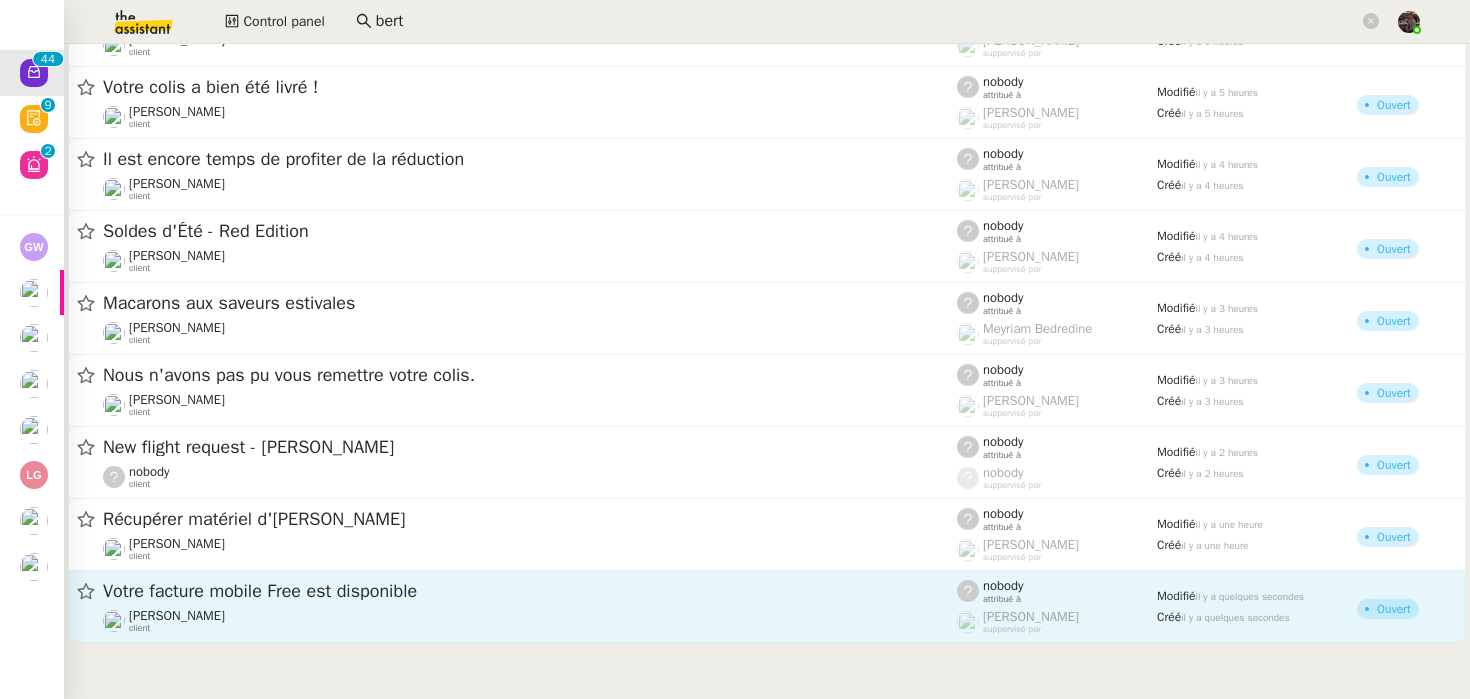 click on "Gabrielle Tavernier    client" 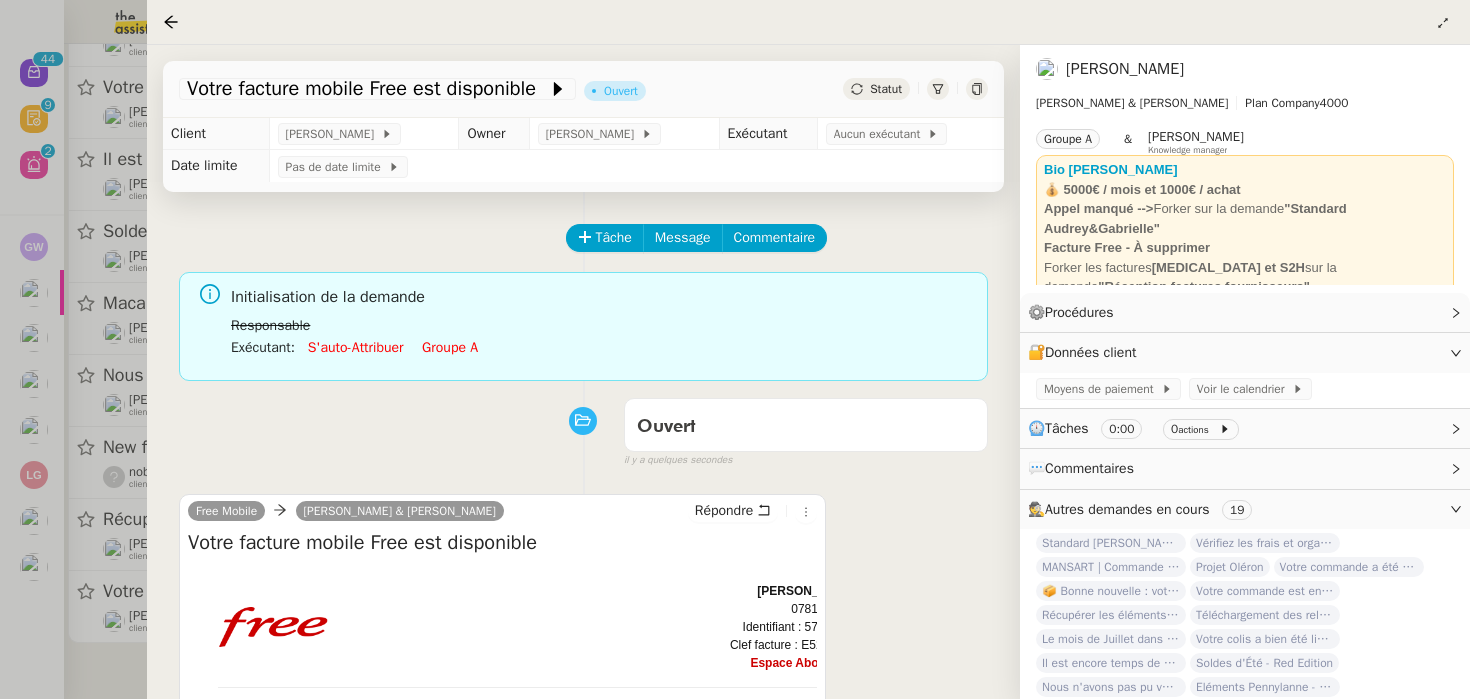 click at bounding box center (735, 349) 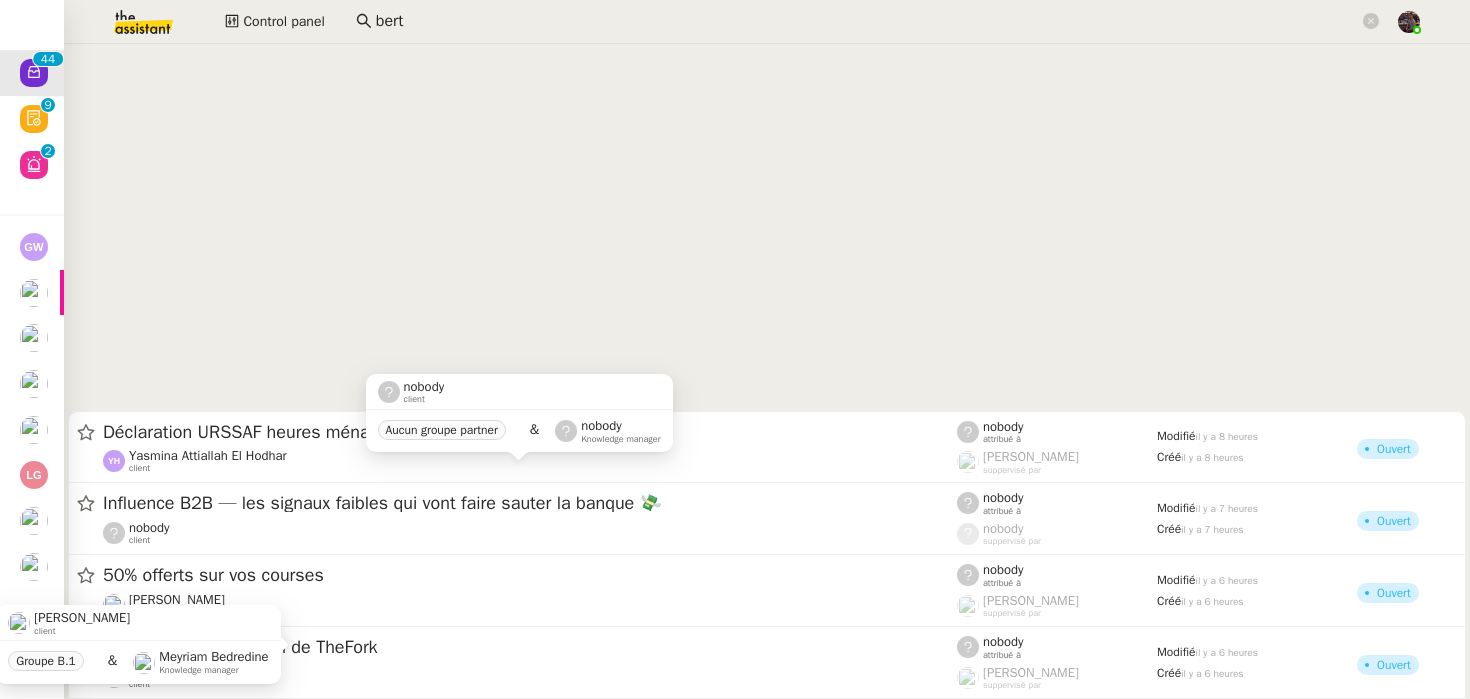 scroll, scrollTop: 2689, scrollLeft: 0, axis: vertical 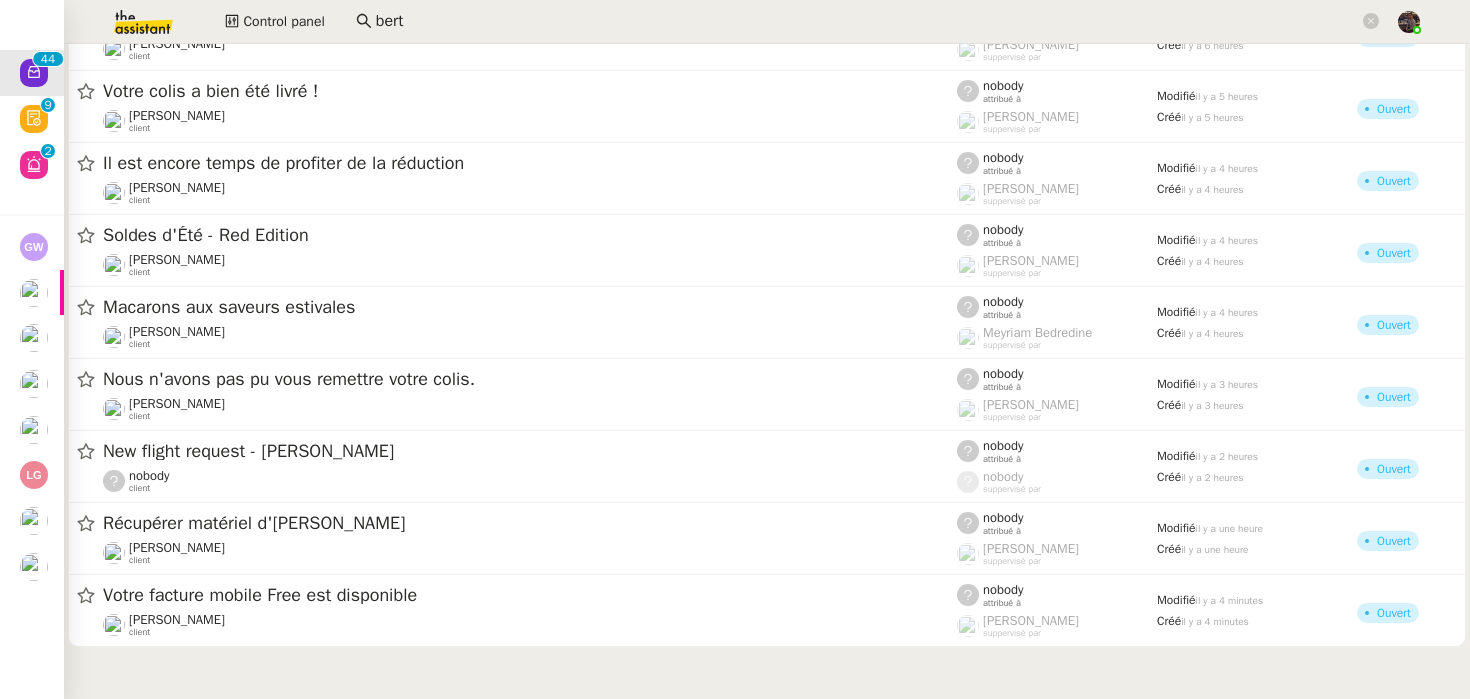click 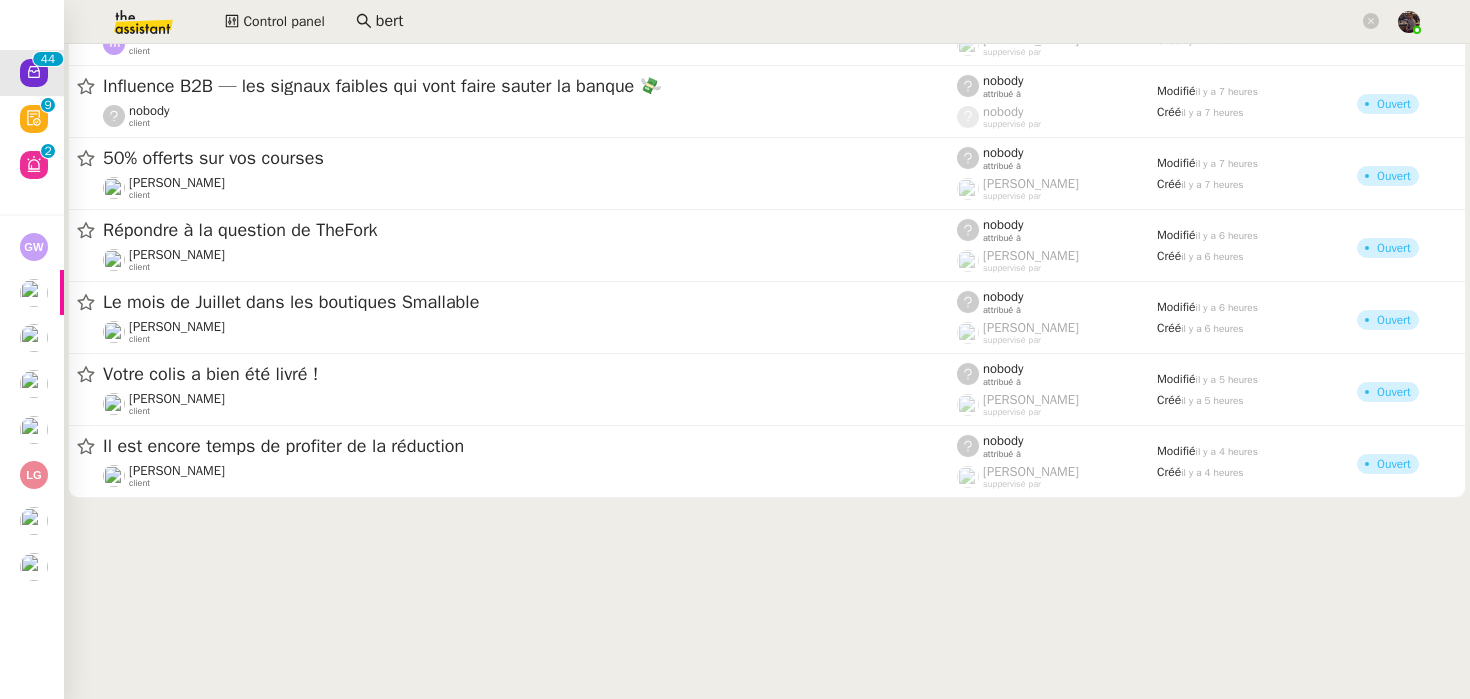 scroll, scrollTop: 2689, scrollLeft: 0, axis: vertical 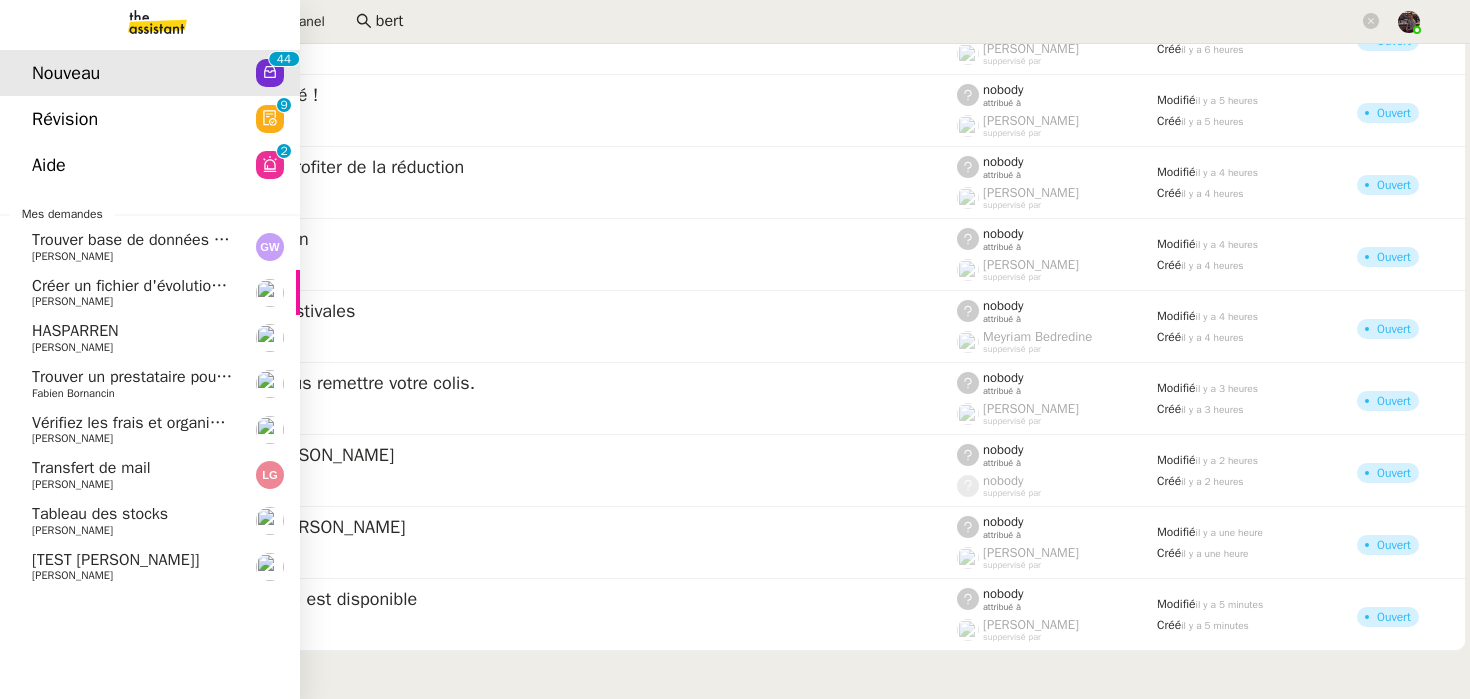 click on "Révision" 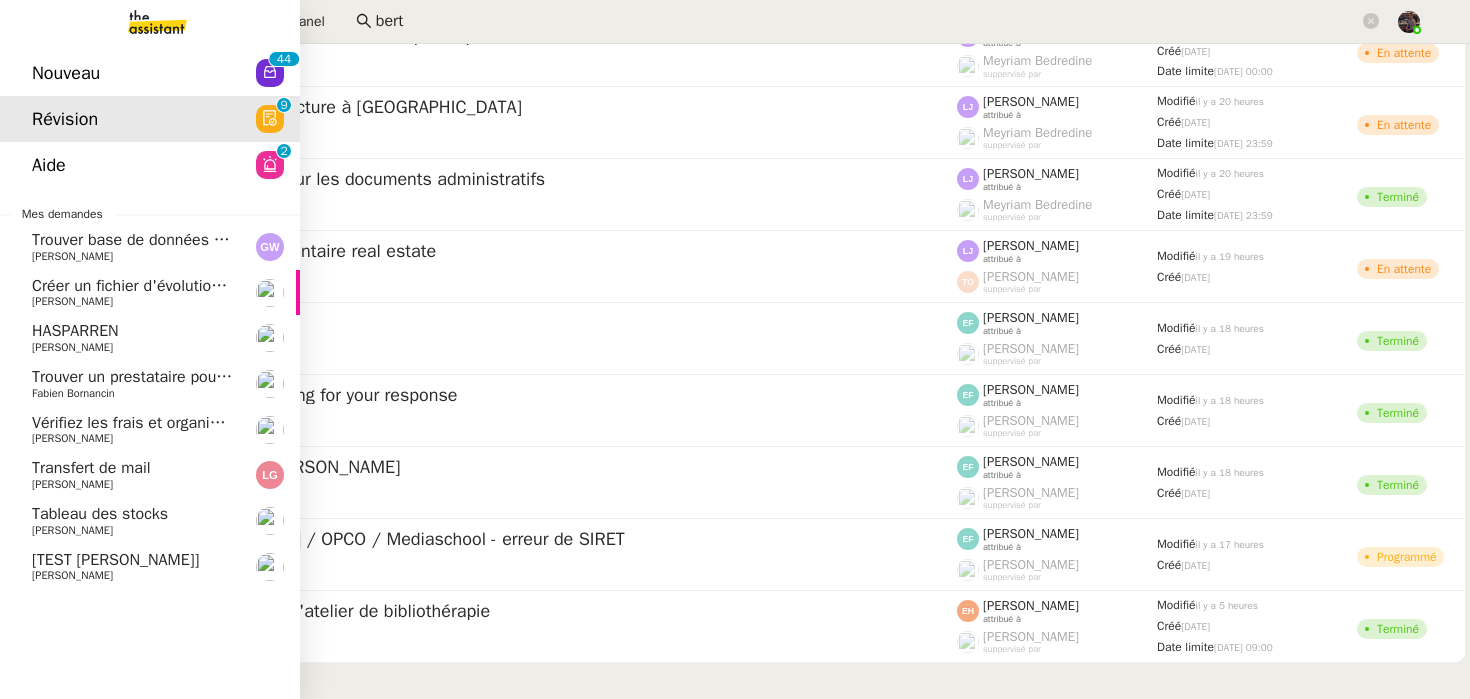 click on "Nouveau" 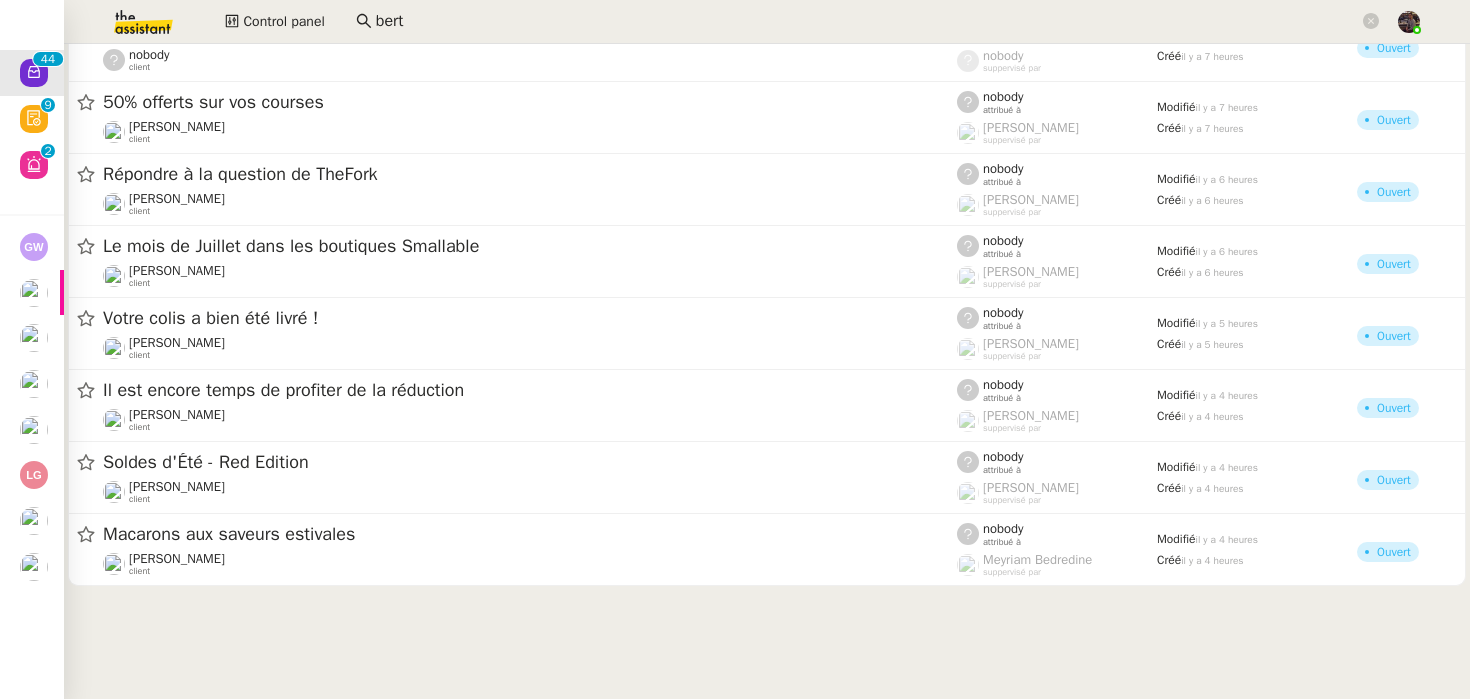scroll, scrollTop: 2689, scrollLeft: 0, axis: vertical 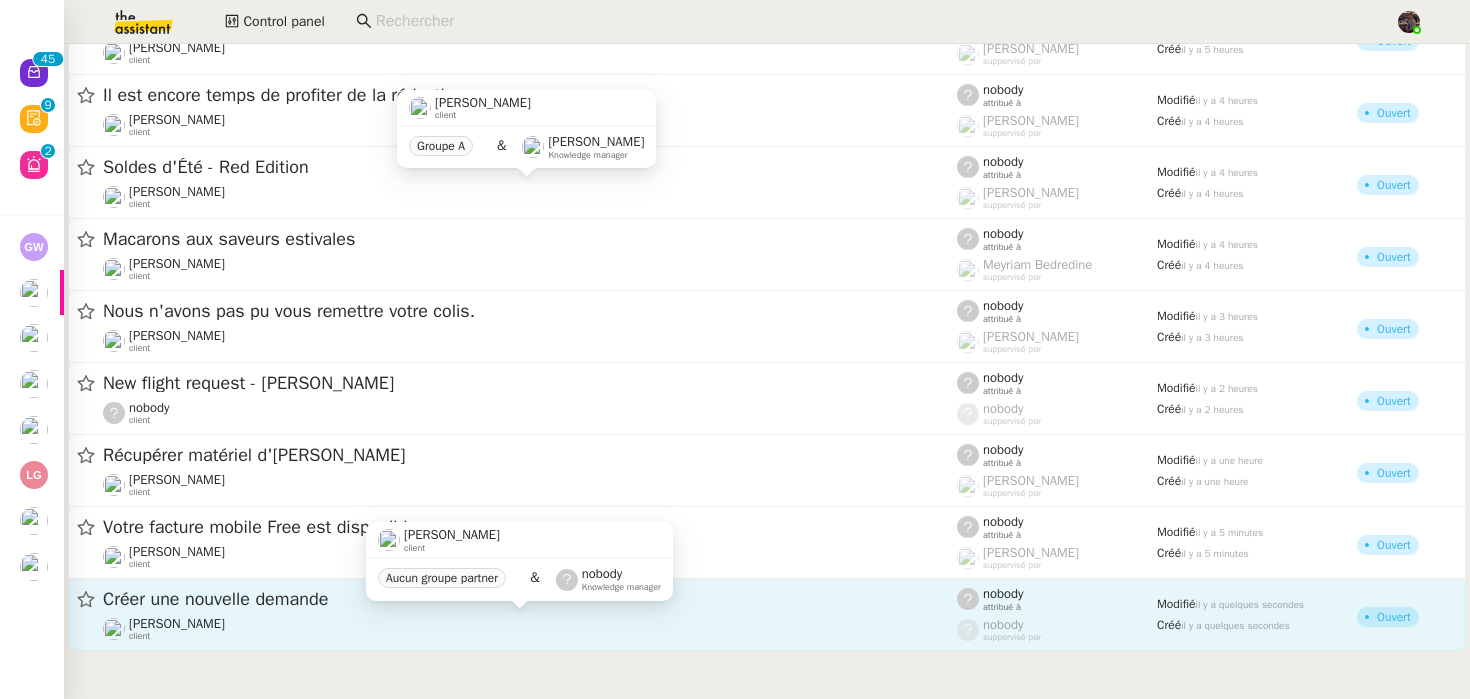 click on "Bertrand Canavaggio    client" 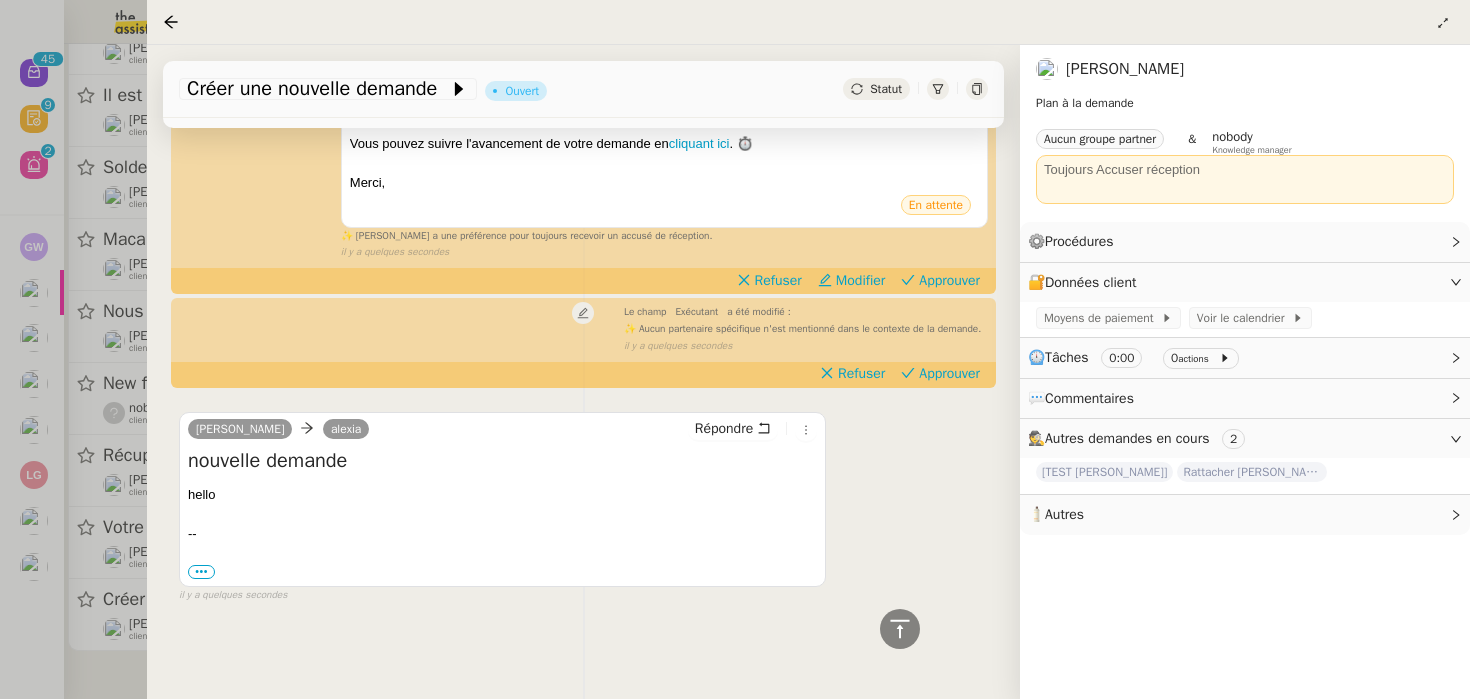 scroll, scrollTop: 443, scrollLeft: 0, axis: vertical 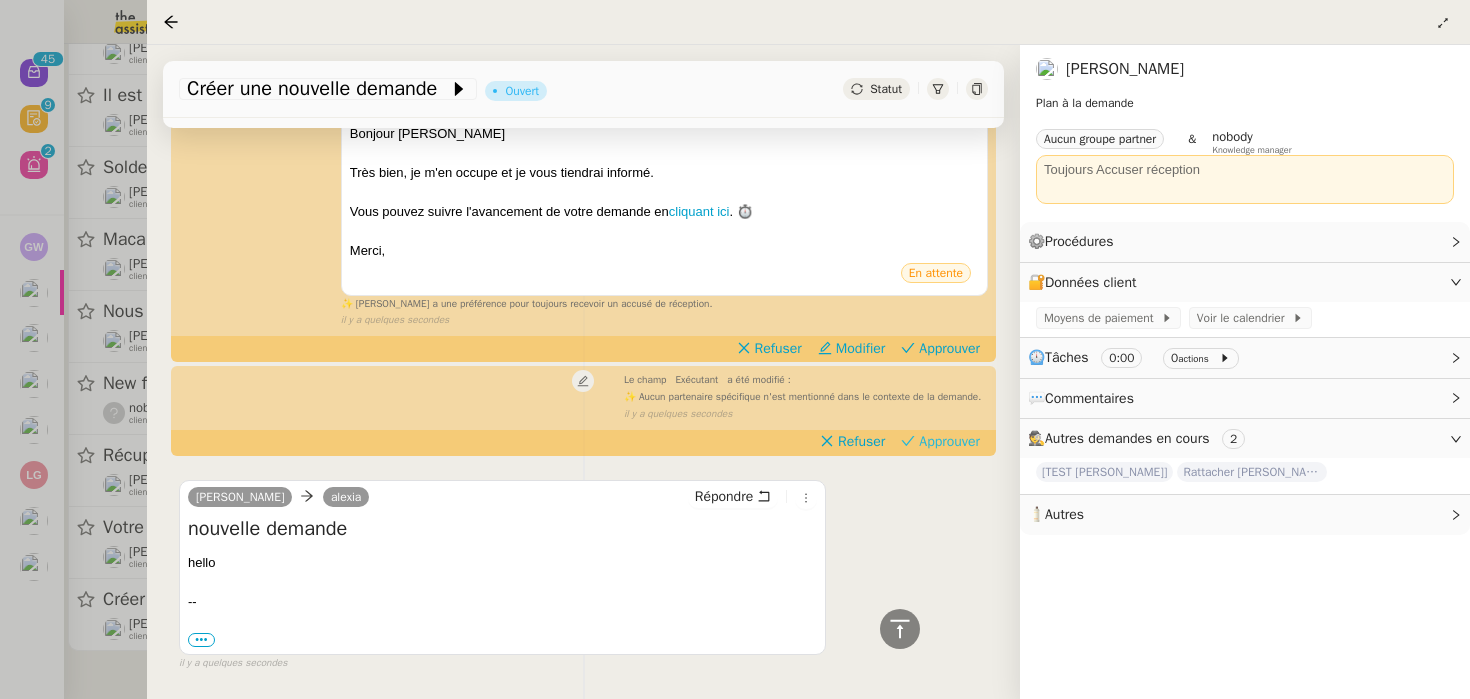 click on "Approuver" at bounding box center [949, 442] 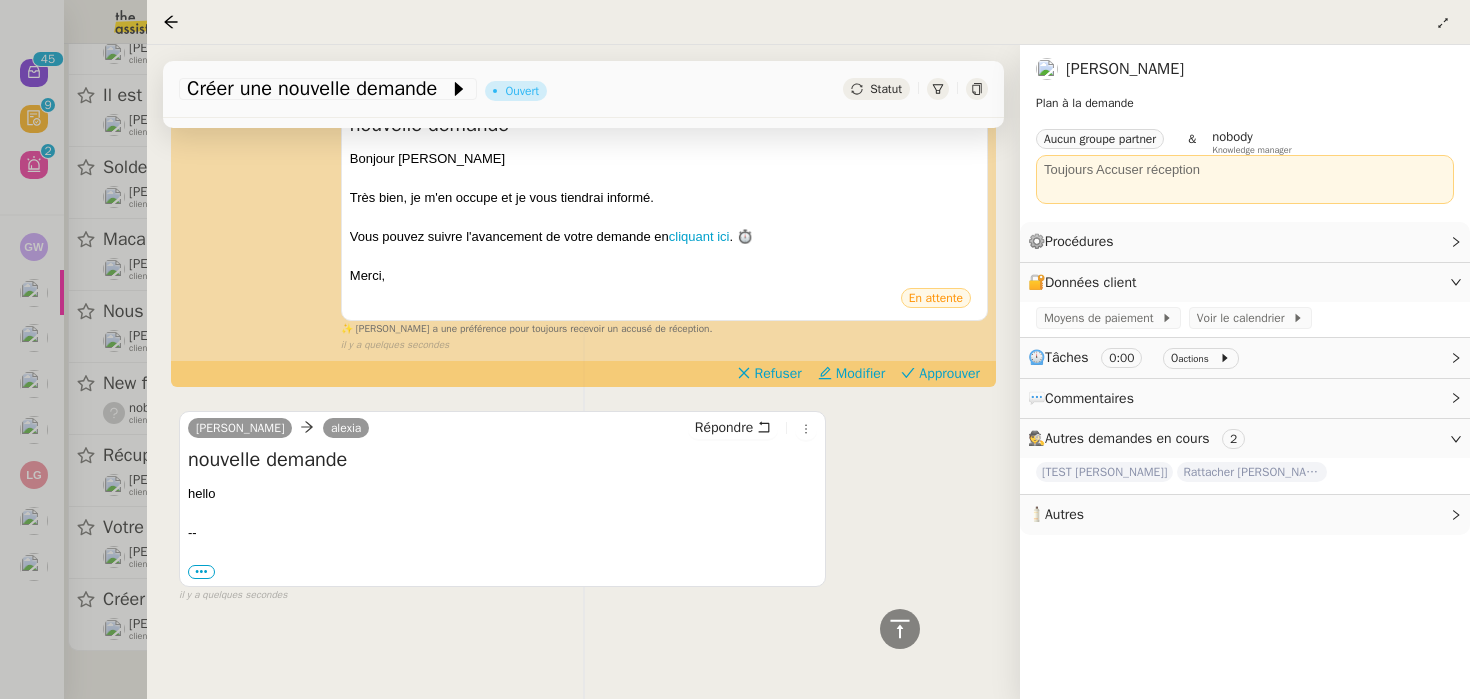 scroll, scrollTop: 357, scrollLeft: 0, axis: vertical 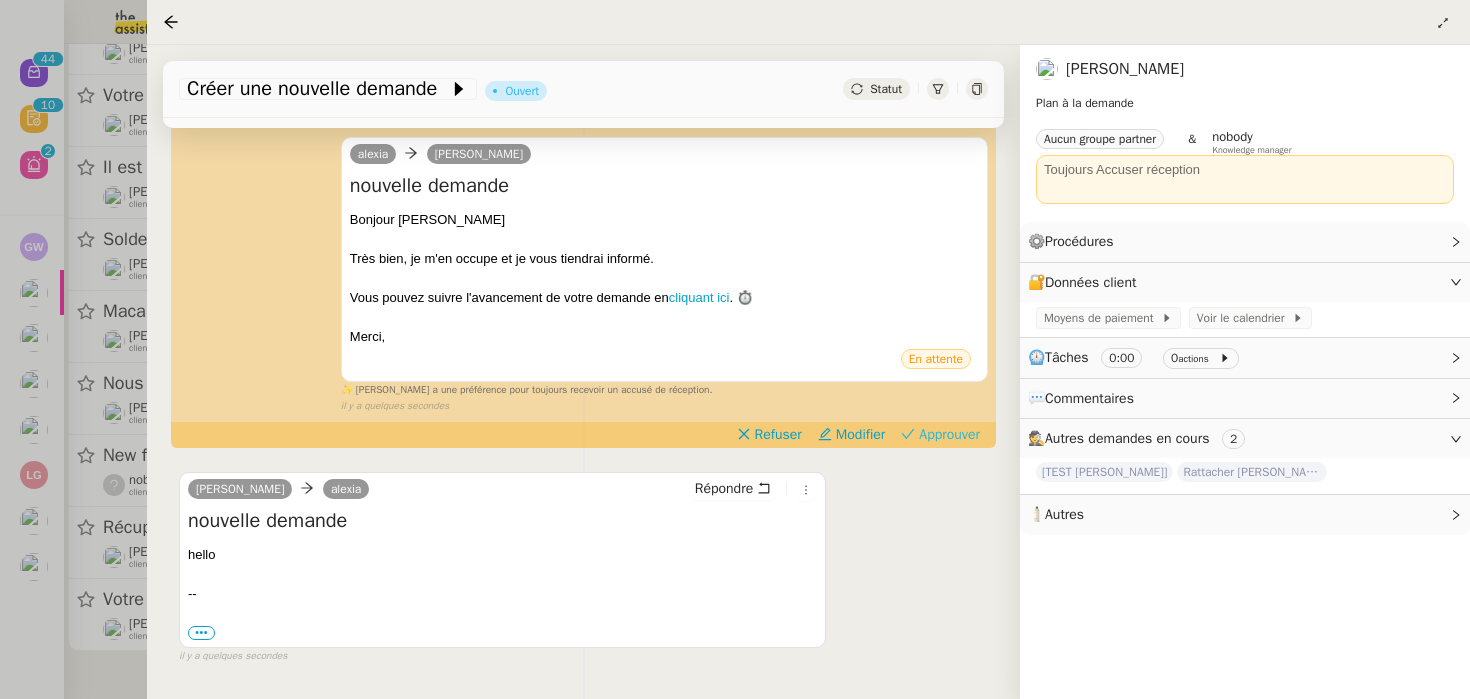 click on "Approuver" at bounding box center [949, 435] 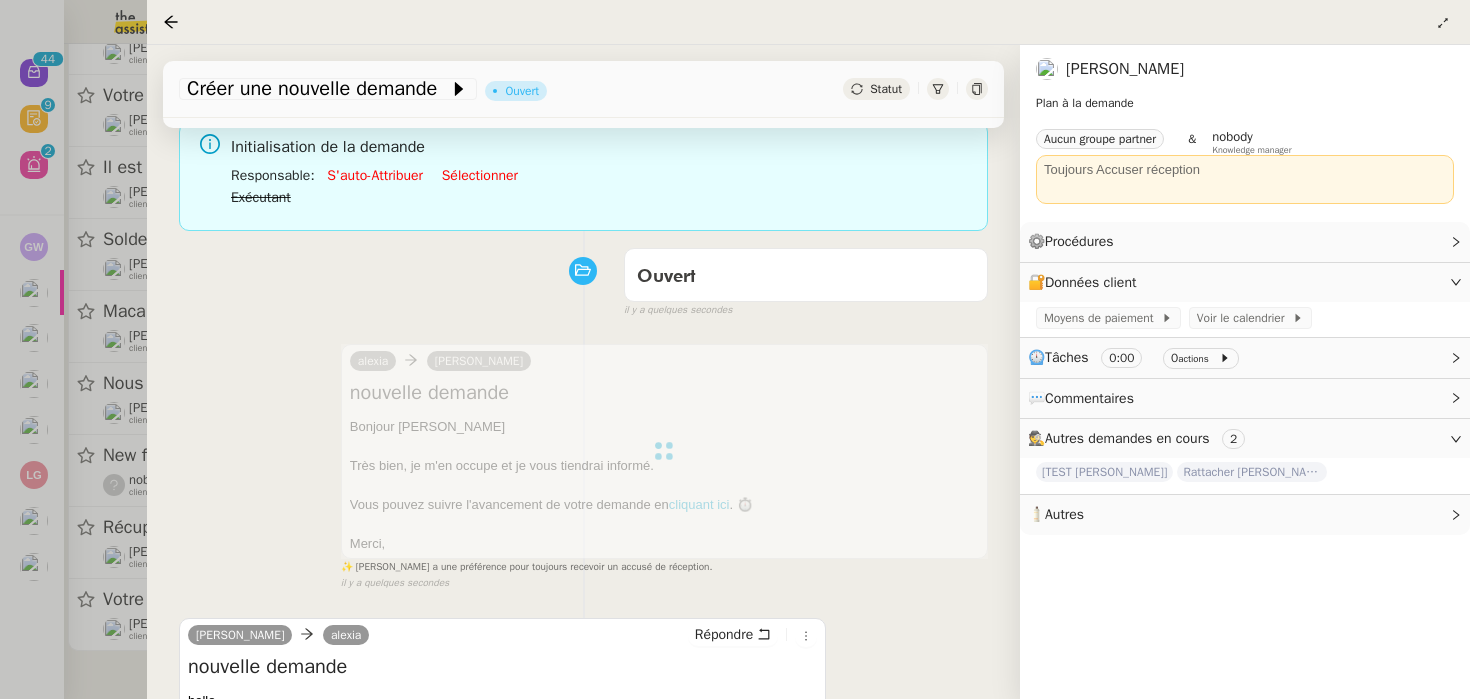 scroll, scrollTop: 135, scrollLeft: 0, axis: vertical 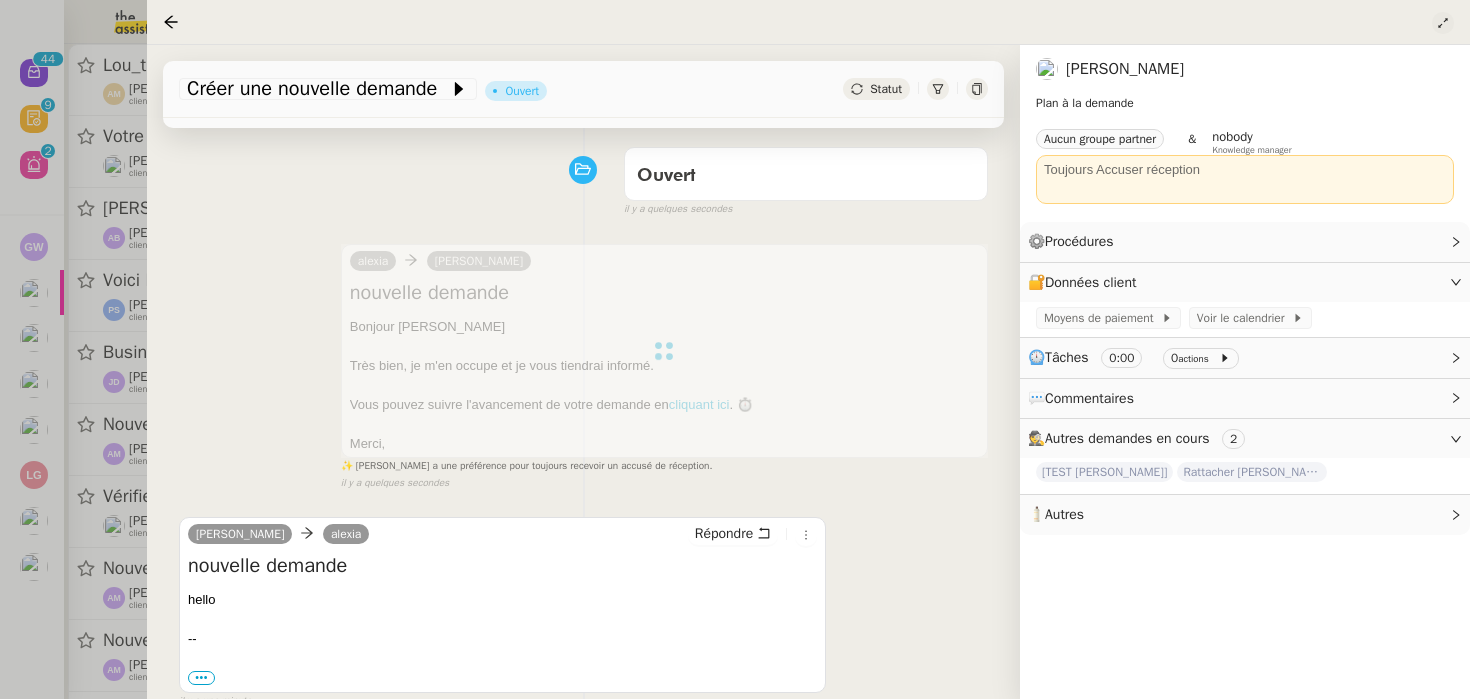 click 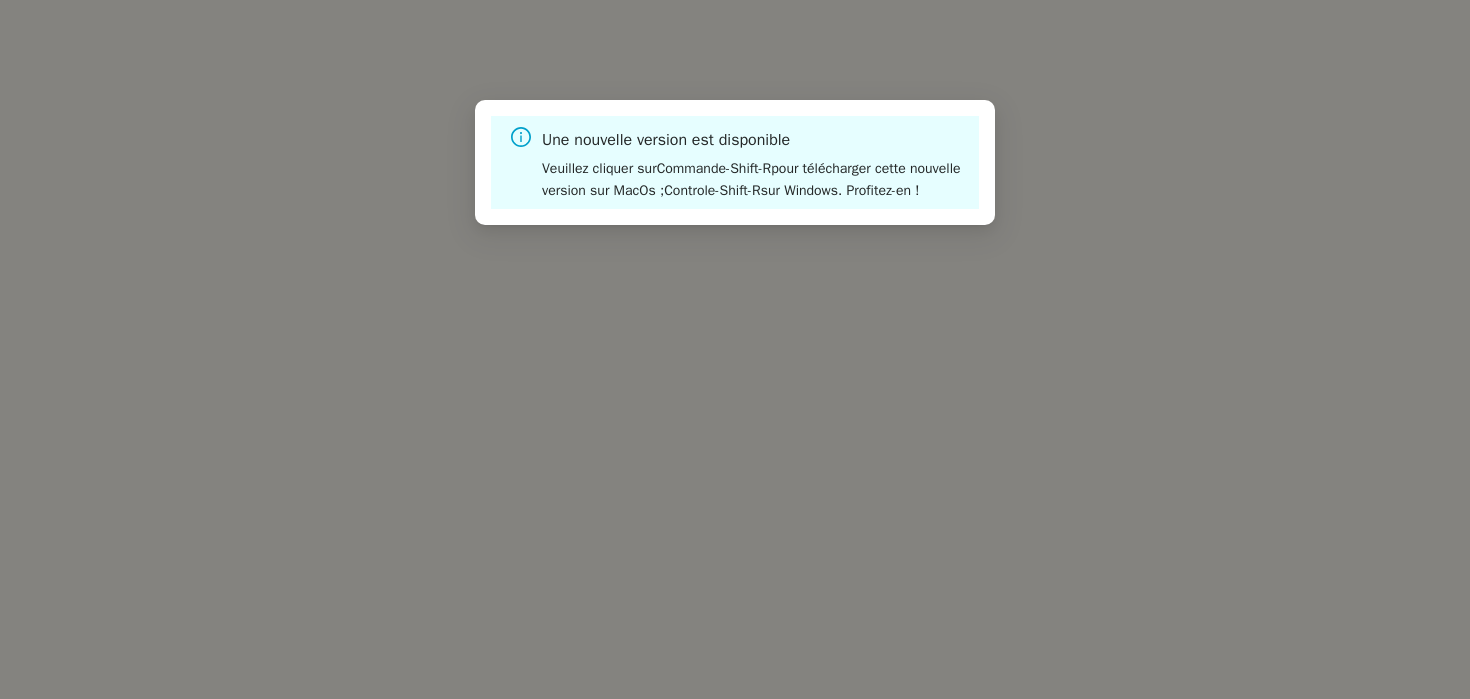 scroll, scrollTop: 0, scrollLeft: 0, axis: both 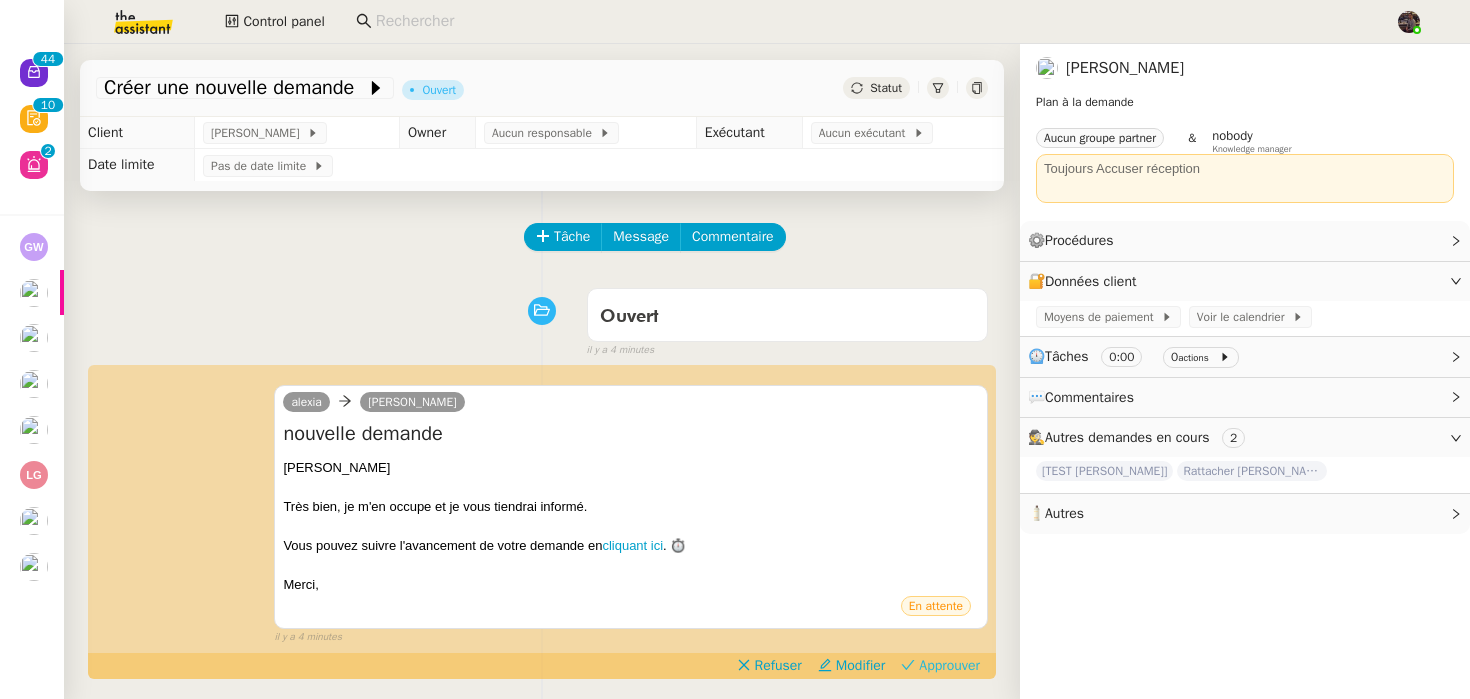 click on "Approuver" at bounding box center [949, 666] 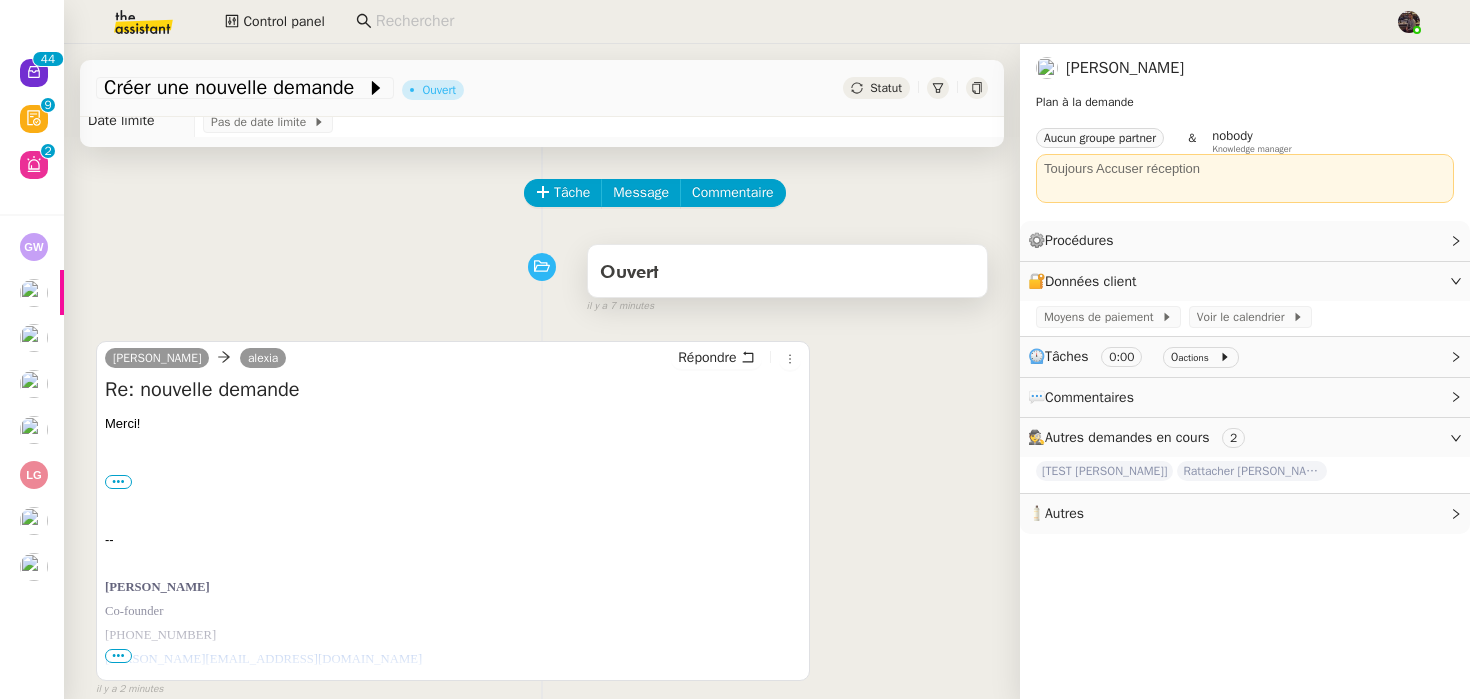 scroll, scrollTop: 0, scrollLeft: 0, axis: both 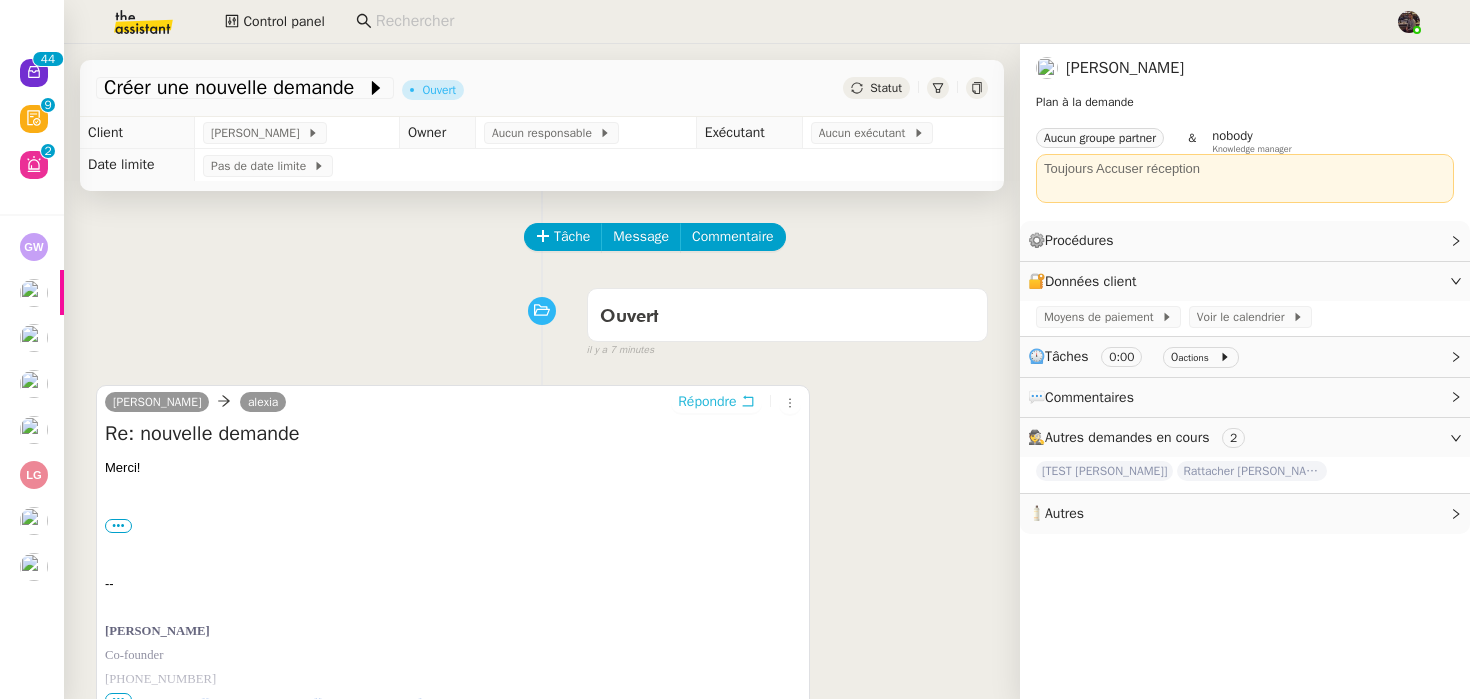 click on "Répondre" at bounding box center [716, 402] 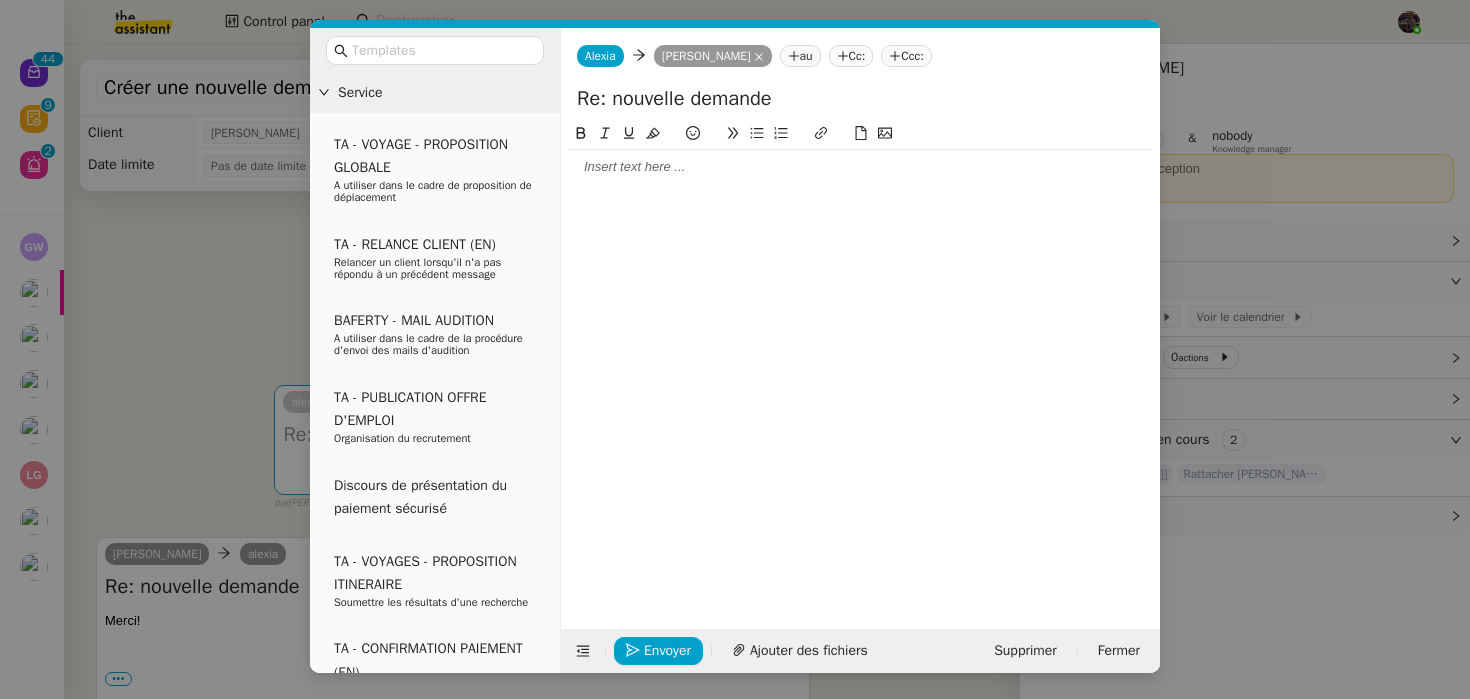 click 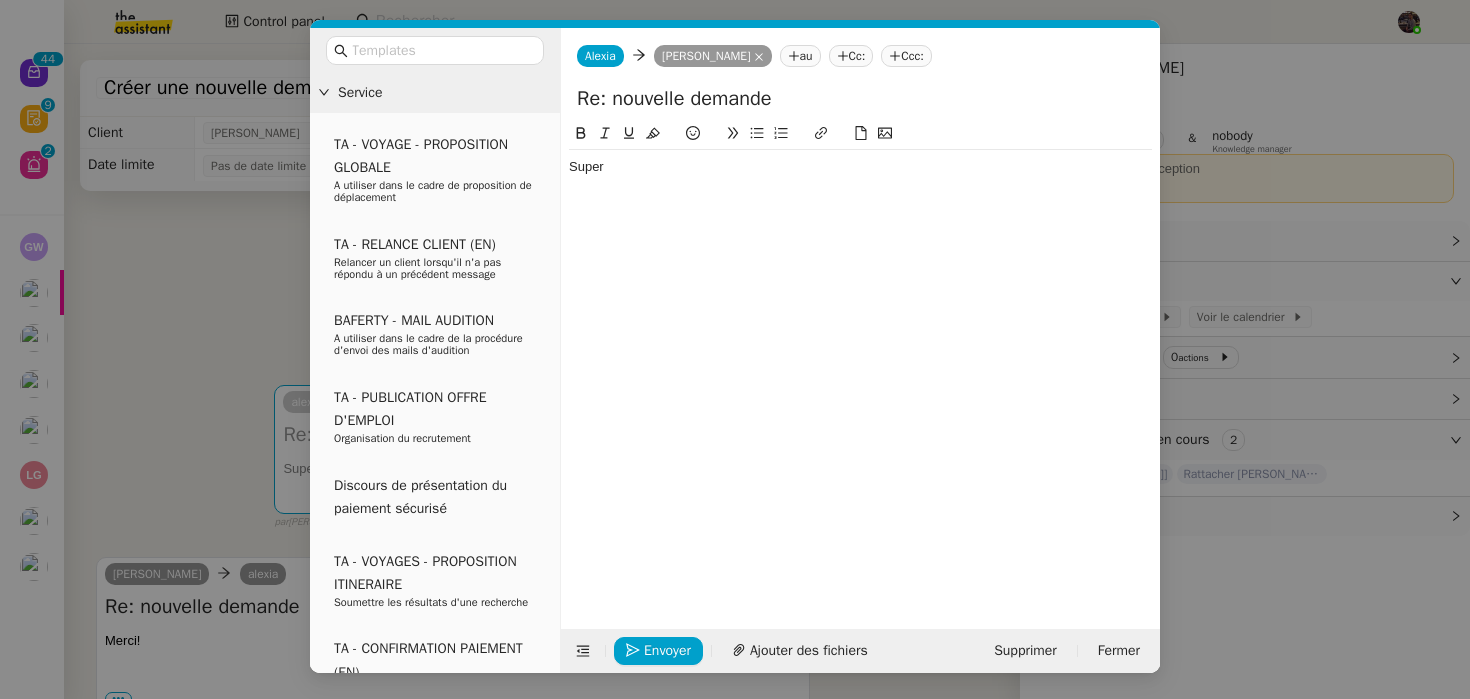 click on "Envoyer Ajouter des fichiers Supprimer Fermer" 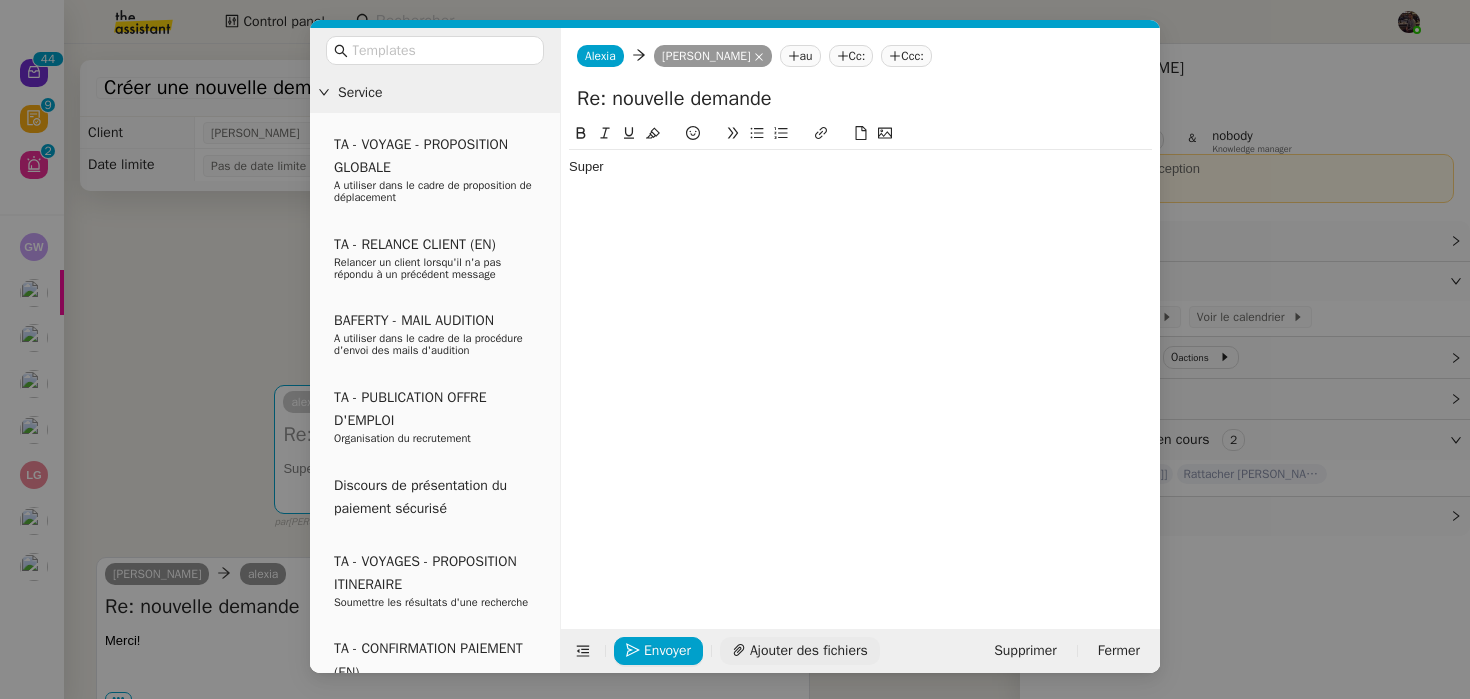 click on "Ajouter des fichiers" 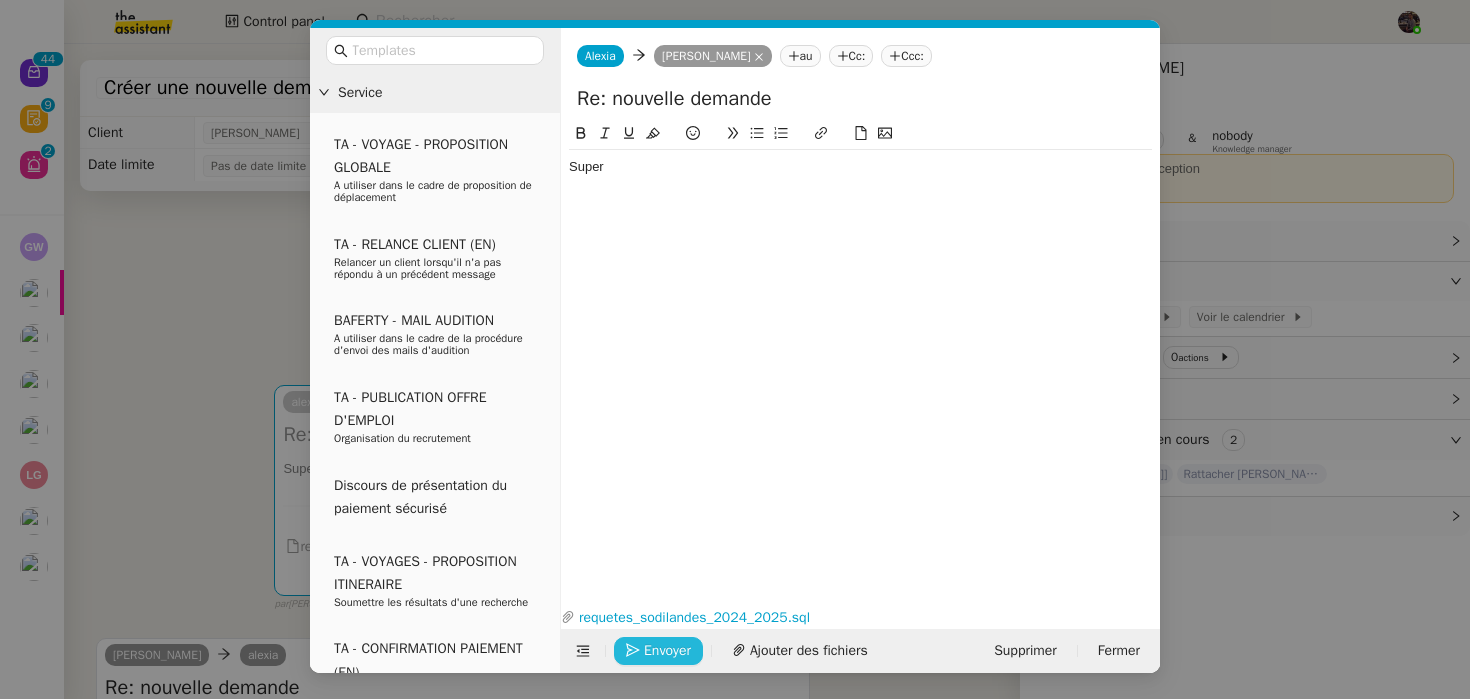 click on "Envoyer" 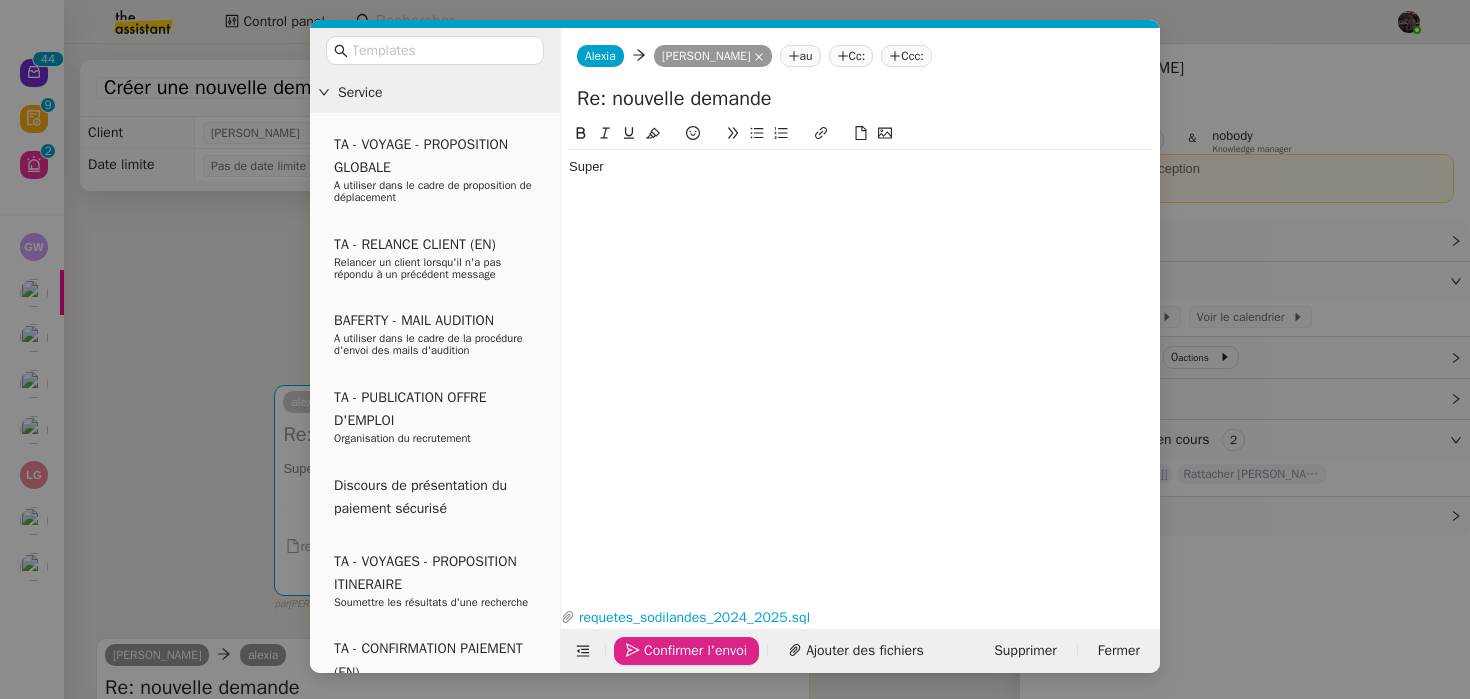 click on "Confirmer l'envoi" 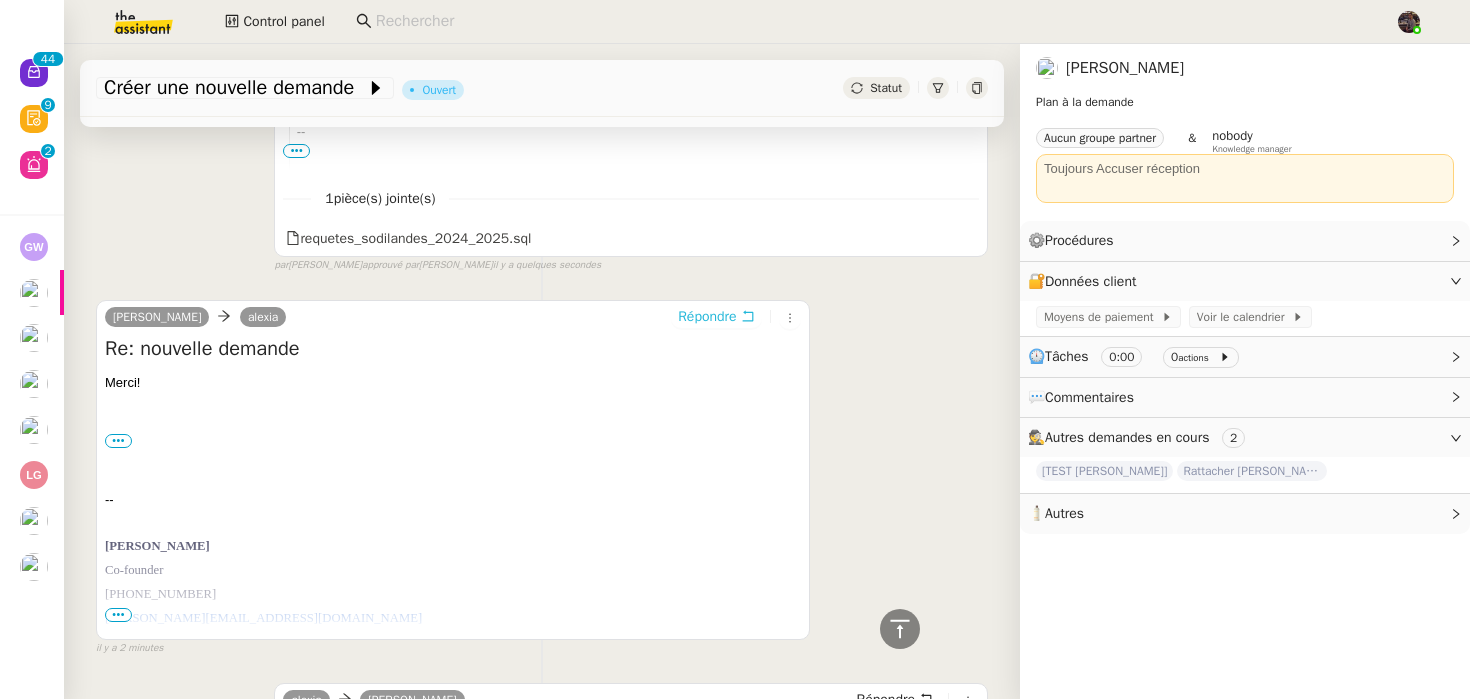 scroll, scrollTop: 501, scrollLeft: 0, axis: vertical 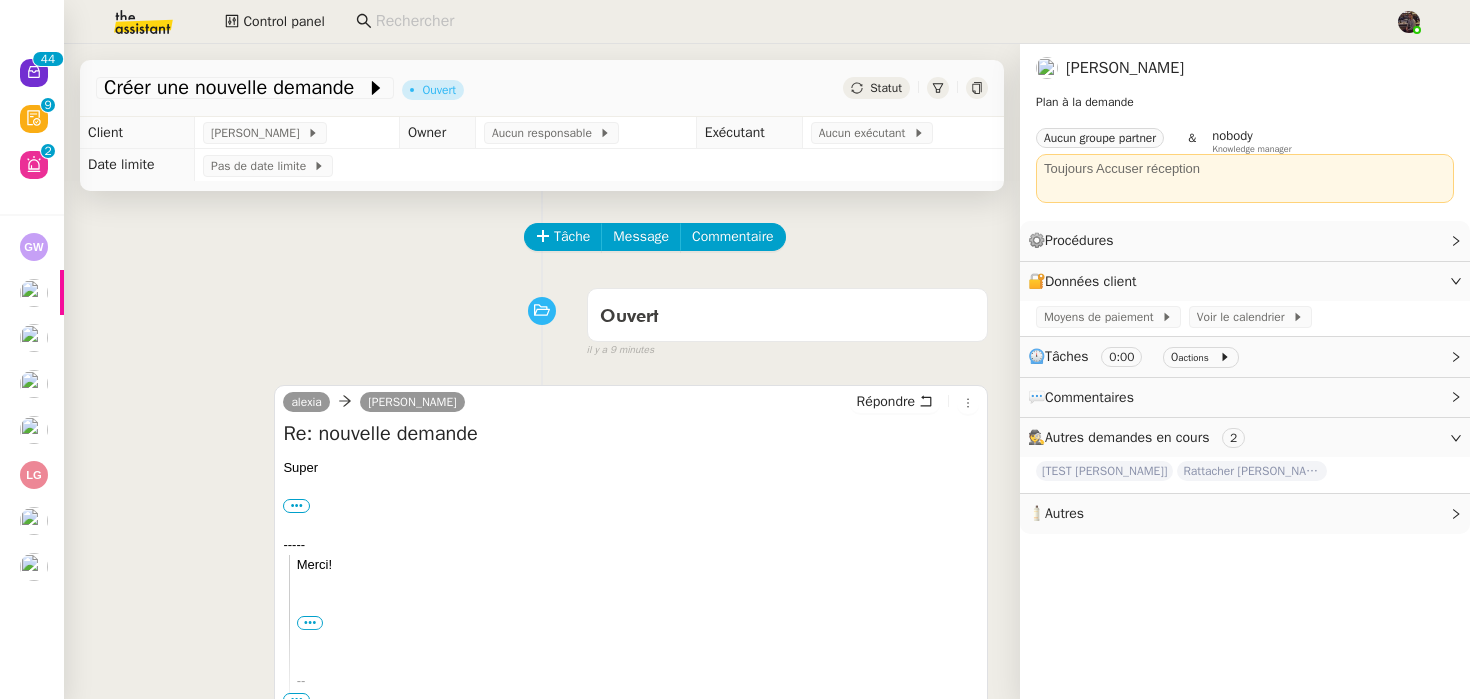 click on "Aucun exécutant" 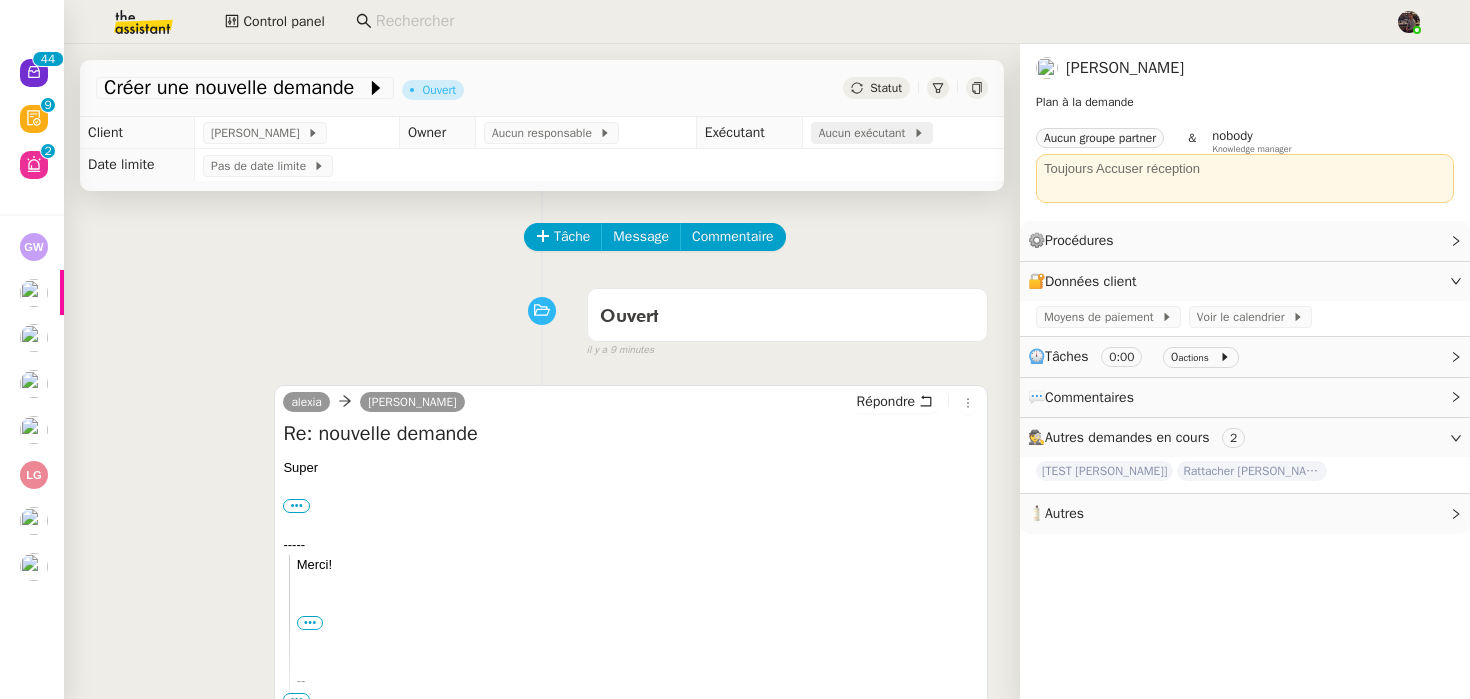 click on "Aucun exécutant" 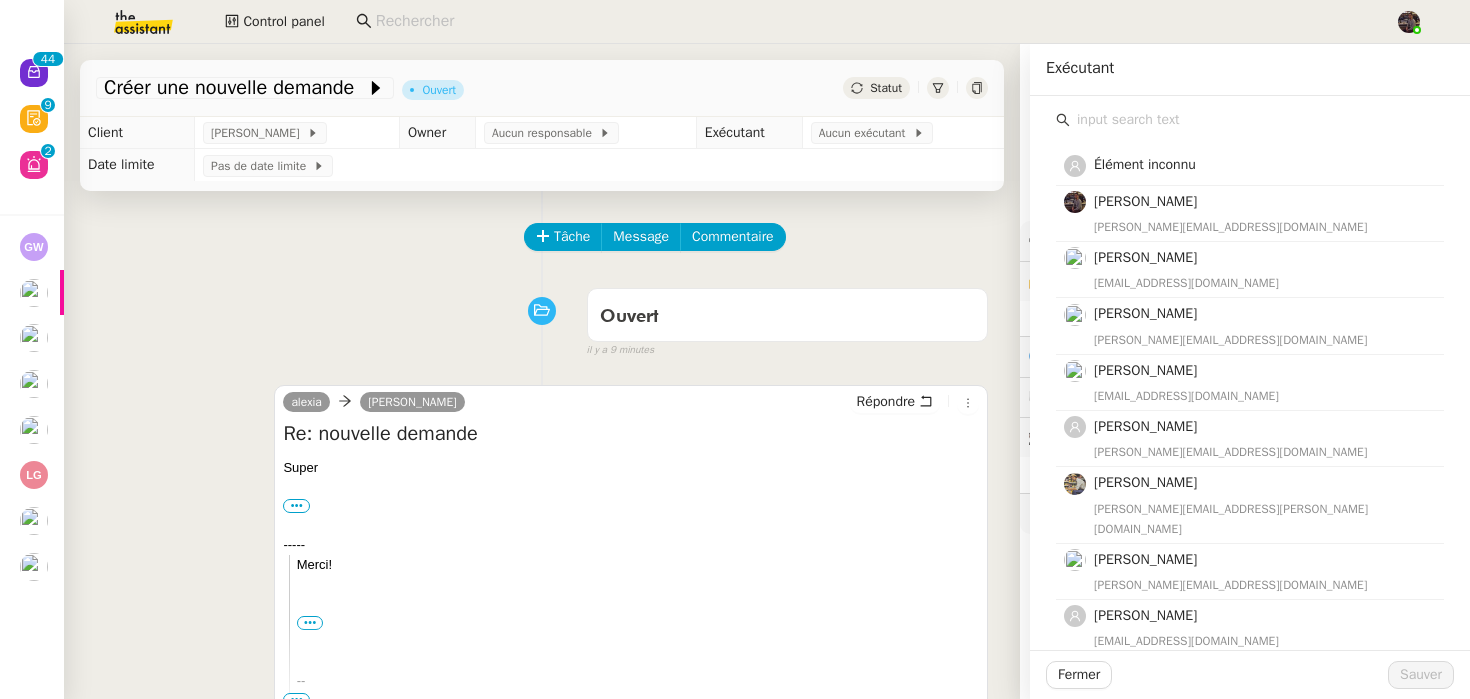 click 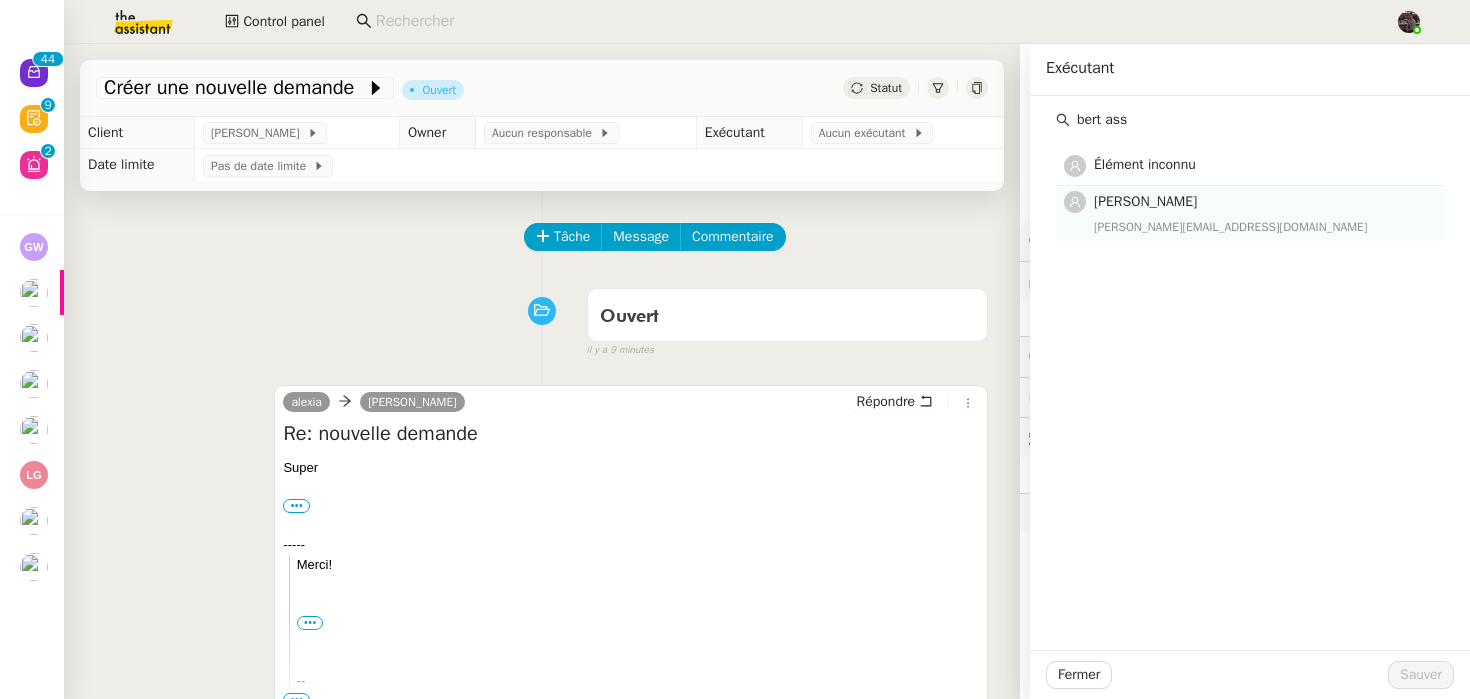 type on "bert ass" 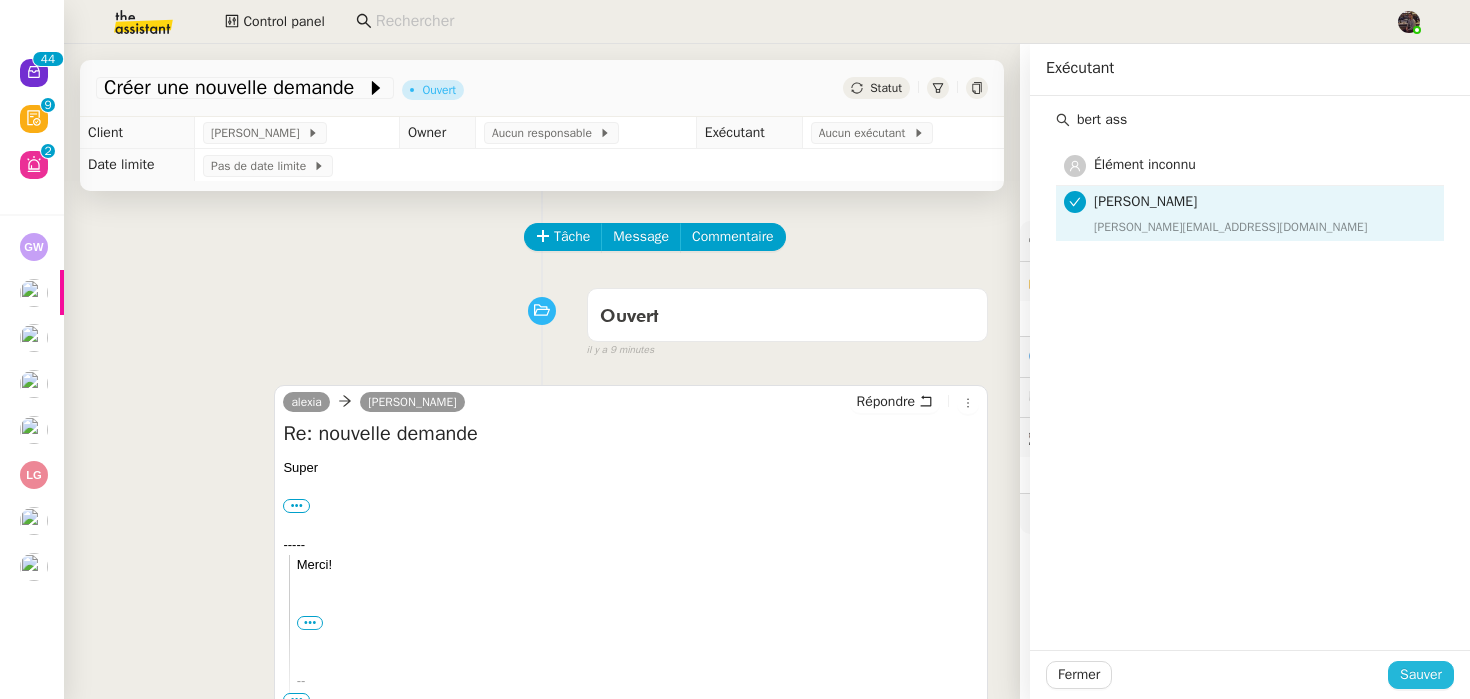 click on "Sauver" 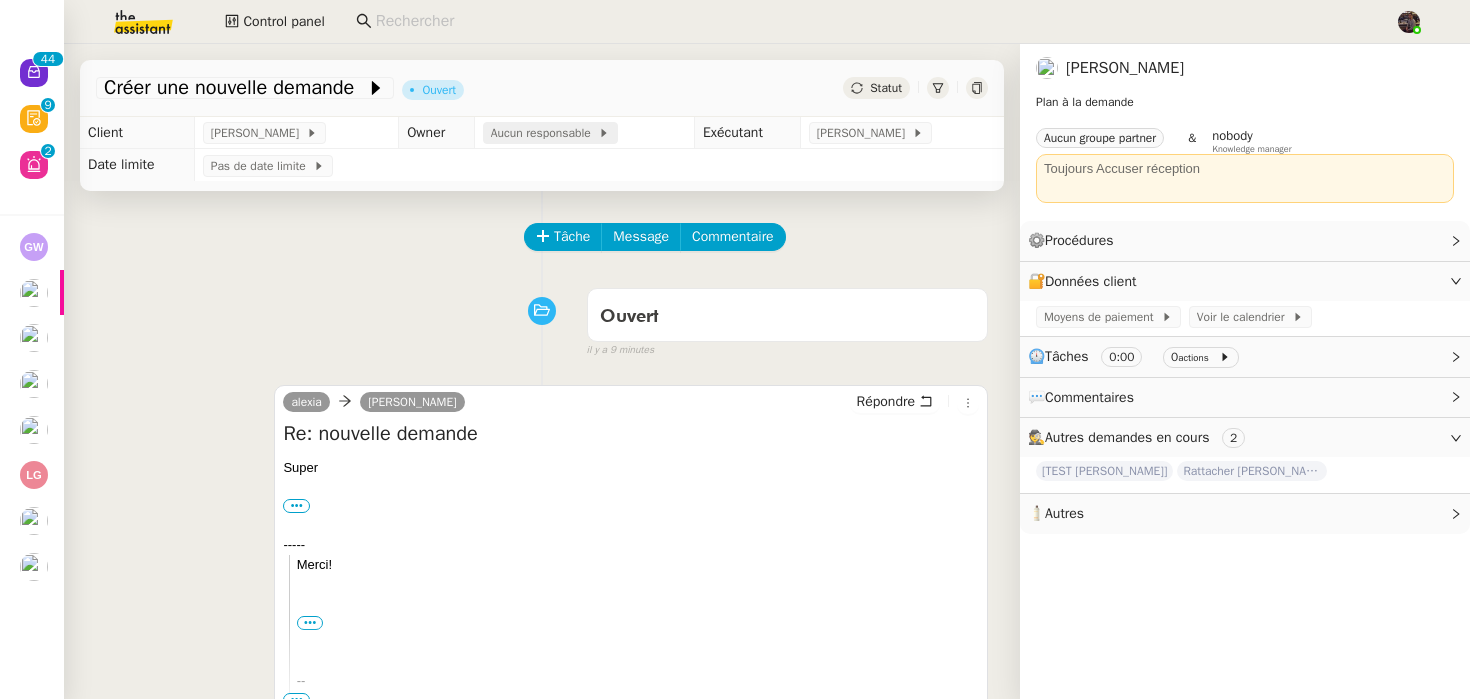click on "Aucun responsable" 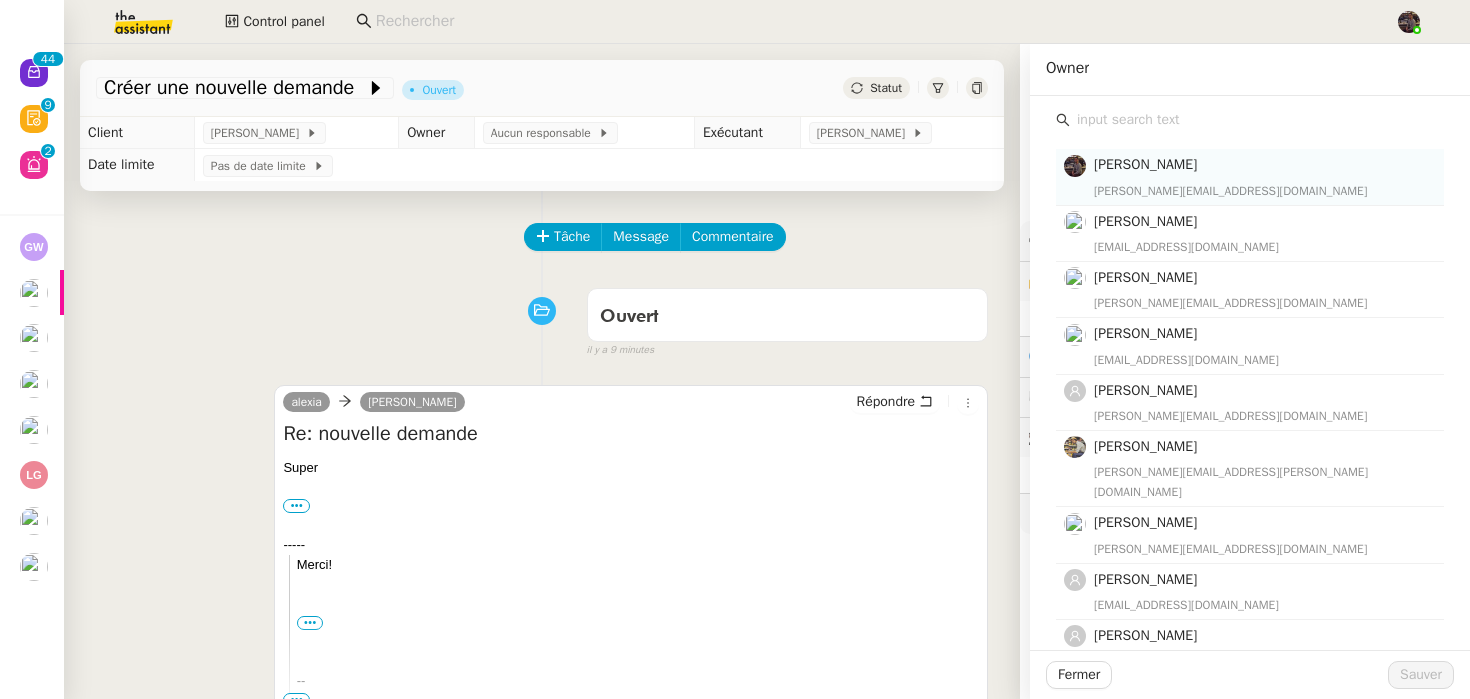click on "[PERSON_NAME][EMAIL_ADDRESS][DOMAIN_NAME]" 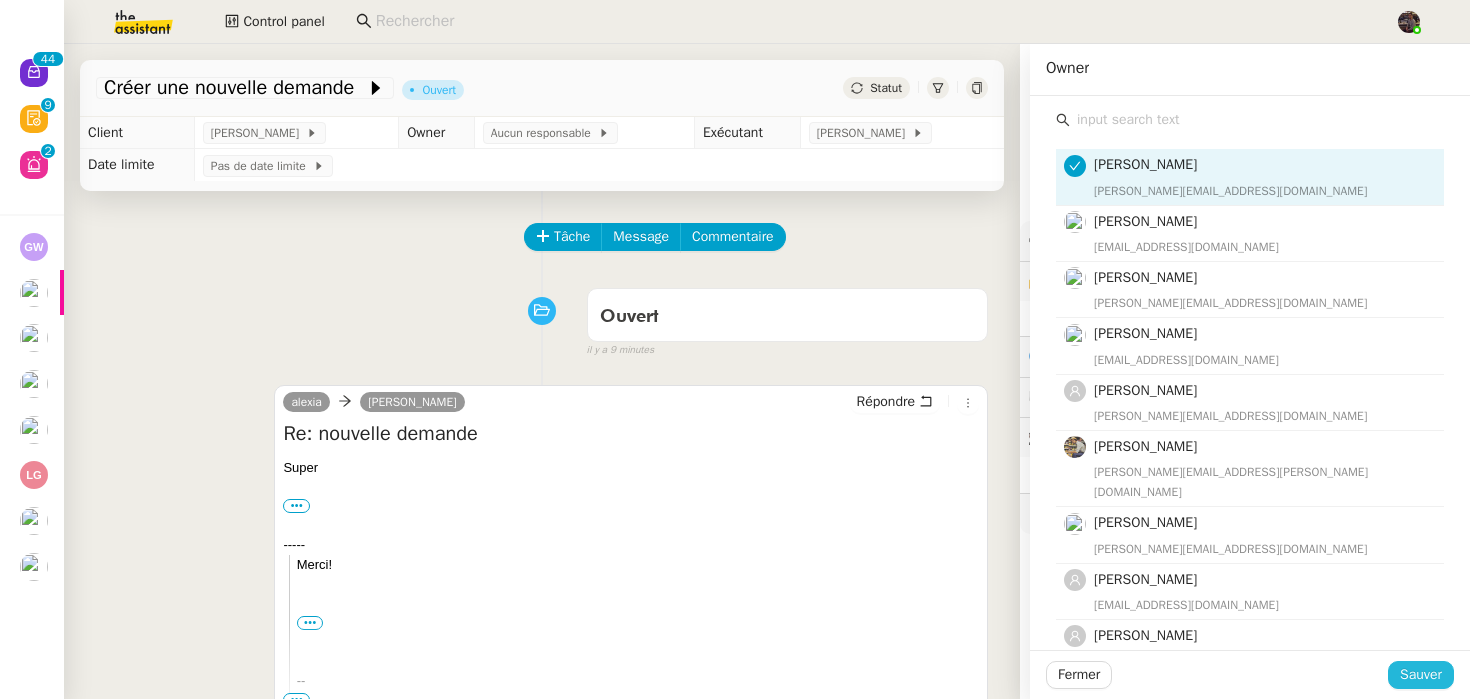click on "Sauver" 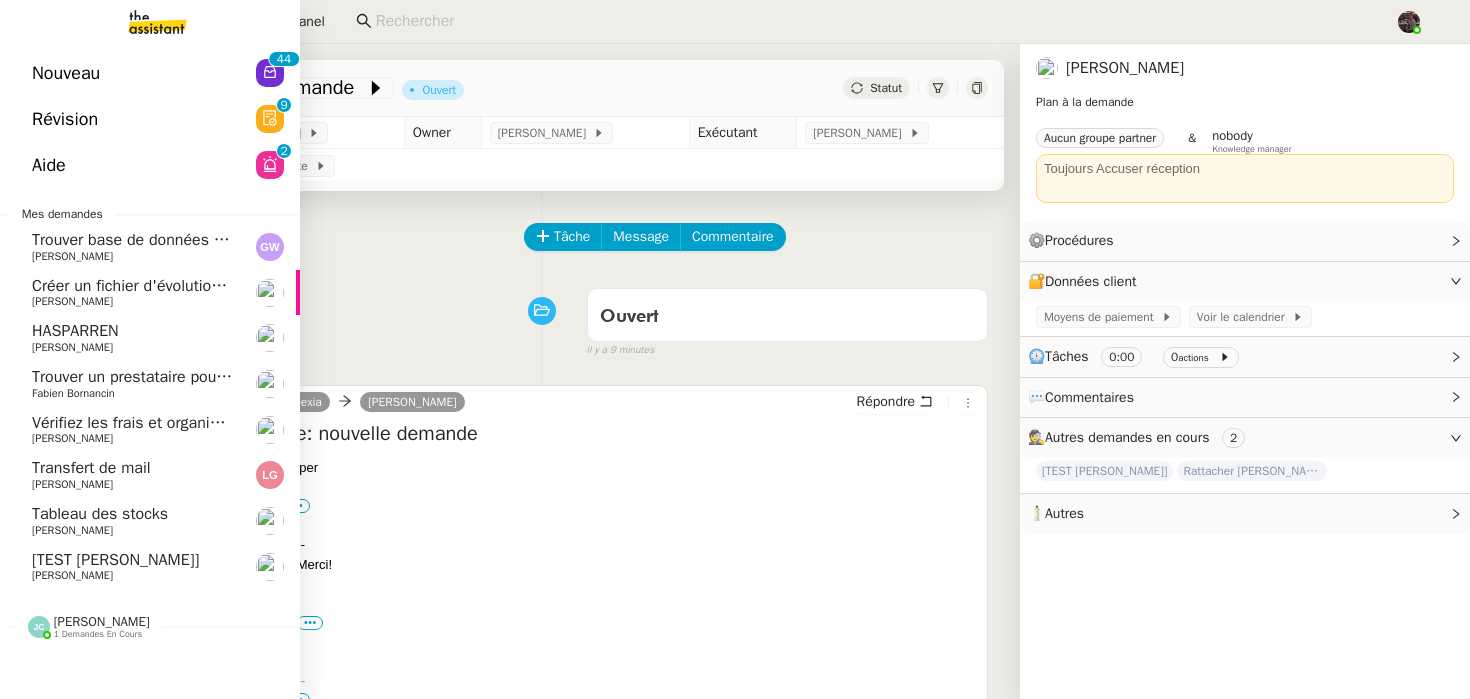 click on "1 demandes en cours" 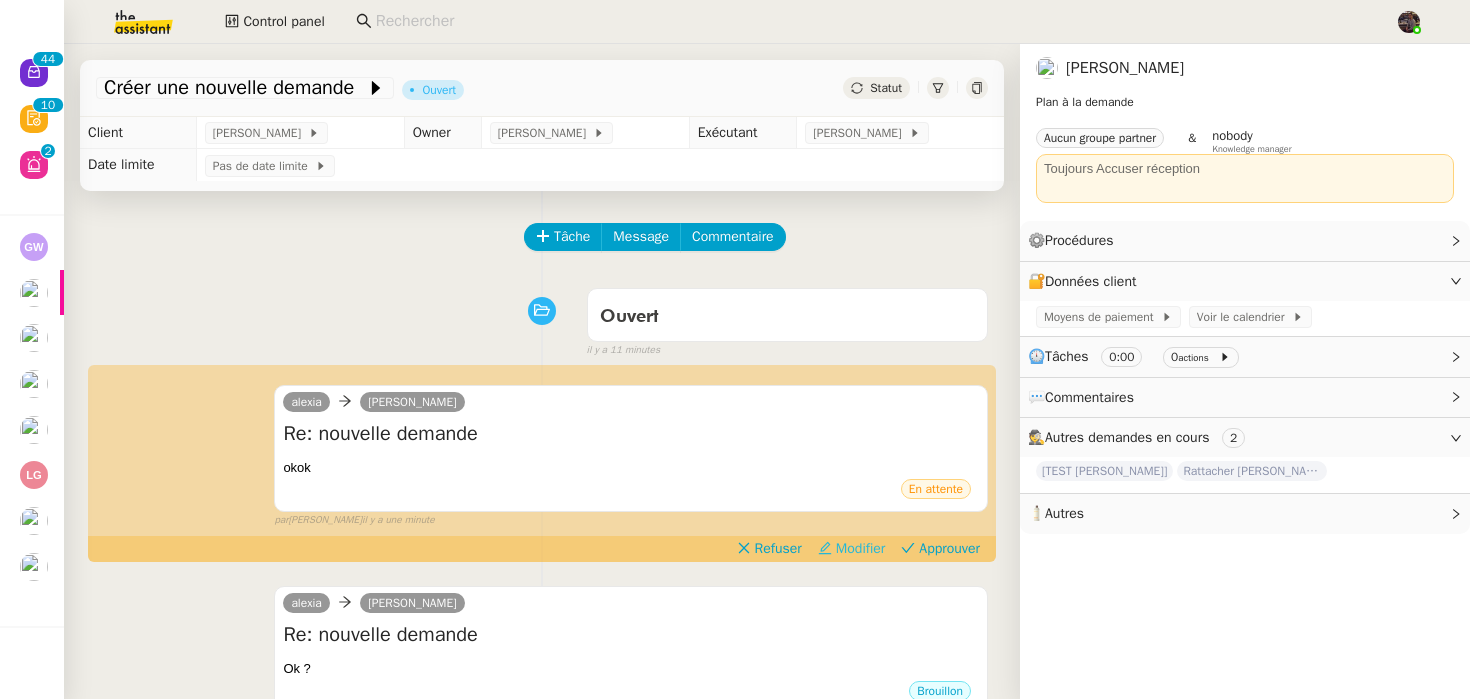 click on "Modifier" at bounding box center (860, 549) 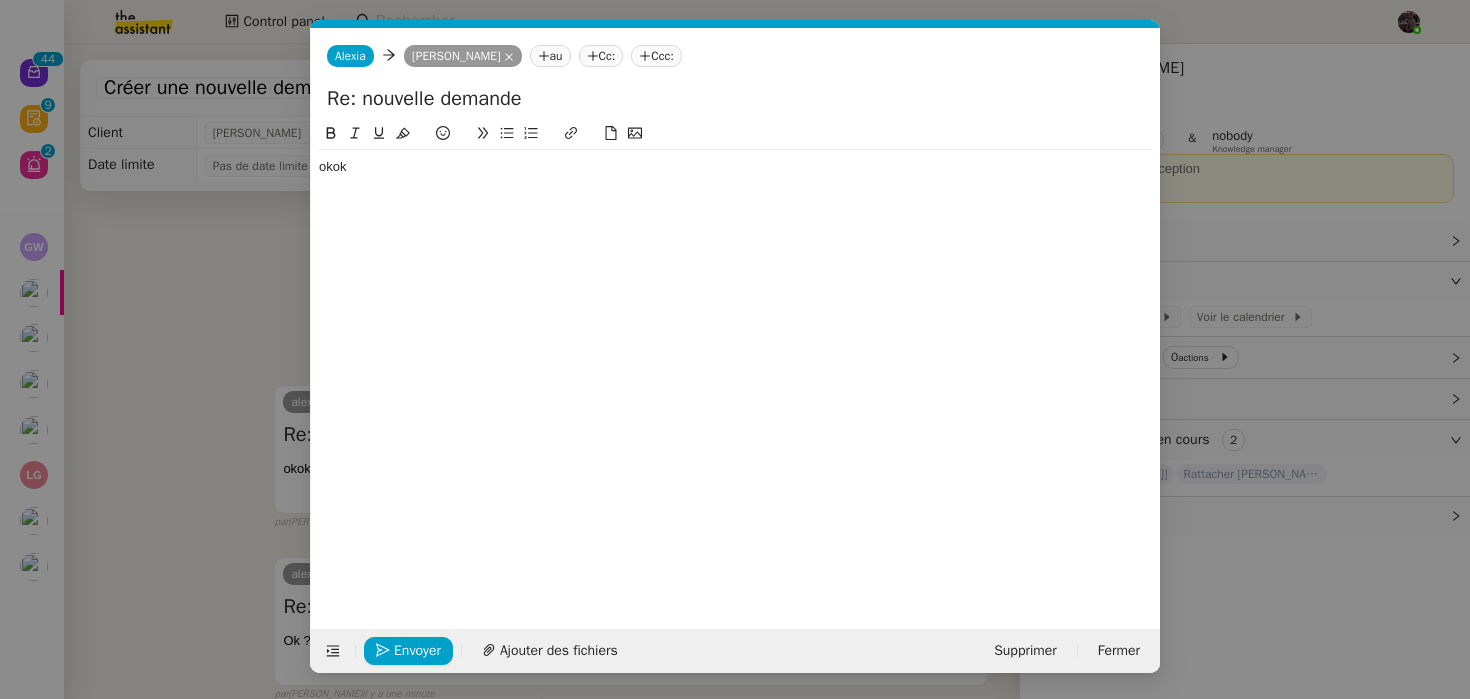 scroll, scrollTop: 0, scrollLeft: 42, axis: horizontal 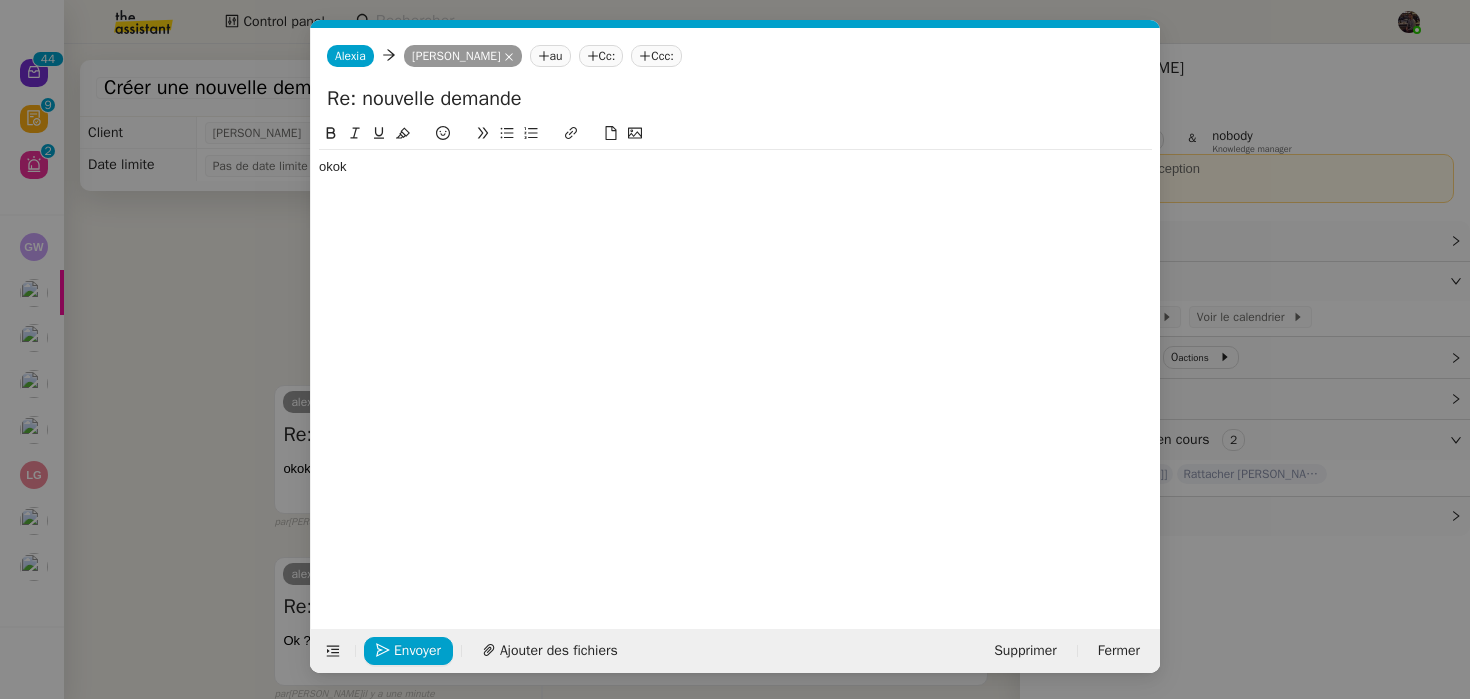 click on "okok" 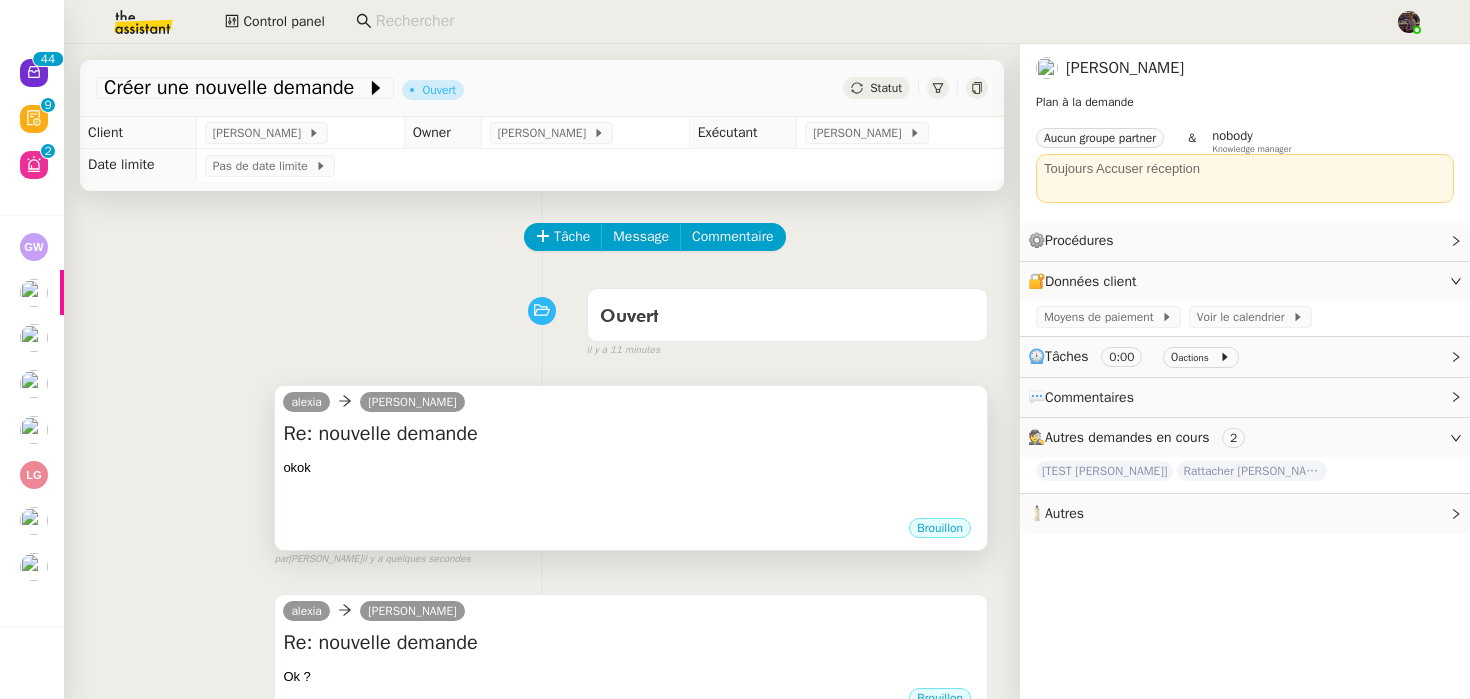 click on "Brouillon" at bounding box center [631, 531] 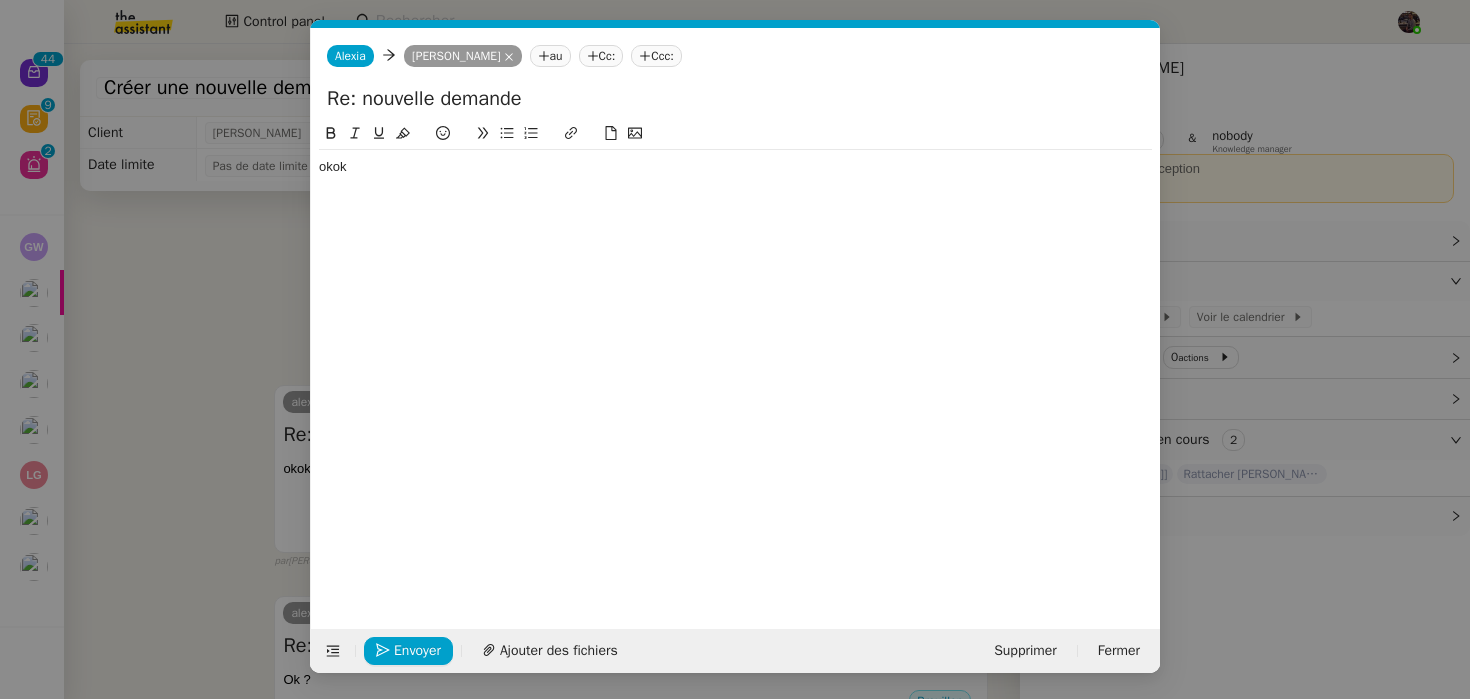 scroll, scrollTop: 0, scrollLeft: 42, axis: horizontal 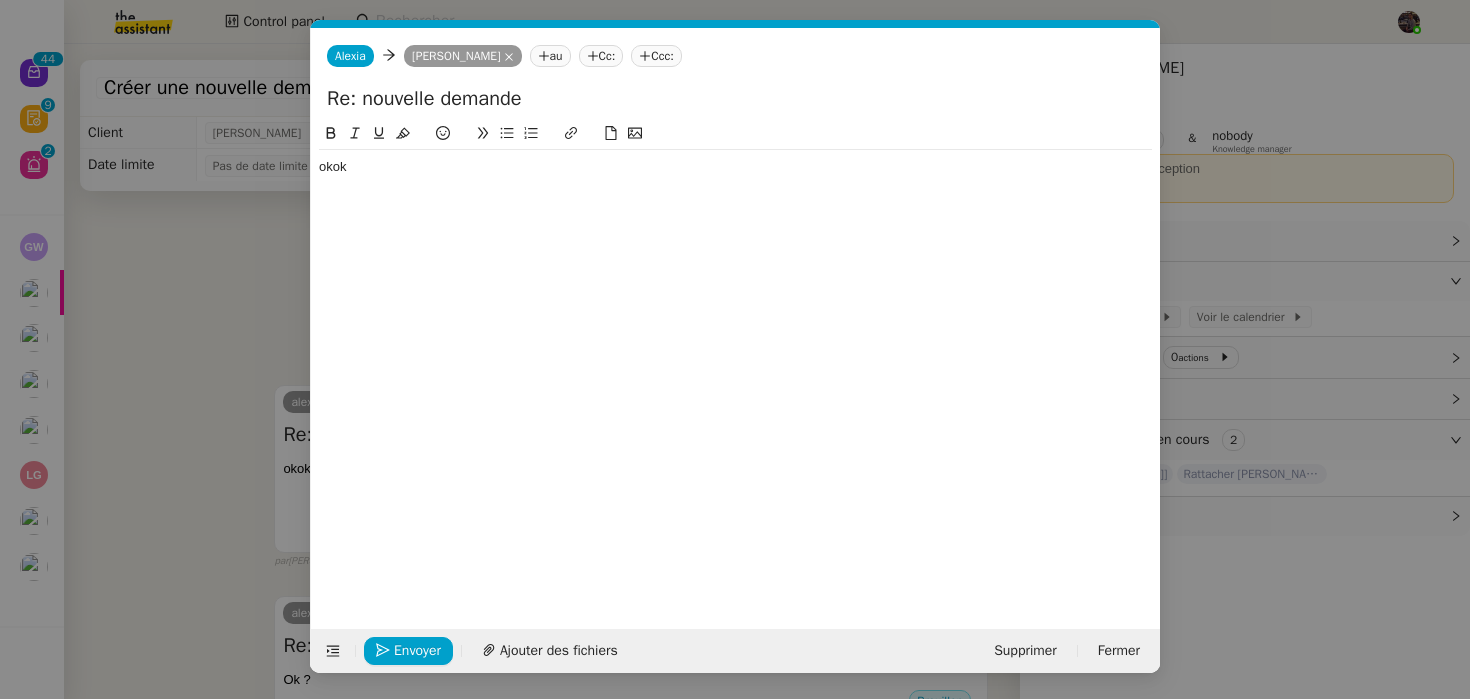 click on "Service TA - VOYAGE - PROPOSITION GLOBALE    A utiliser dans le cadre de proposition de déplacement TA - RELANCE CLIENT (EN)    Relancer un client lorsqu'il n'a pas répondu à un précédent message BAFERTY - MAIL AUDITION    A utiliser dans le cadre de la procédure d'envoi des mails d'audition TA - PUBLICATION OFFRE D'EMPLOI     Organisation du recrutement Discours de présentation du paiement sécurisé    TA - VOYAGES - PROPOSITION ITINERAIRE    Soumettre les résultats d'une recherche TA - CONFIRMATION PAIEMENT (EN)    Confirmer avec le client de modèle de transaction - Attention Plan Pro nécessaire. TA - COURRIER EXPEDIE (recommandé)    A utiliser dans le cadre de l'envoi d'un courrier recommandé TA - PARTAGE DE CALENDRIER (EN)    A utiliser pour demander au client de partager son calendrier afin de faciliter l'accès et la gestion PSPI - Appel de fonds MJL    A utiliser dans le cadre de la procédure d'appel de fonds MJL TA - RELANCE CLIENT    TA - AR PROCEDURES        21 YIELD" at bounding box center [735, 349] 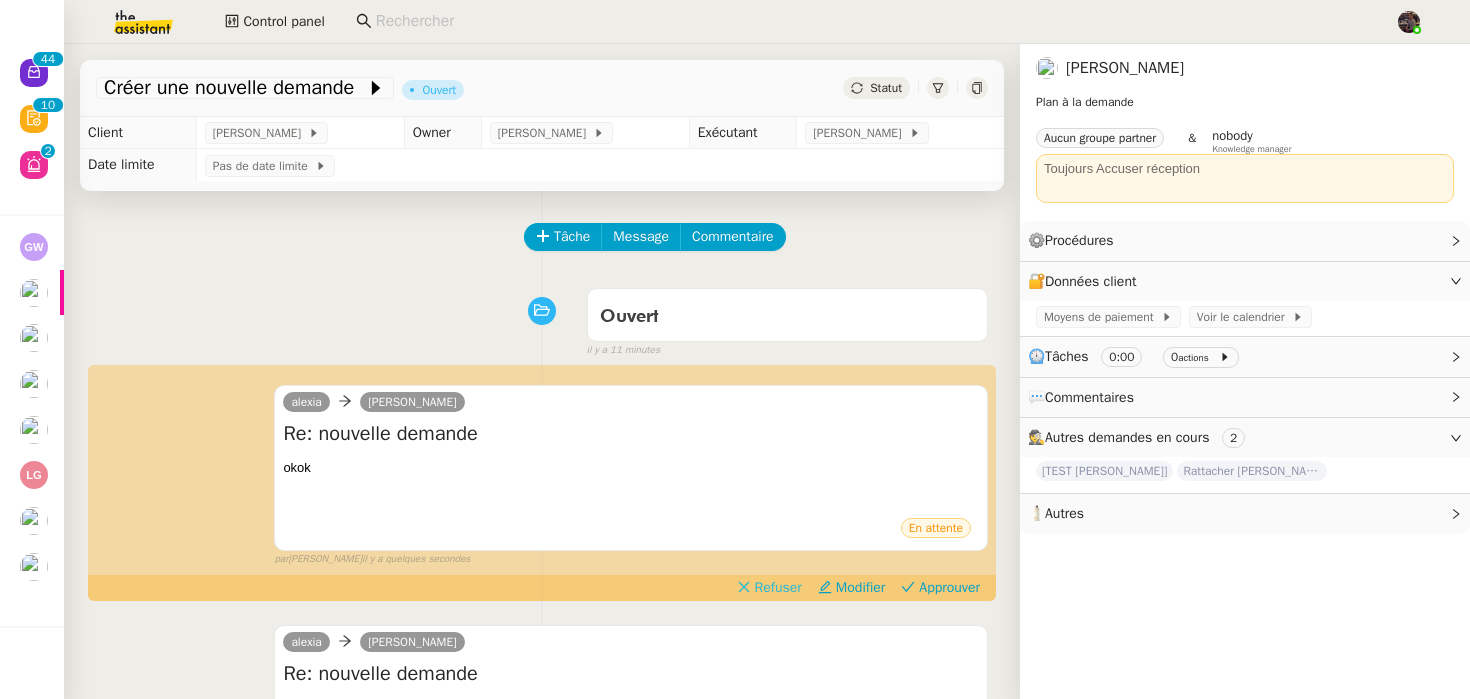 click on "Refuser" at bounding box center (778, 588) 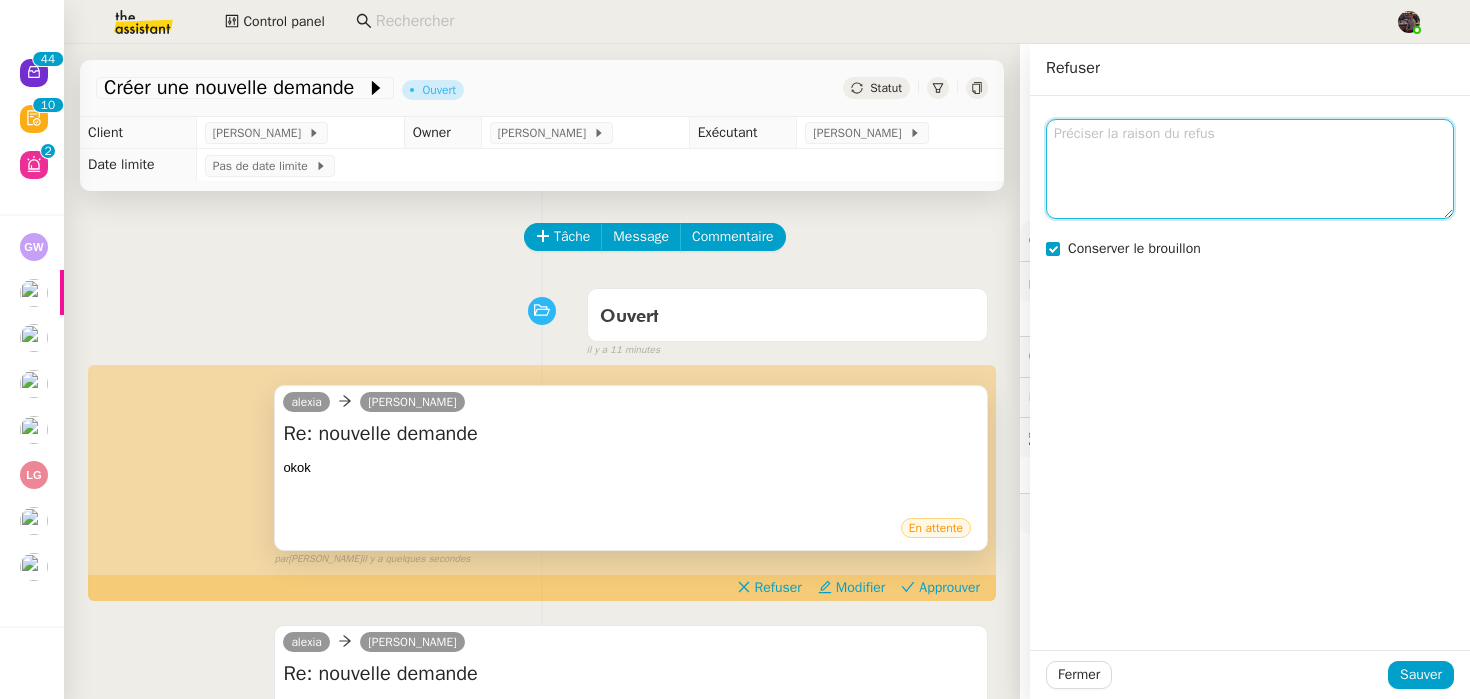 click 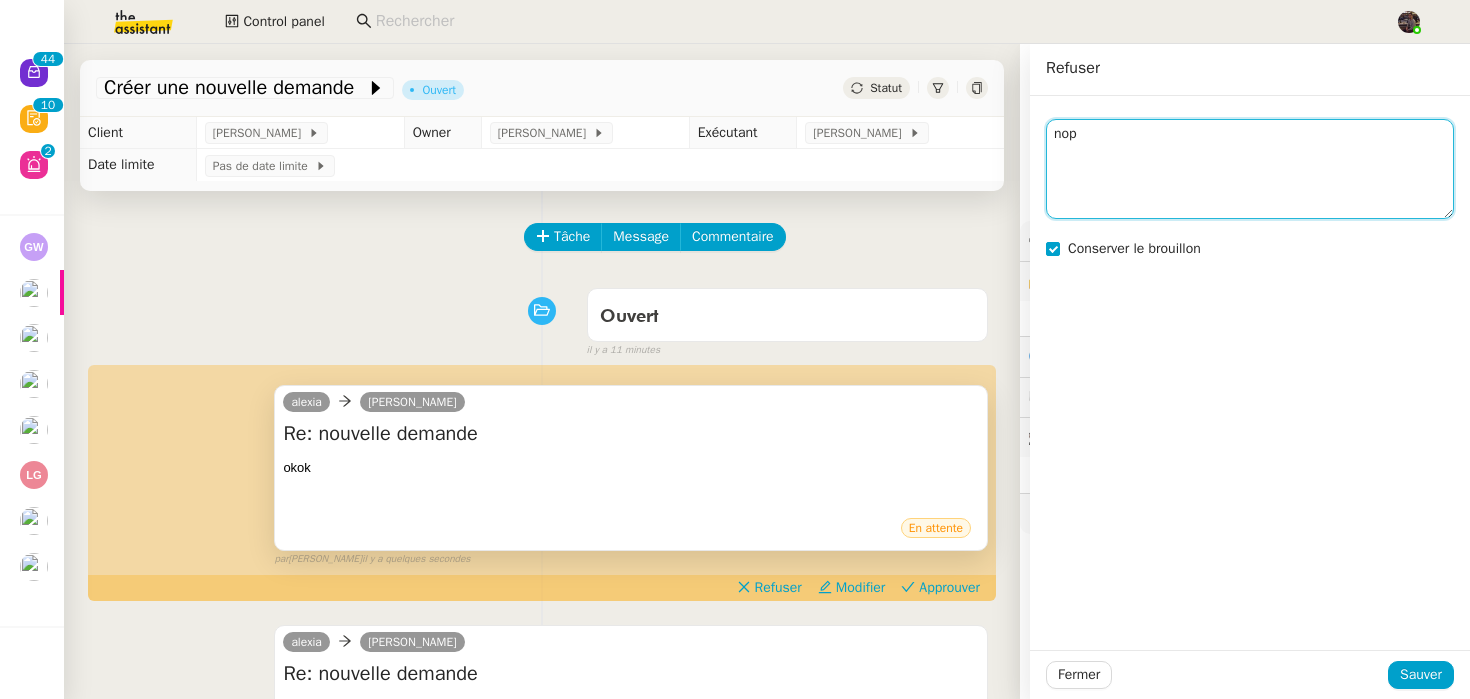type on "nop" 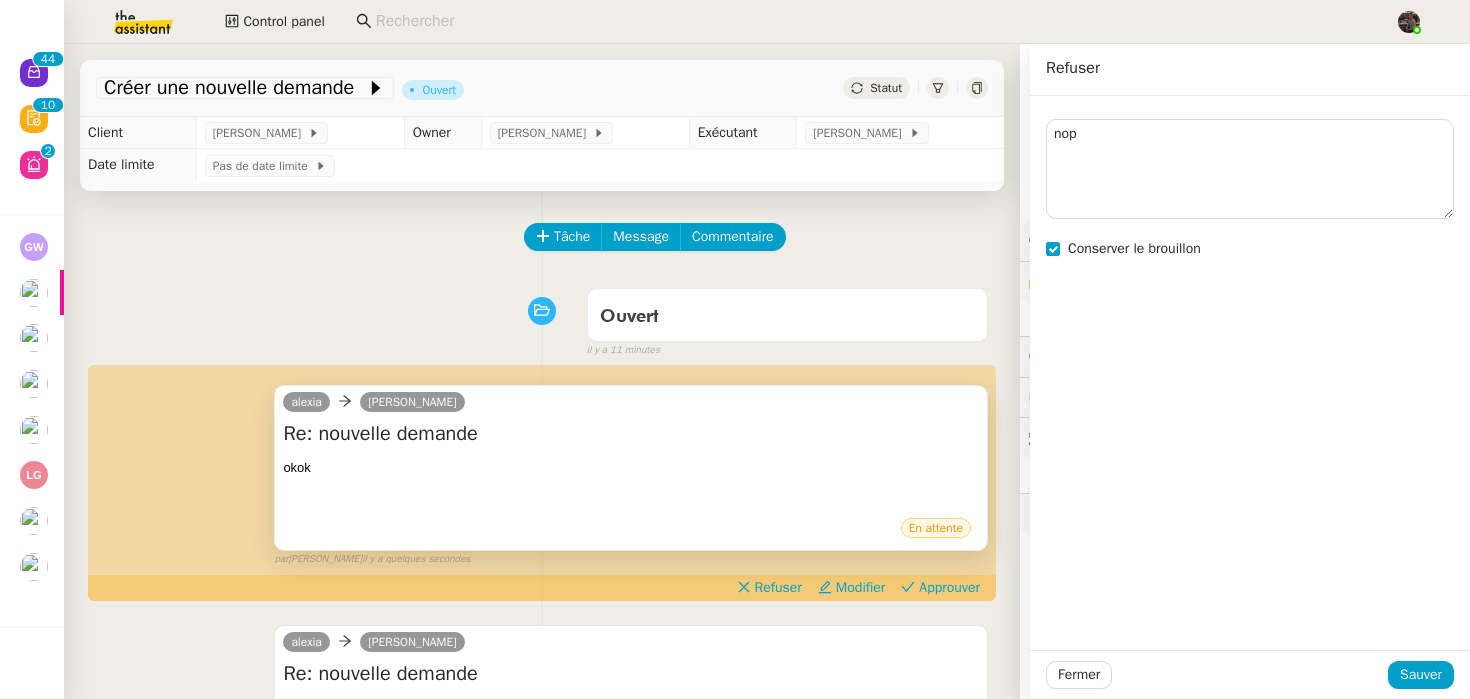 click on "Fermer Sauver" 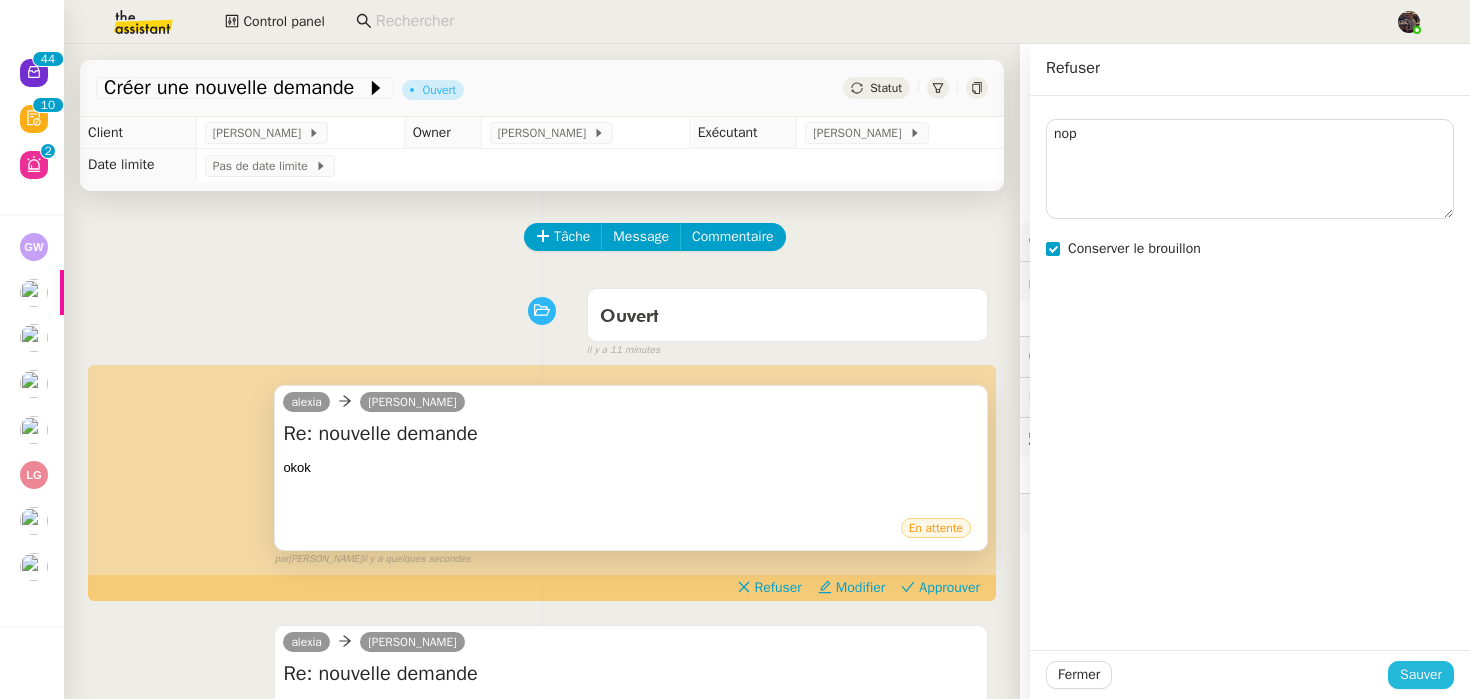 click on "Sauver" 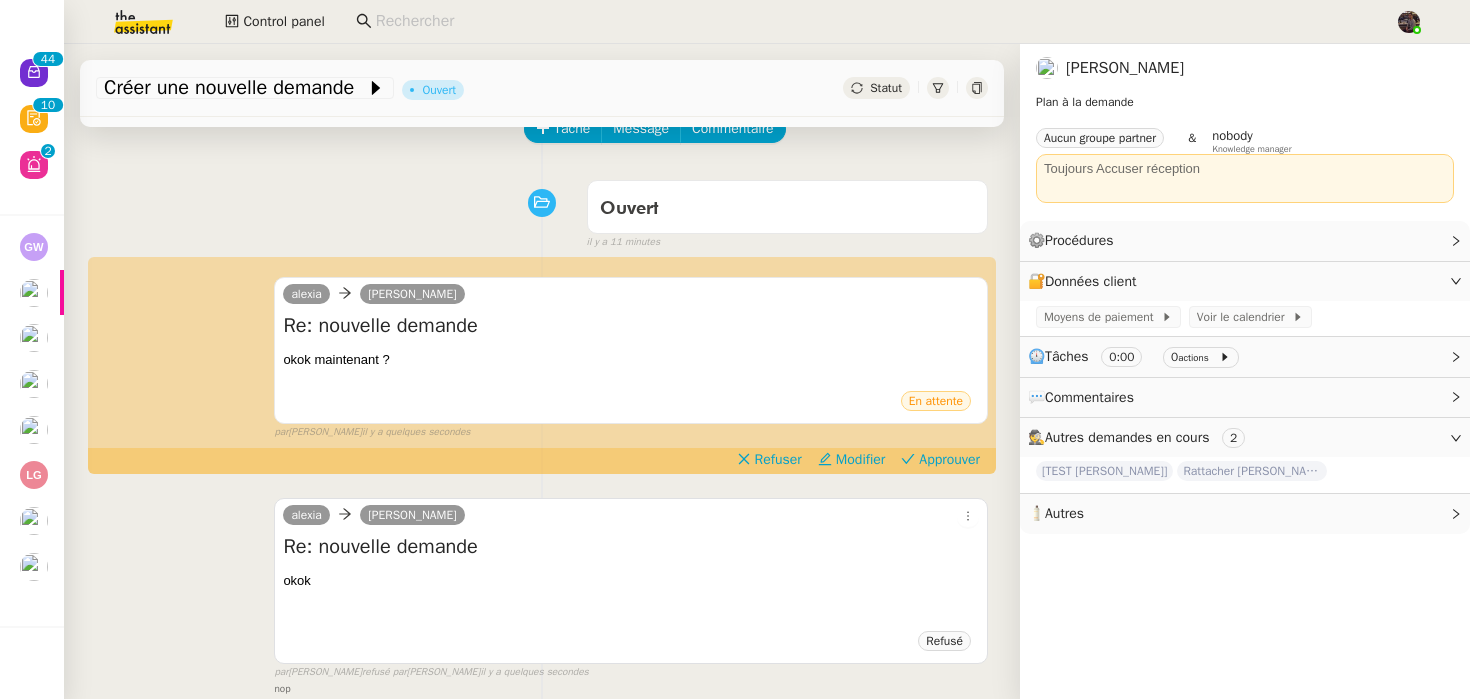 scroll, scrollTop: 0, scrollLeft: 0, axis: both 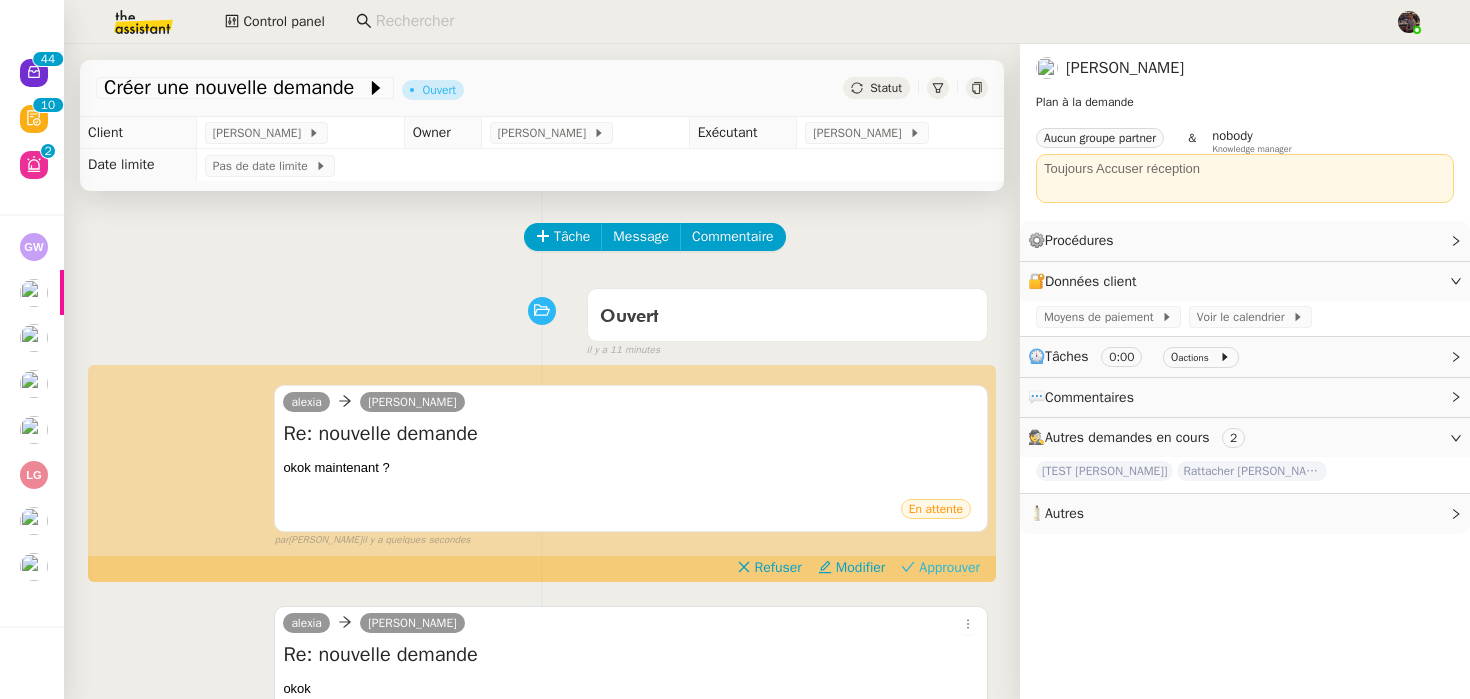 click on "Approuver" at bounding box center [949, 568] 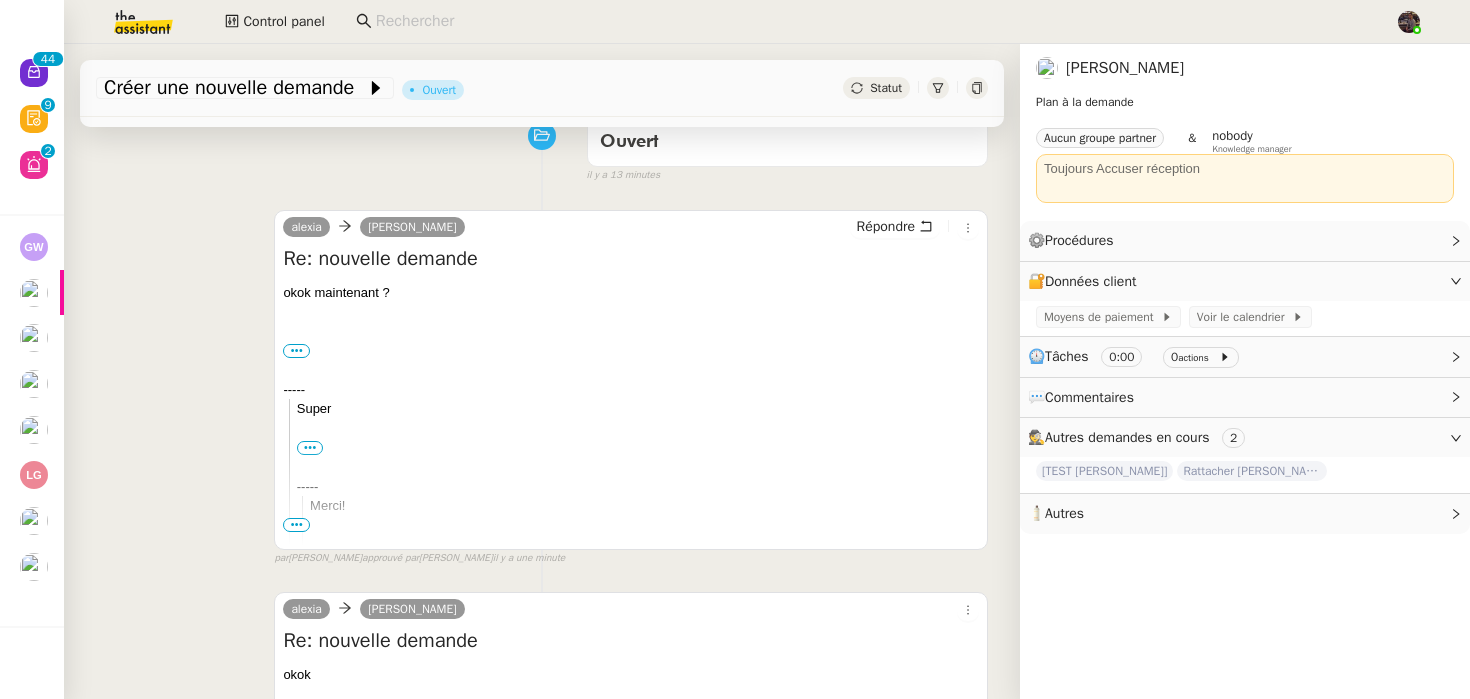 scroll, scrollTop: 0, scrollLeft: 0, axis: both 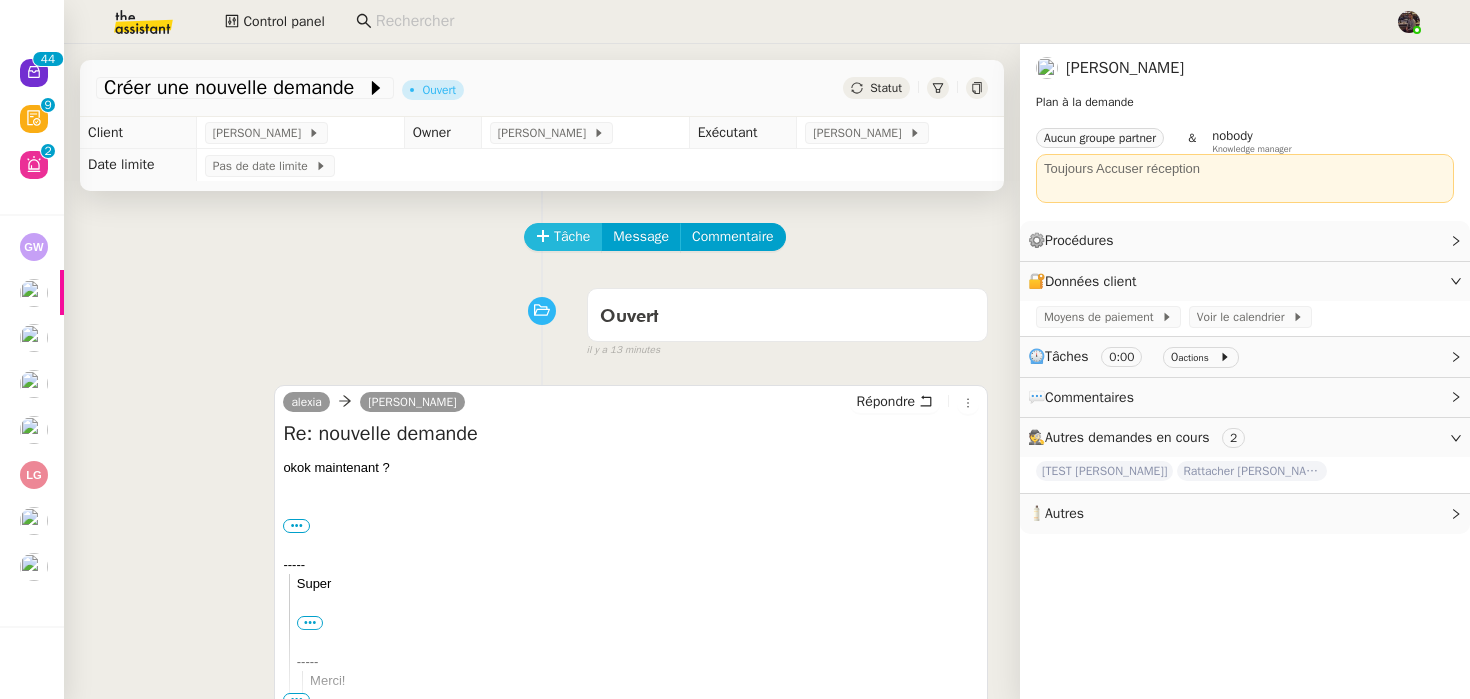 click on "Tâche" 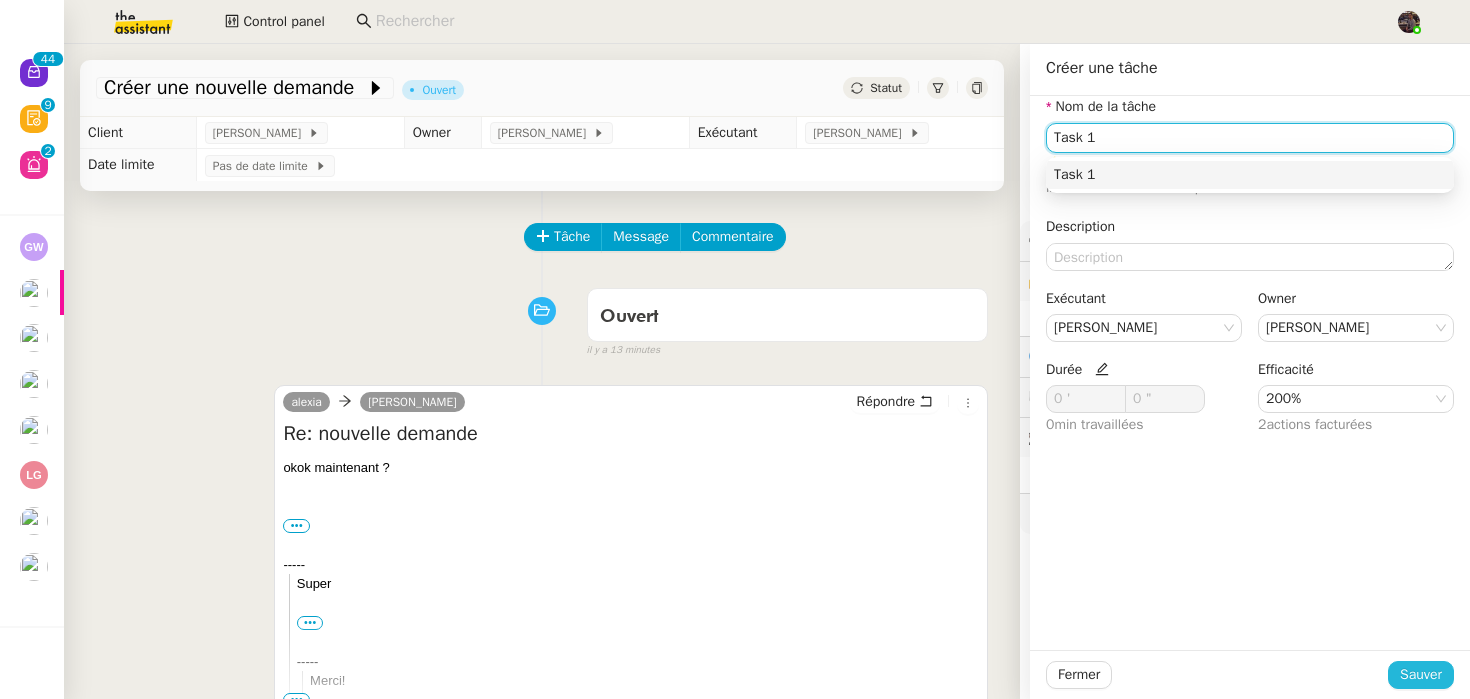 type on "Task 1" 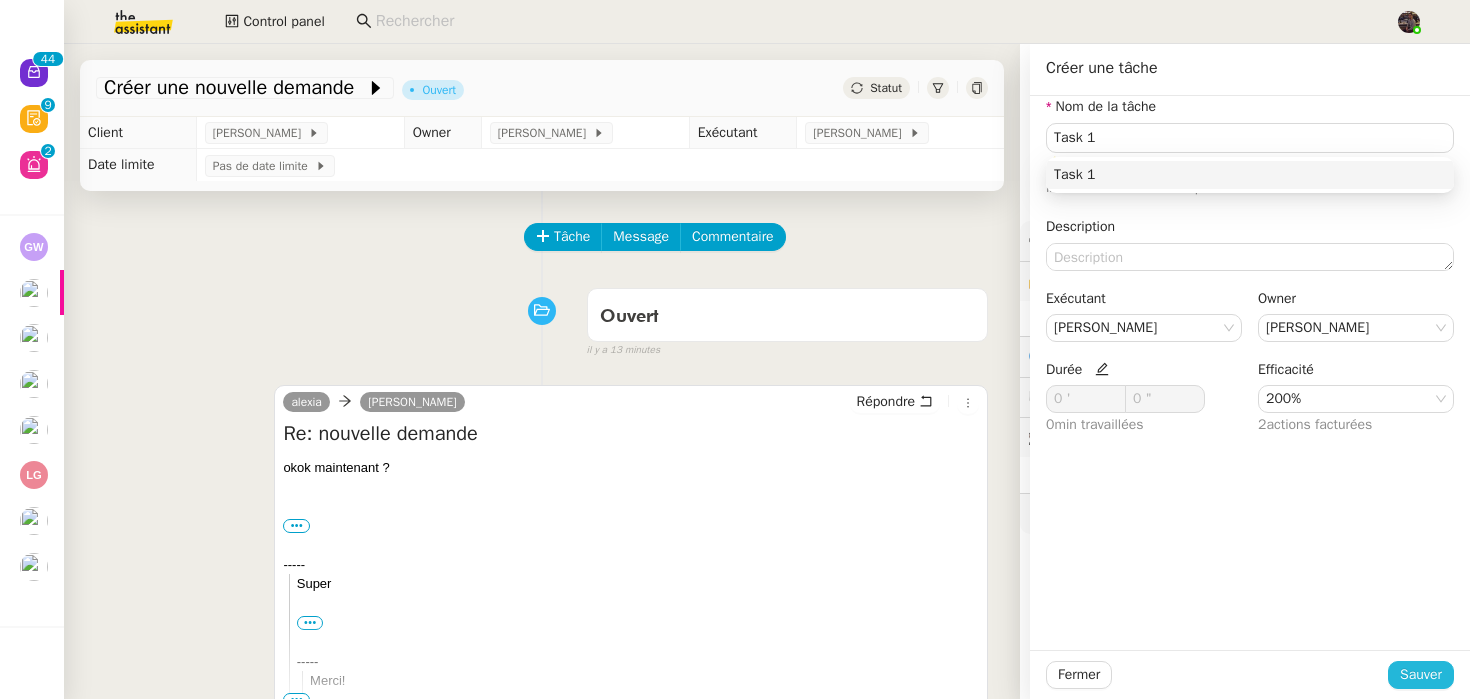 click on "Sauver" 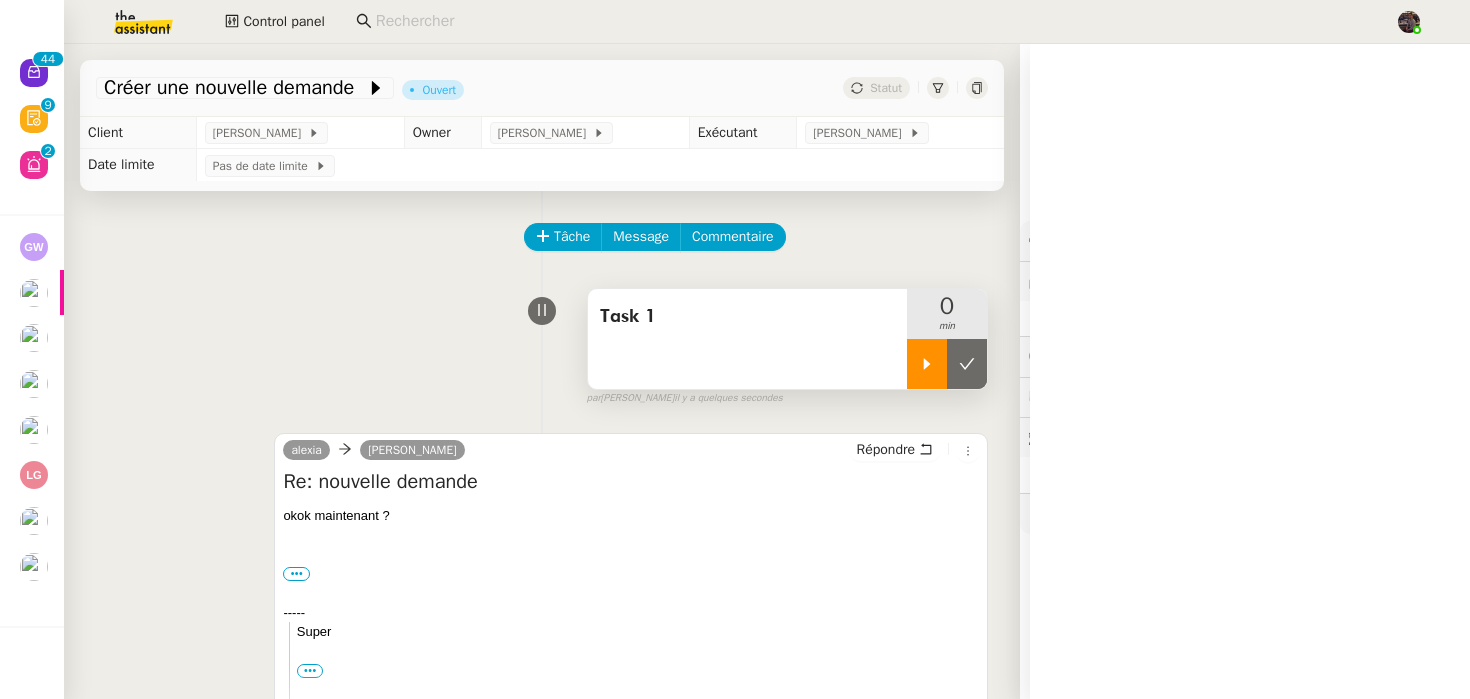 click at bounding box center [927, 364] 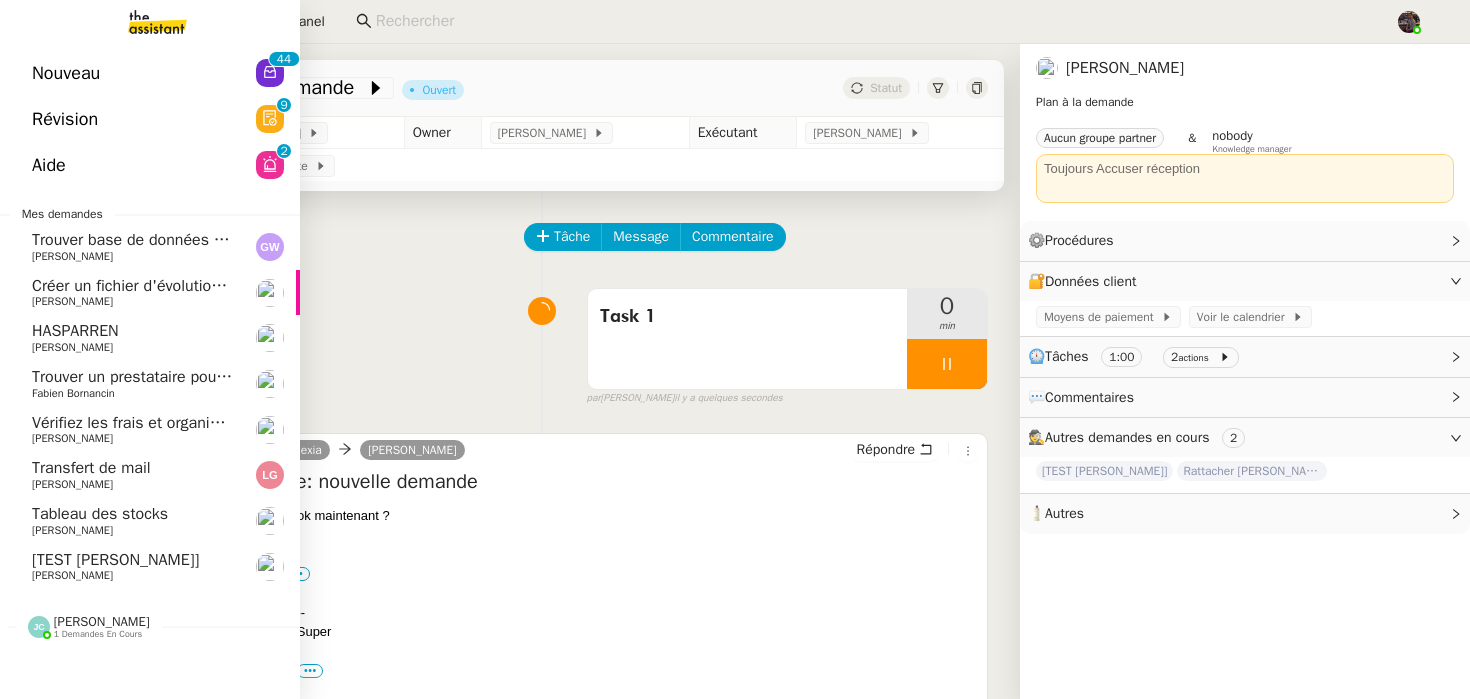 click on "1 demandes en cours" 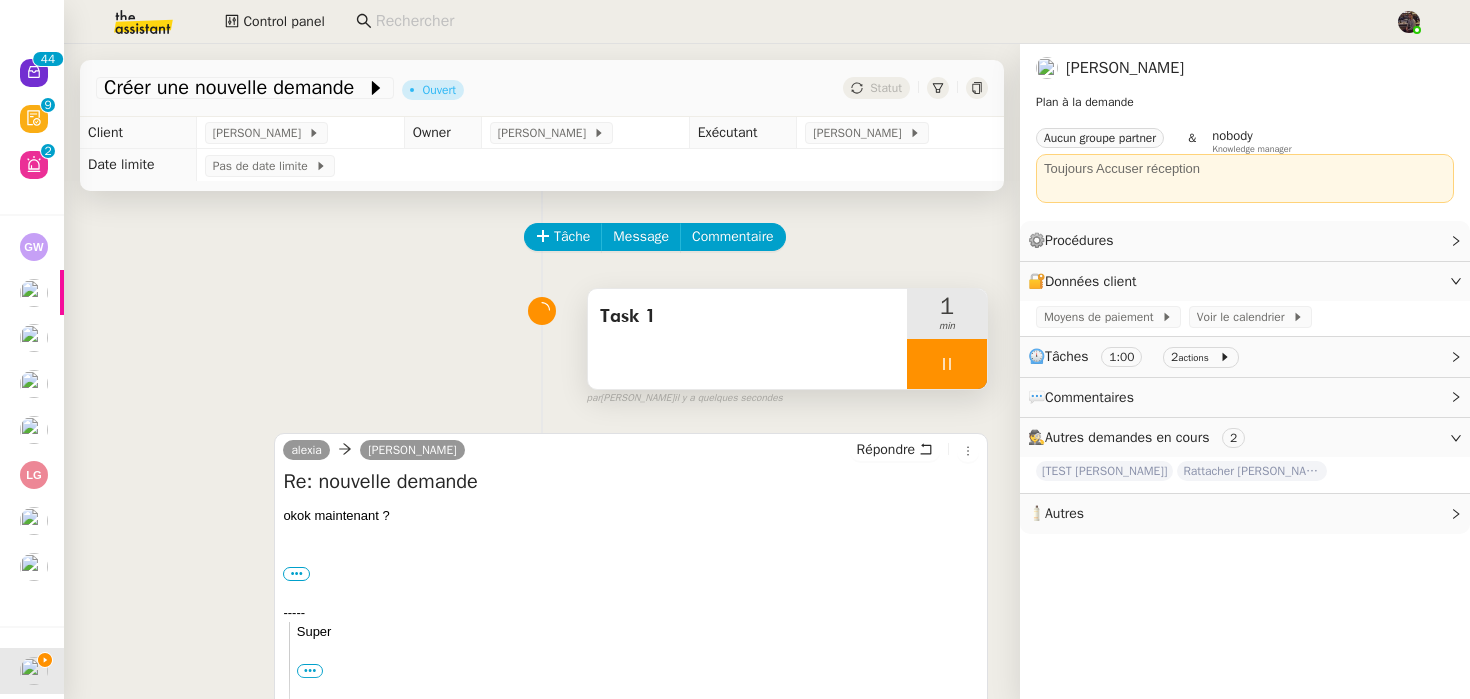 click at bounding box center (947, 364) 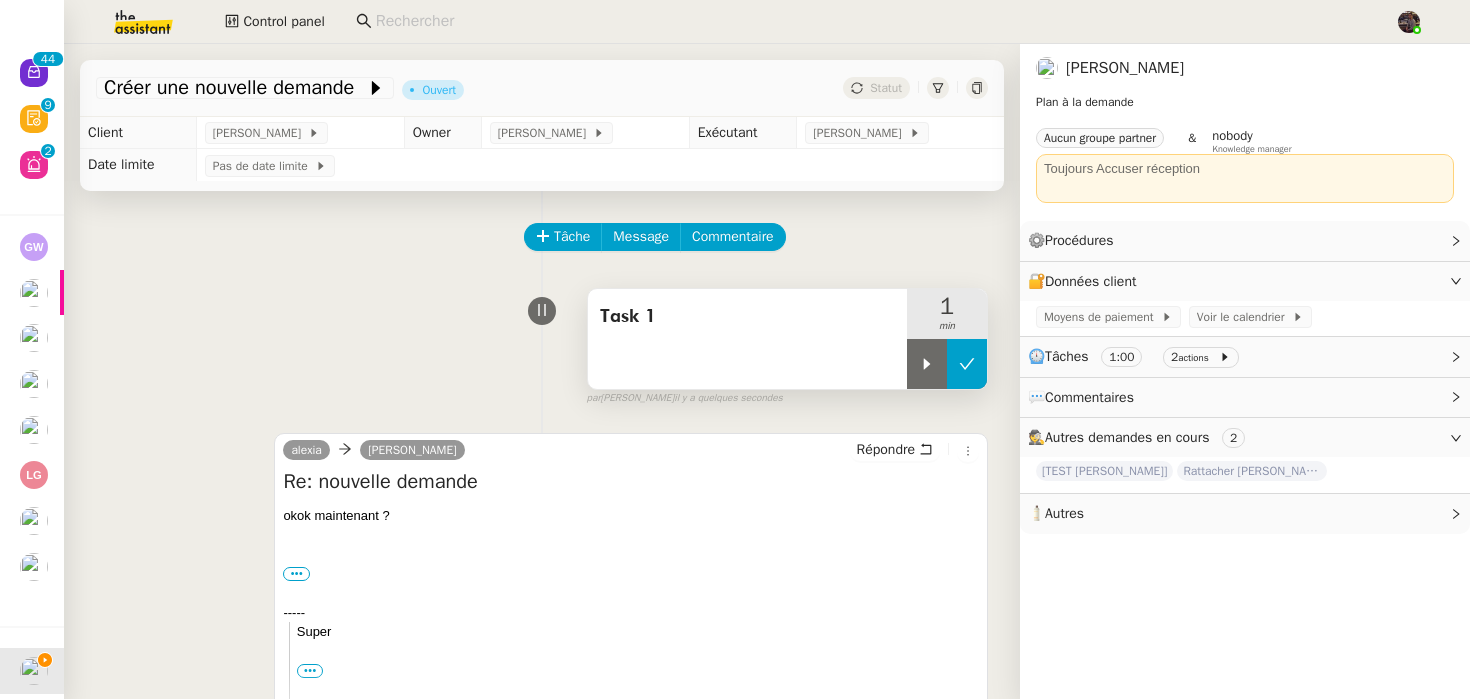 click at bounding box center [967, 364] 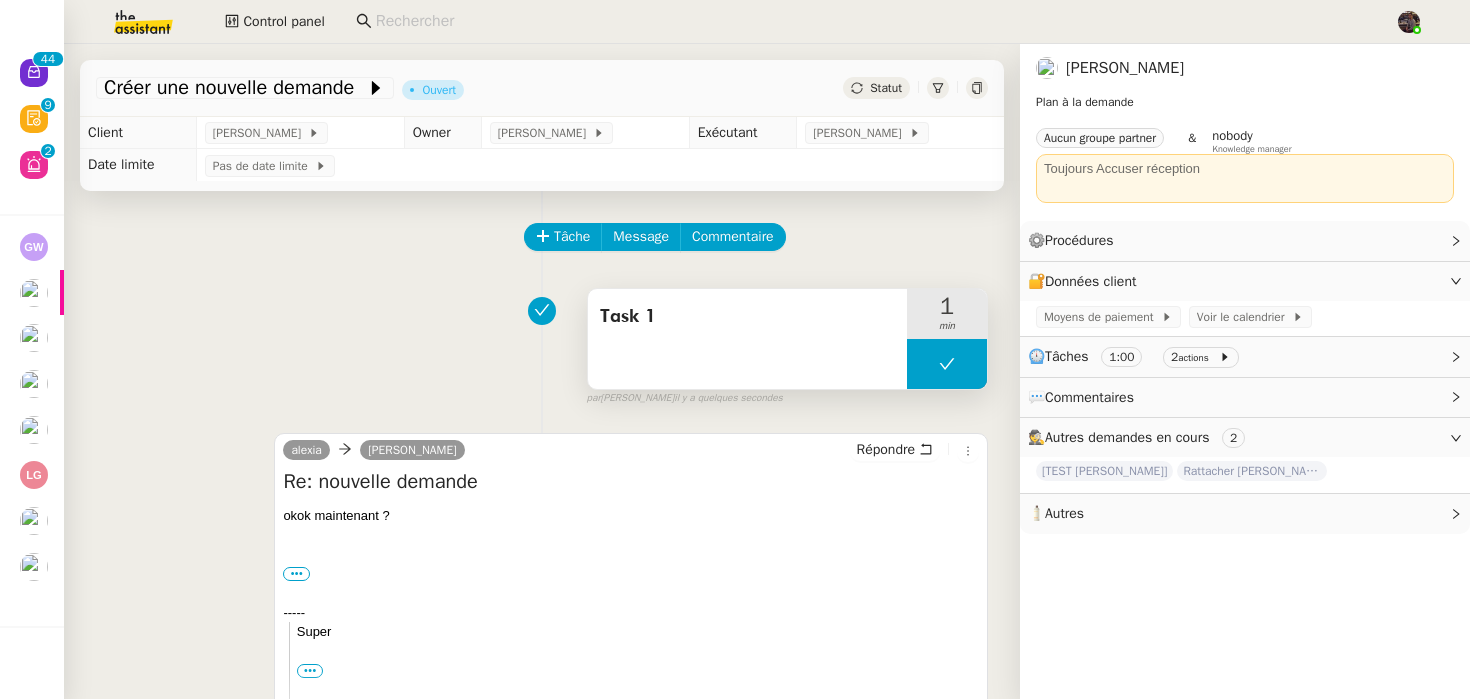 click on "Task 1" at bounding box center (747, 339) 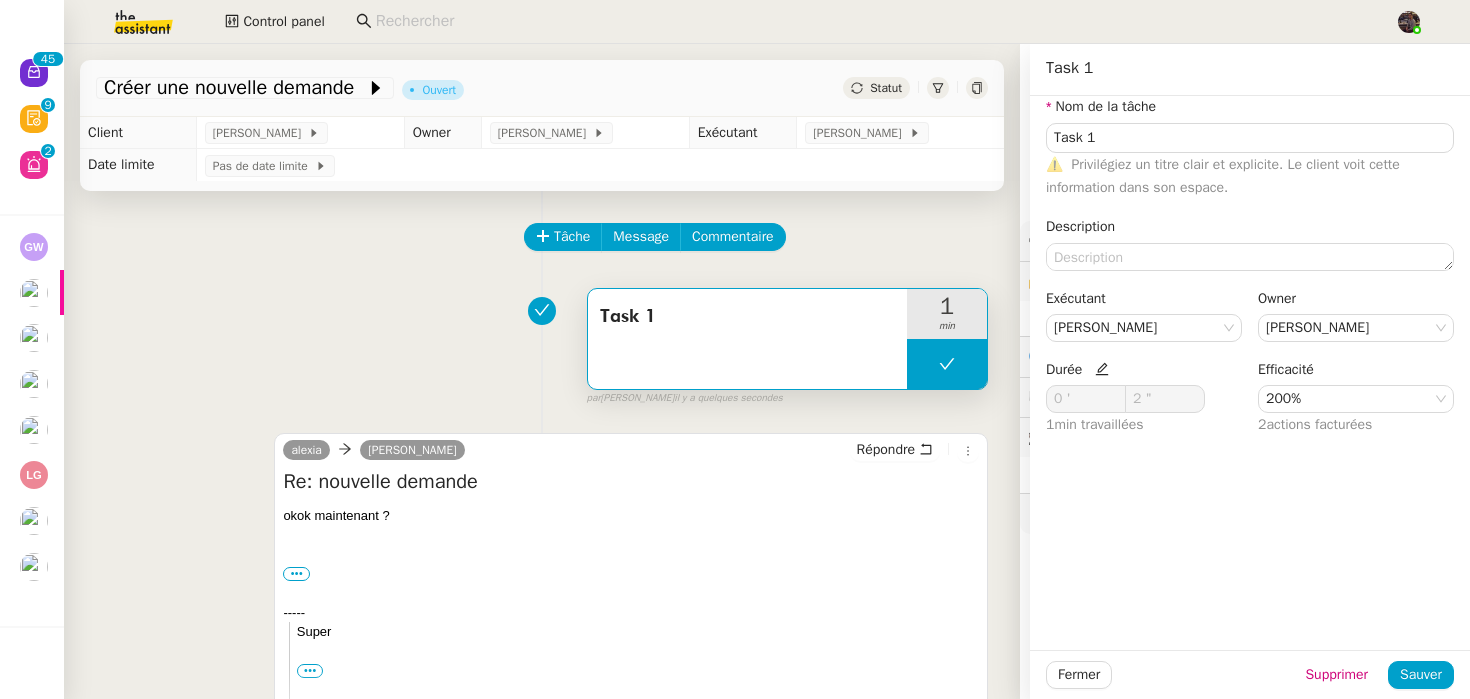 click on "Task 1" at bounding box center (747, 339) 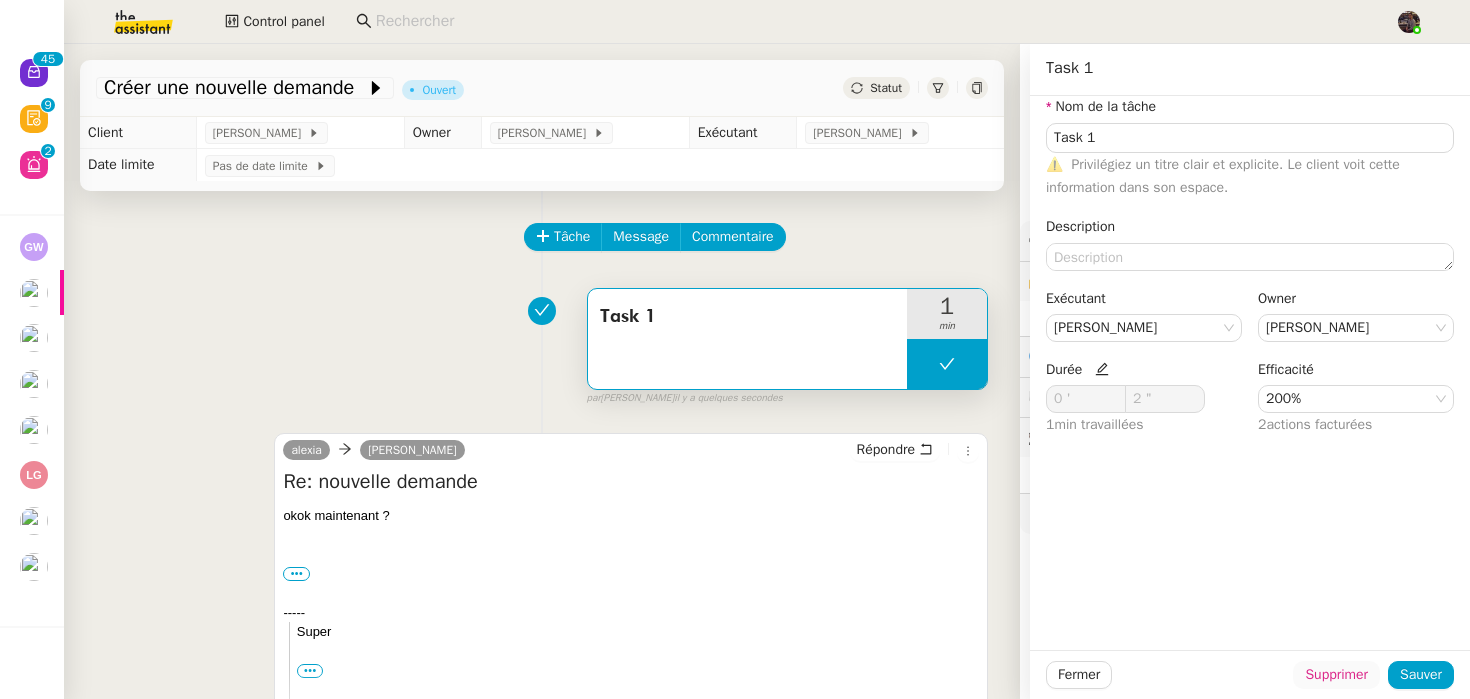 click on "Supprimer" 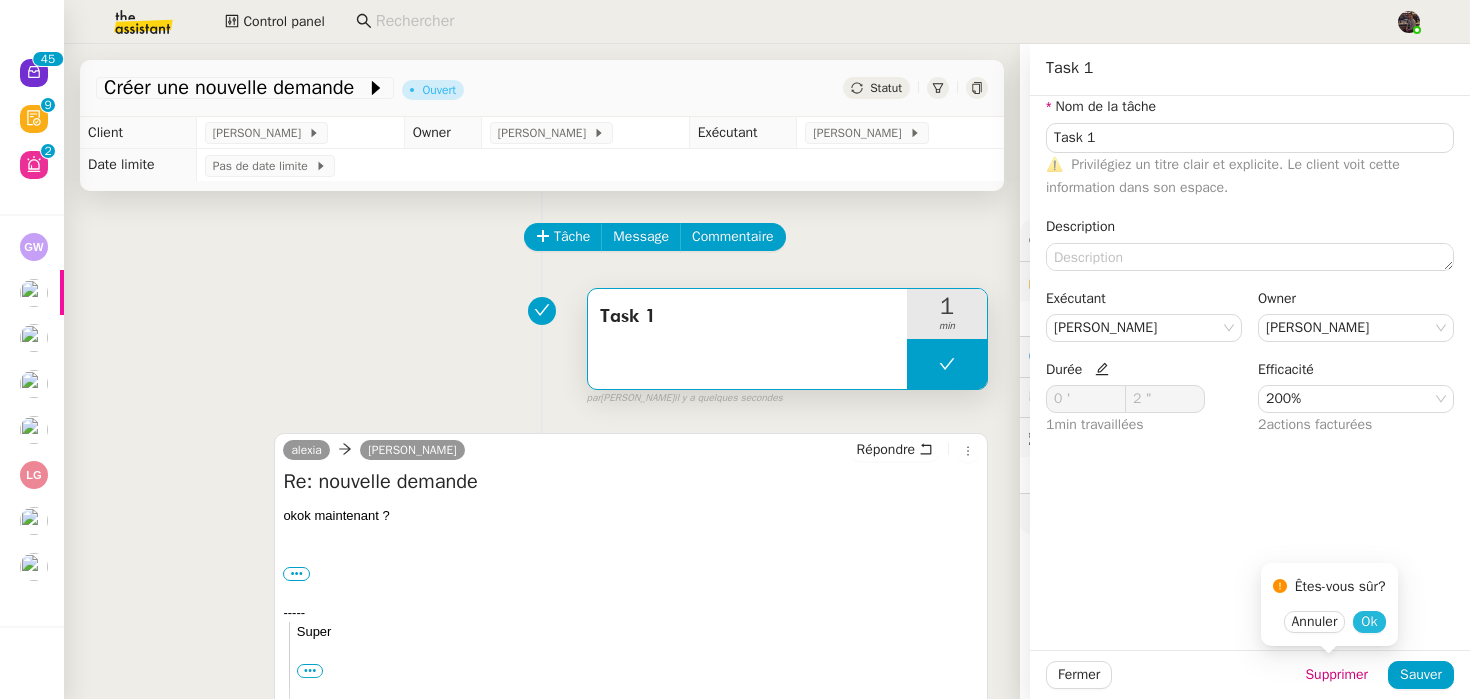 click on "Ok" at bounding box center [1369, 622] 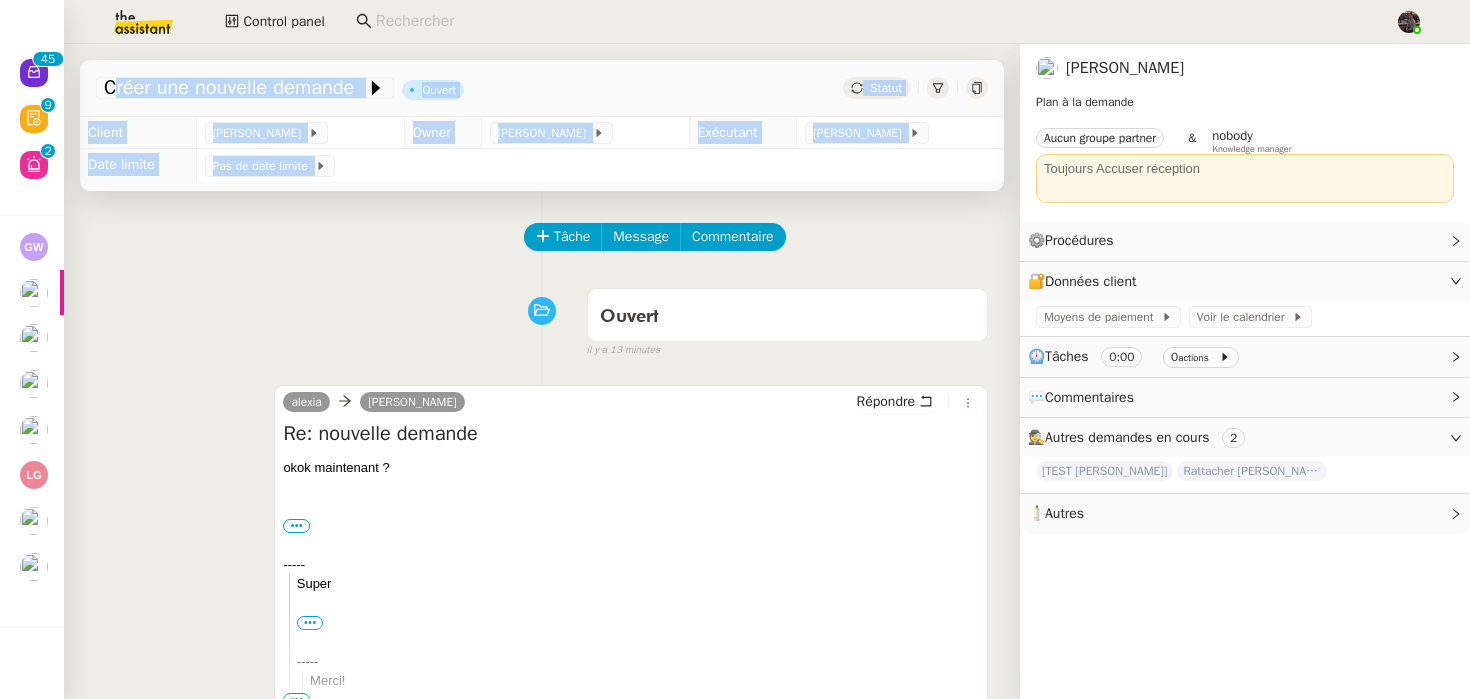 drag, startPoint x: 393, startPoint y: 228, endPoint x: 173, endPoint y: 68, distance: 272.02942 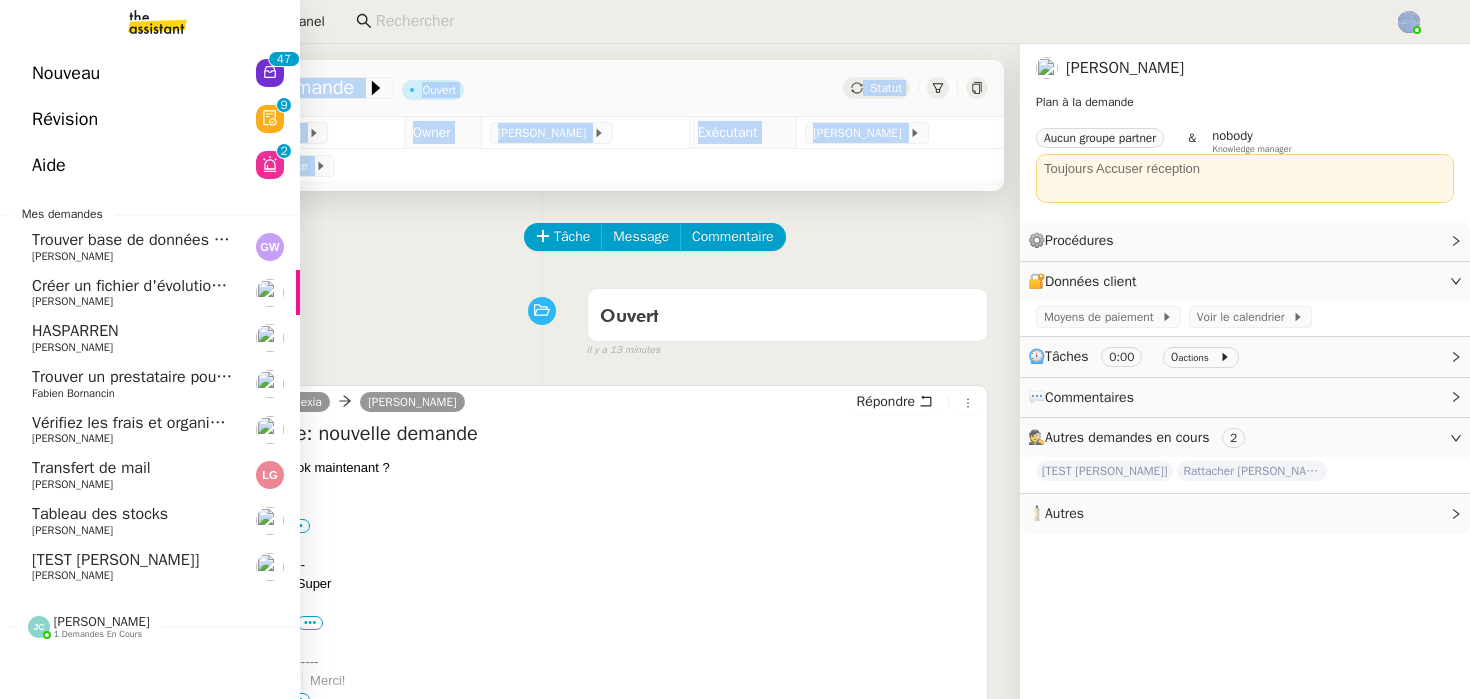 click on "Nouveau  0   1   2   3   4   5   6   7   8   9   0   1   2   3   4   5   6   7   8   9" 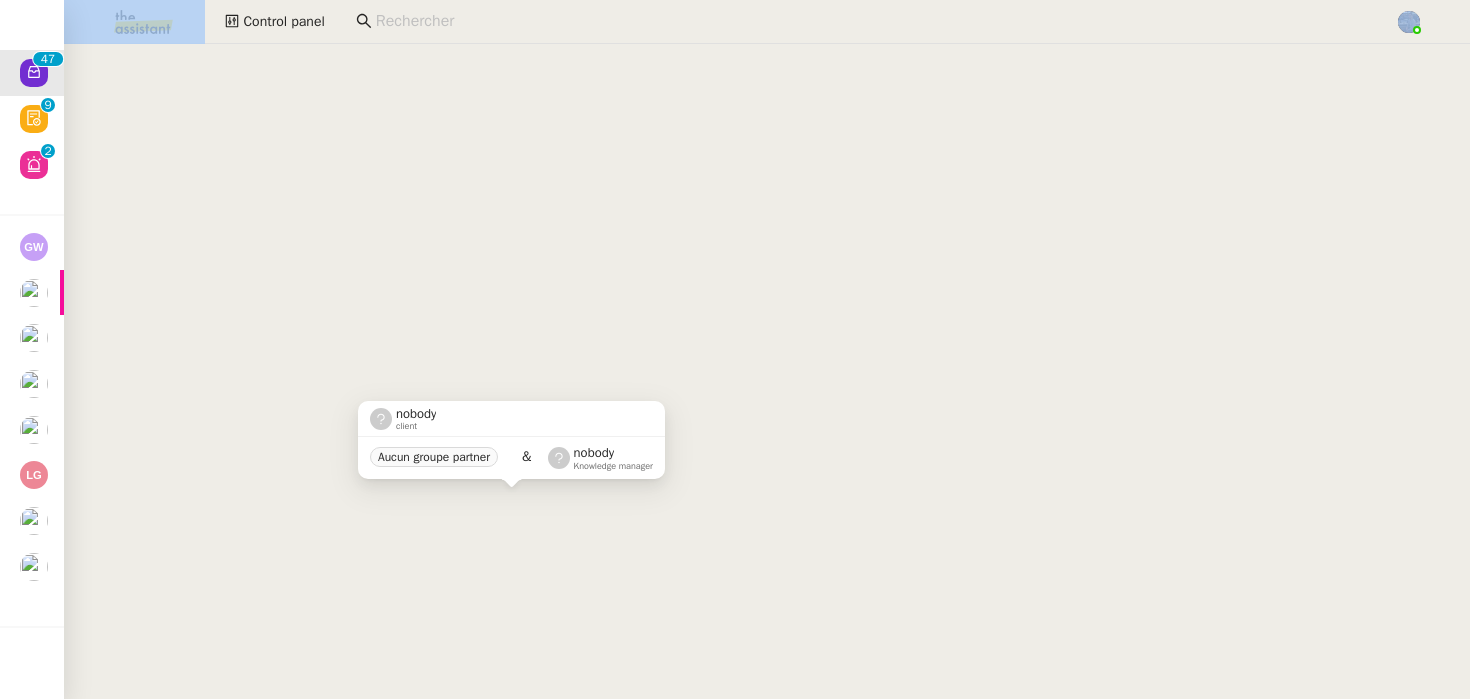 scroll, scrollTop: 2917, scrollLeft: 0, axis: vertical 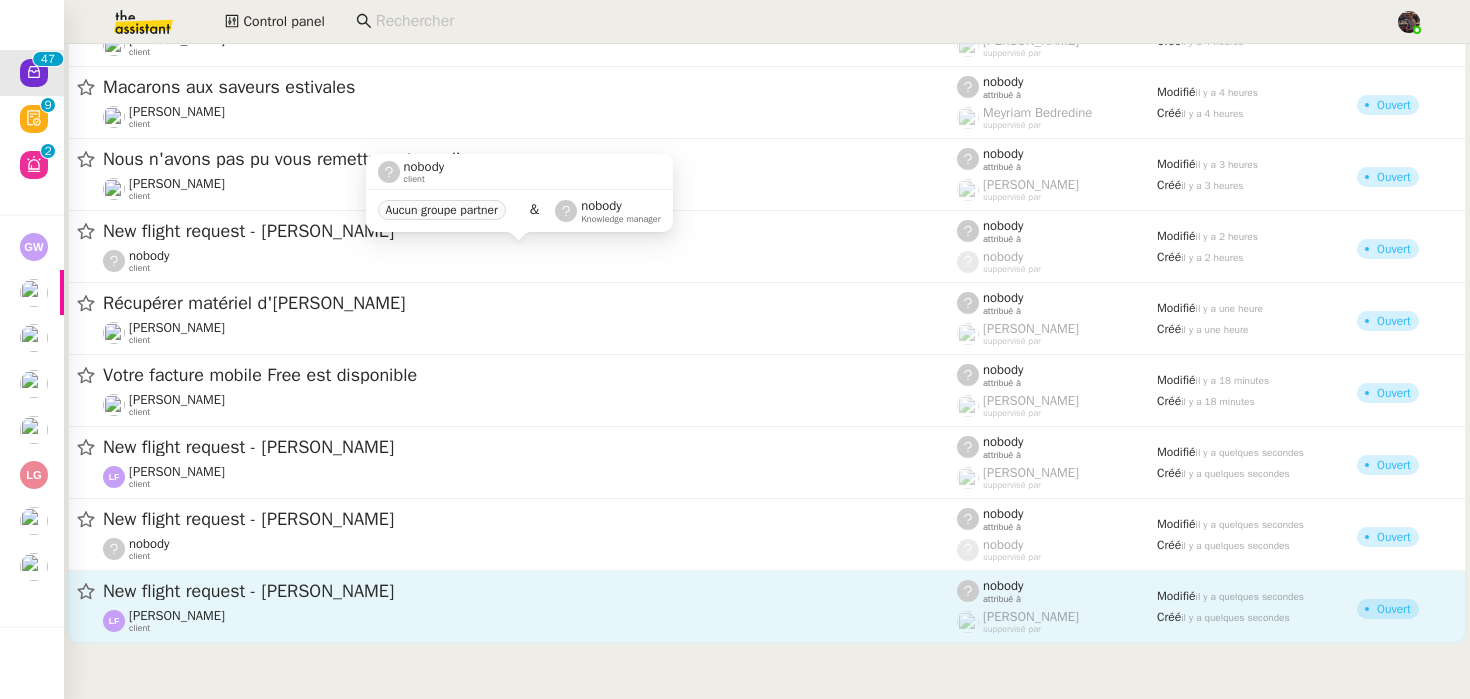click on "New flight request - [PERSON_NAME]" 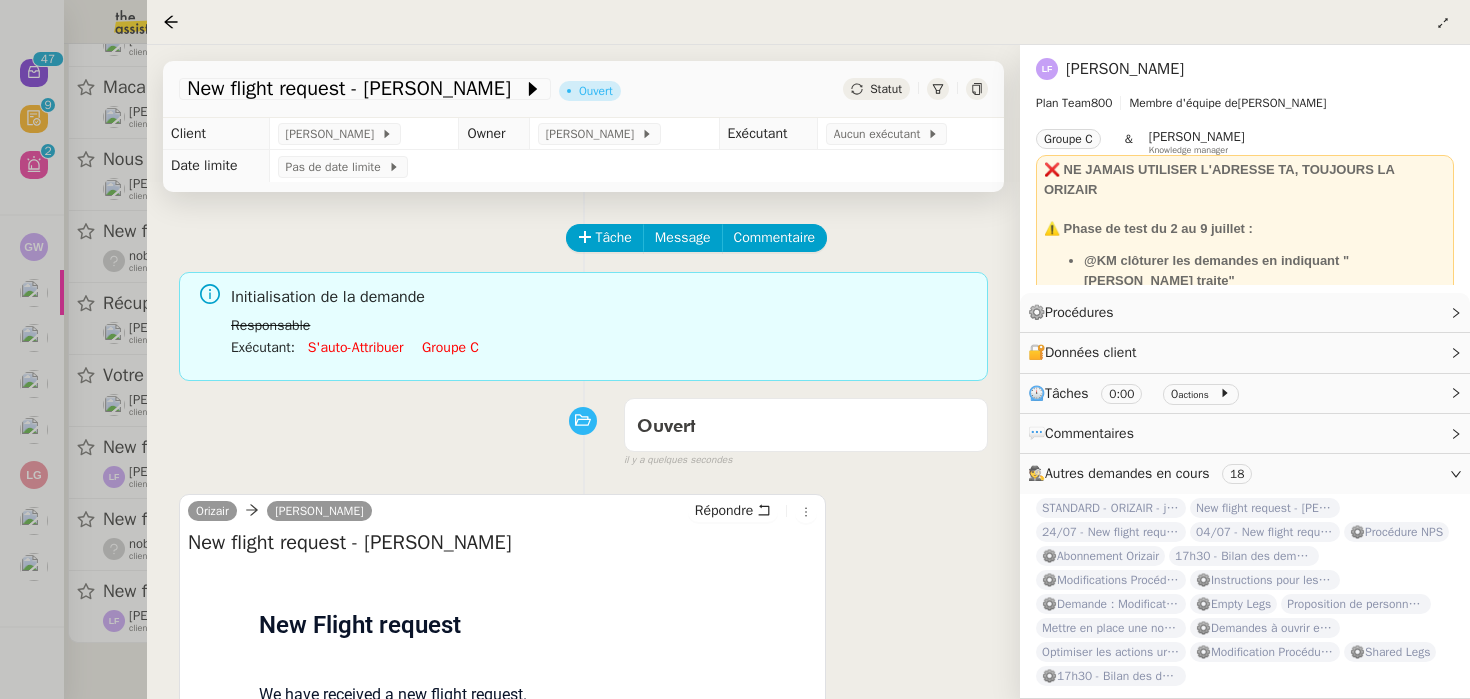 scroll, scrollTop: 256, scrollLeft: 0, axis: vertical 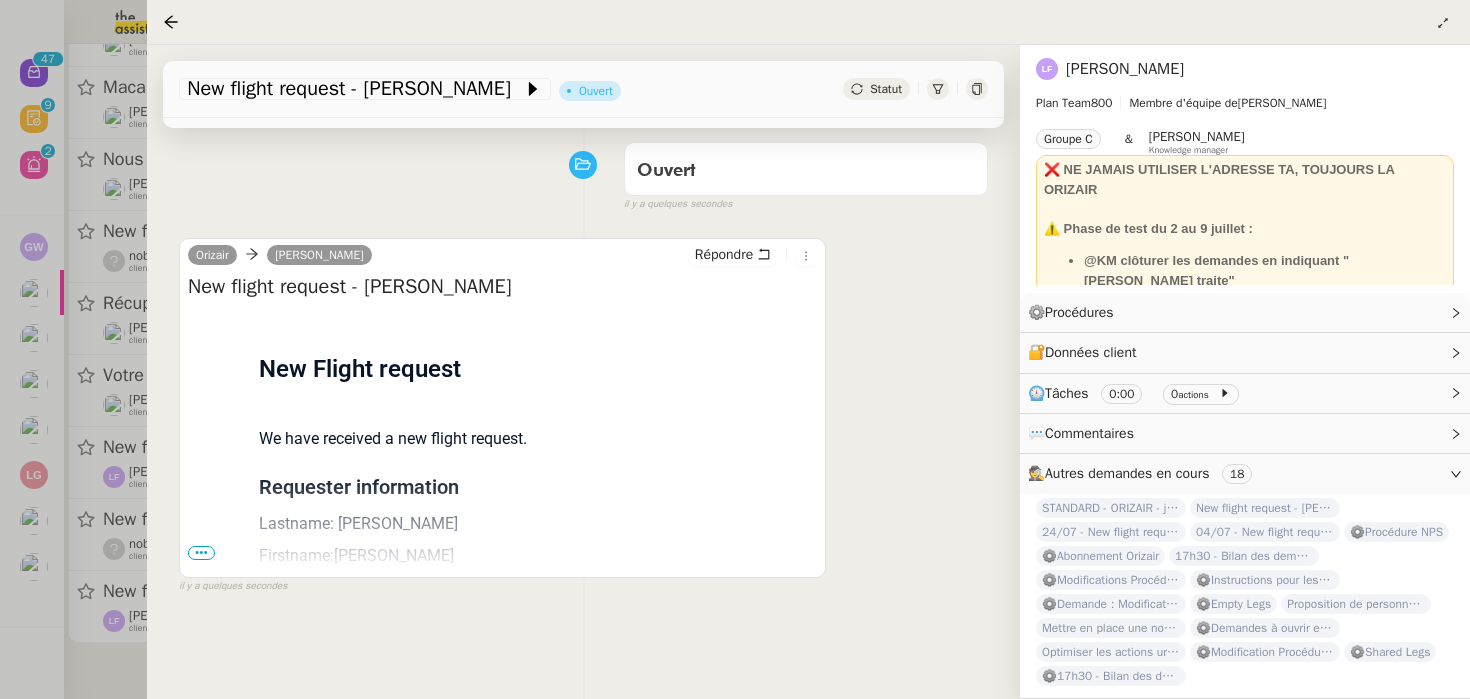 click at bounding box center [735, 349] 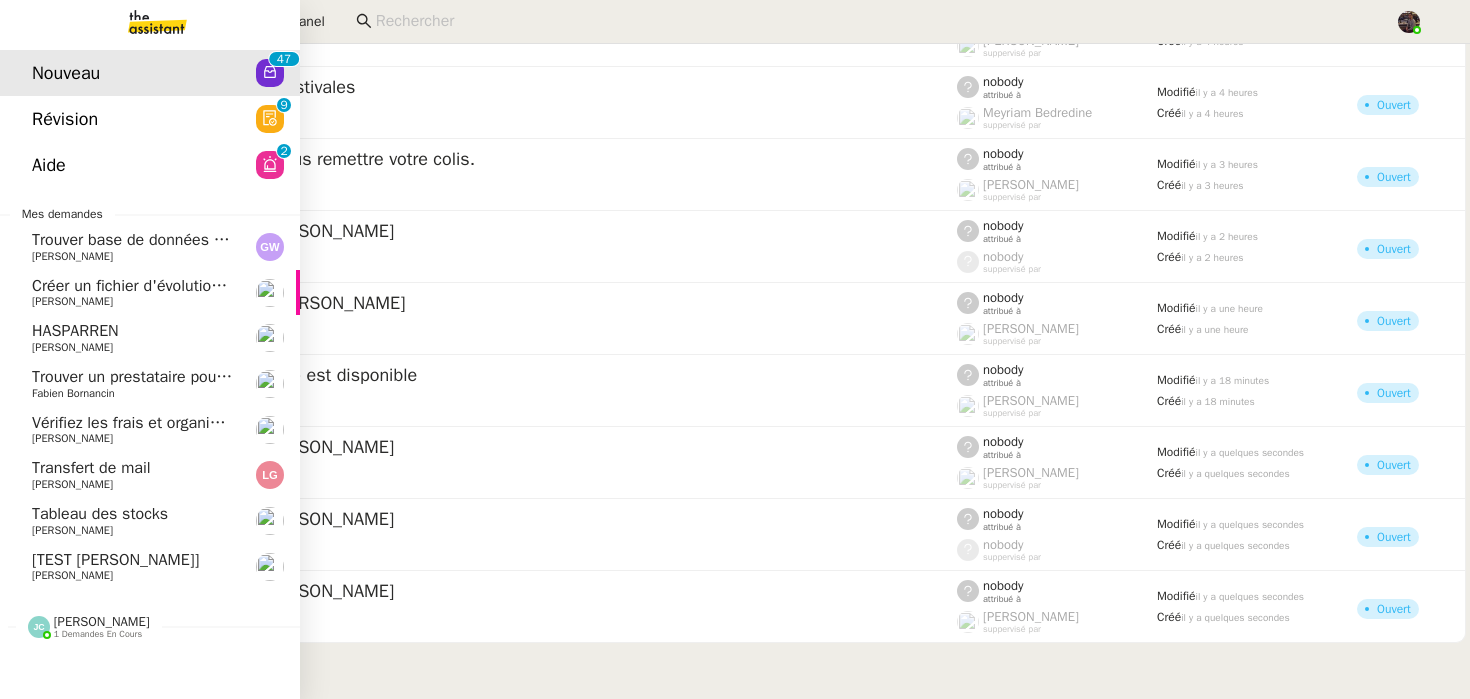 click on "[TEST [PERSON_NAME]]    [PERSON_NAME]" 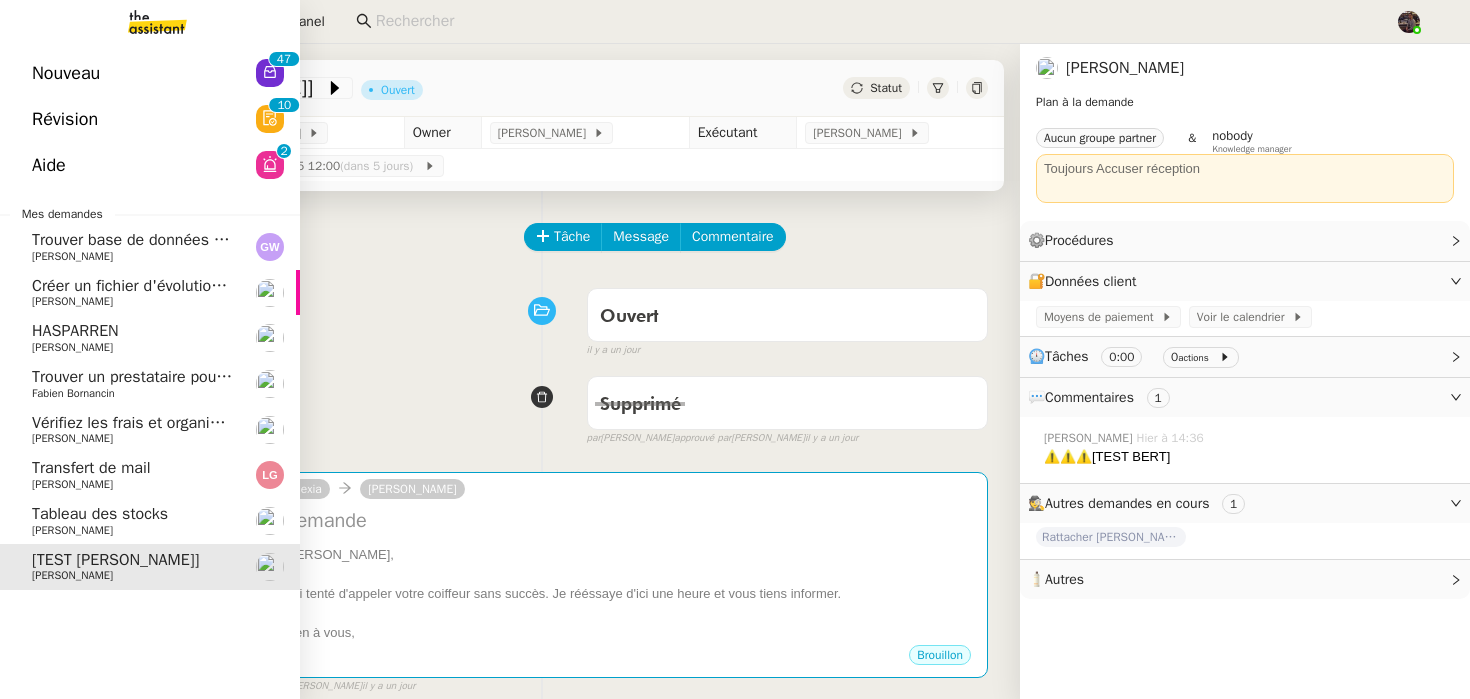 click on "Révision" 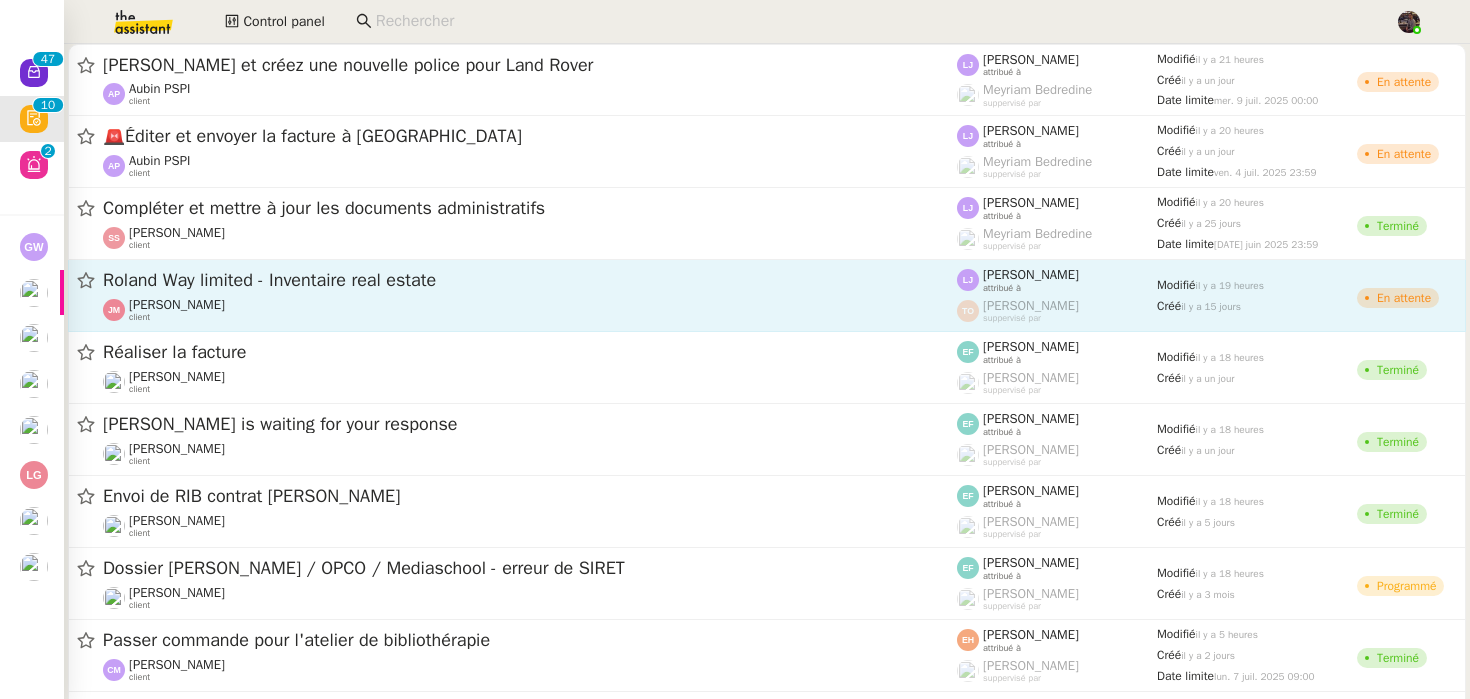 scroll, scrollTop: 105, scrollLeft: 0, axis: vertical 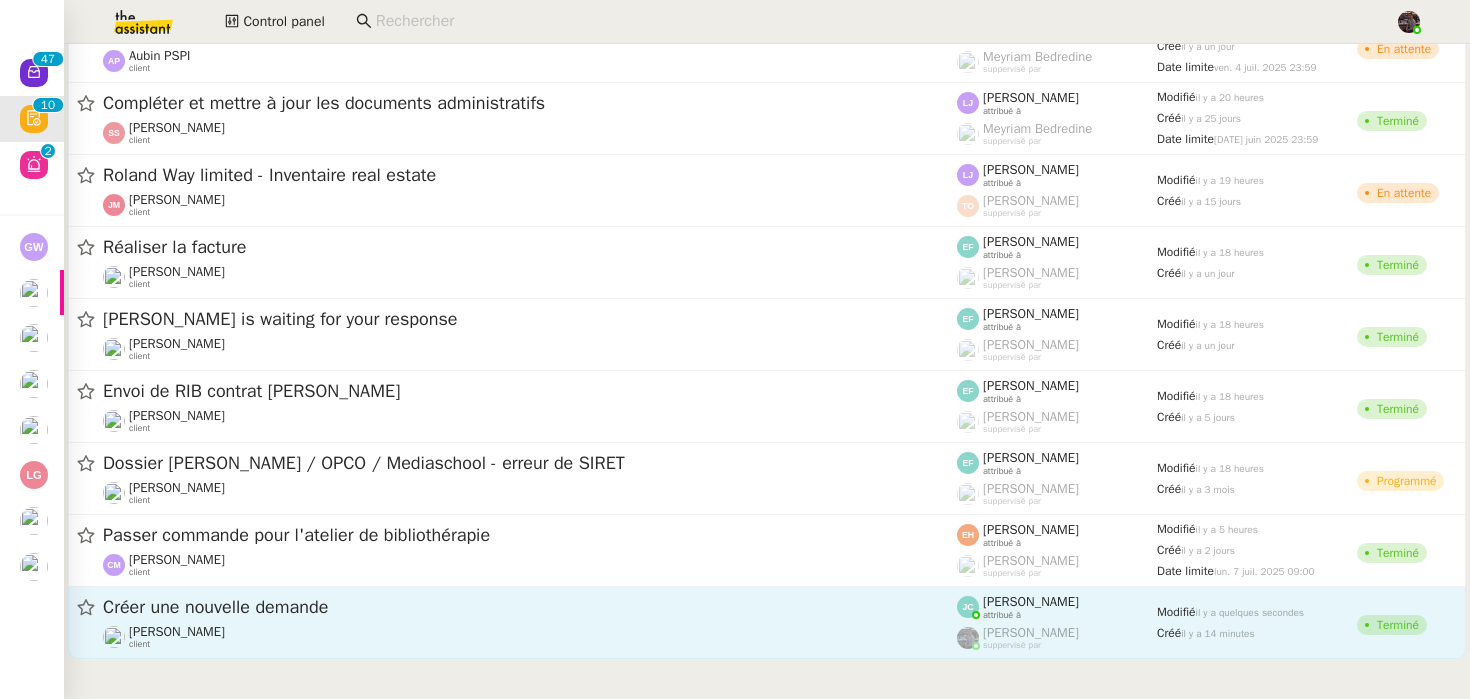 click on "Créer une nouvelle demande" 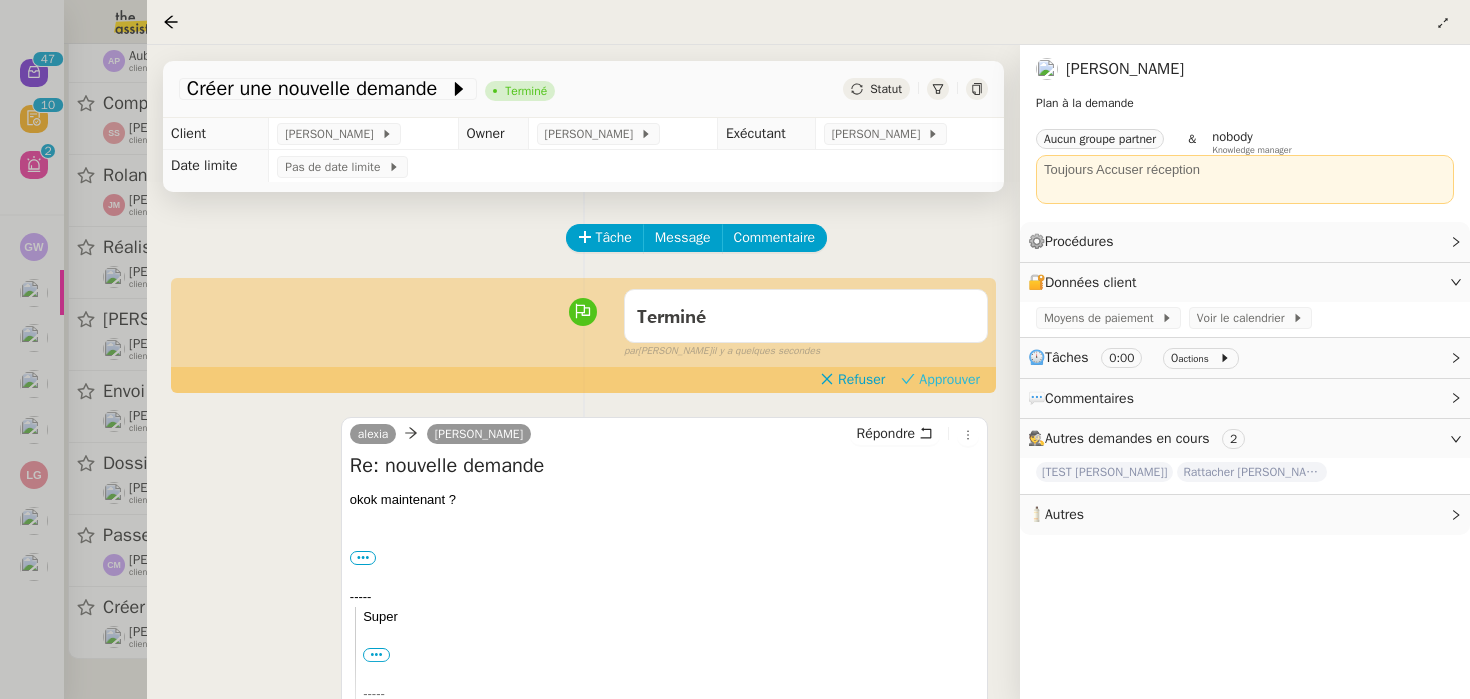 click on "Approuver" at bounding box center (949, 380) 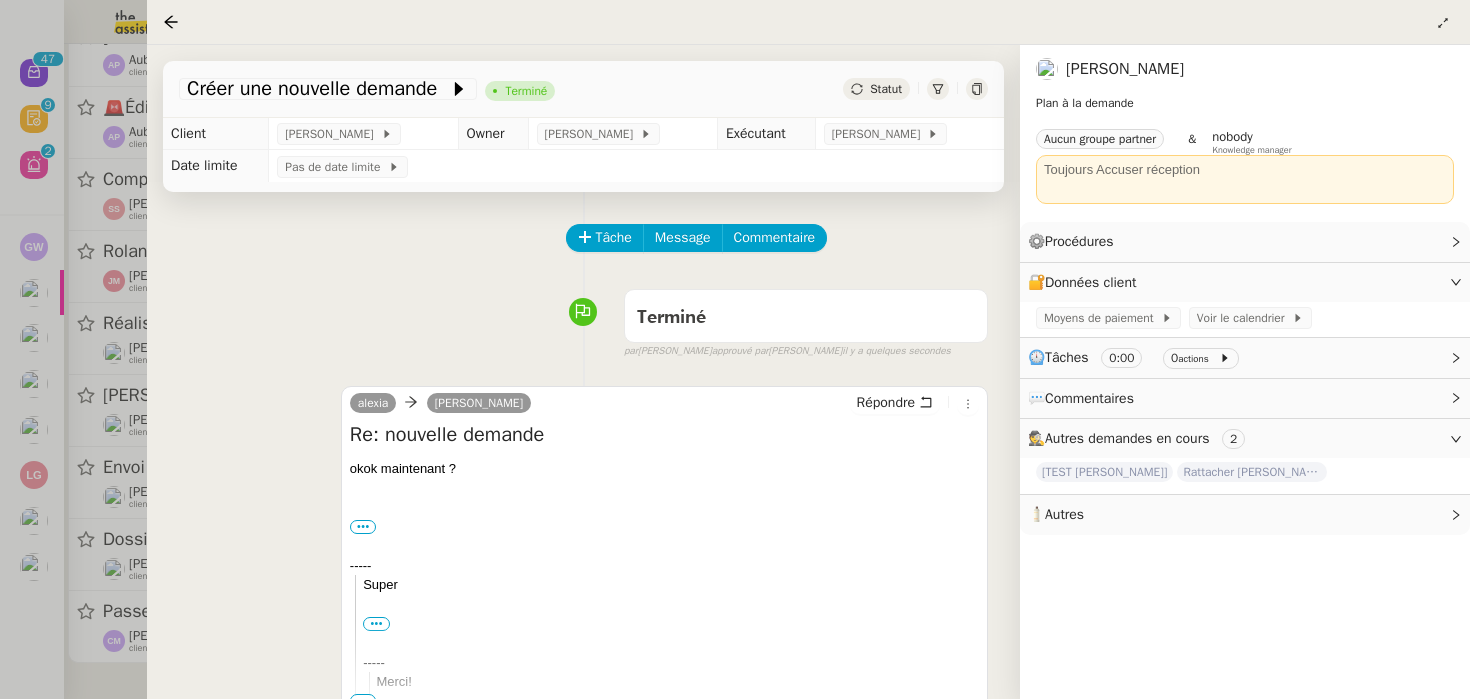 scroll, scrollTop: 29, scrollLeft: 0, axis: vertical 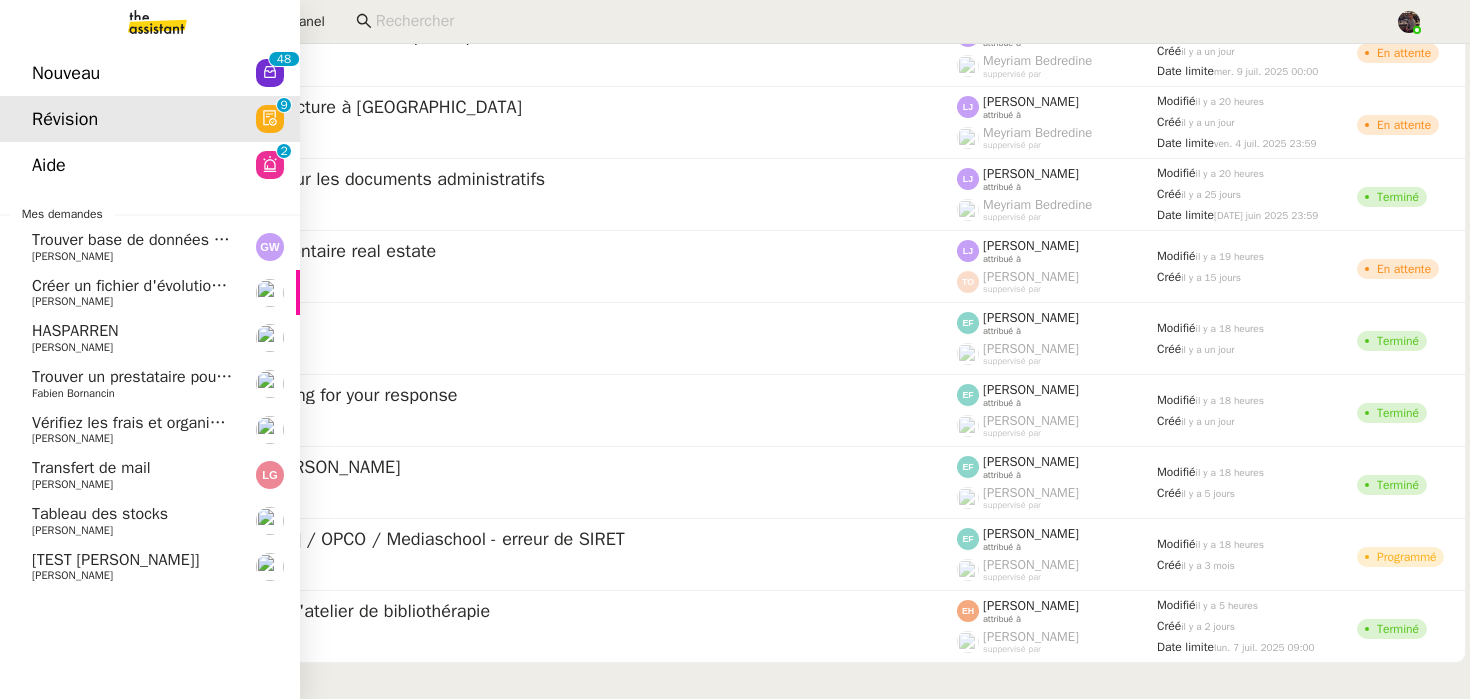 click on "Nouveau" 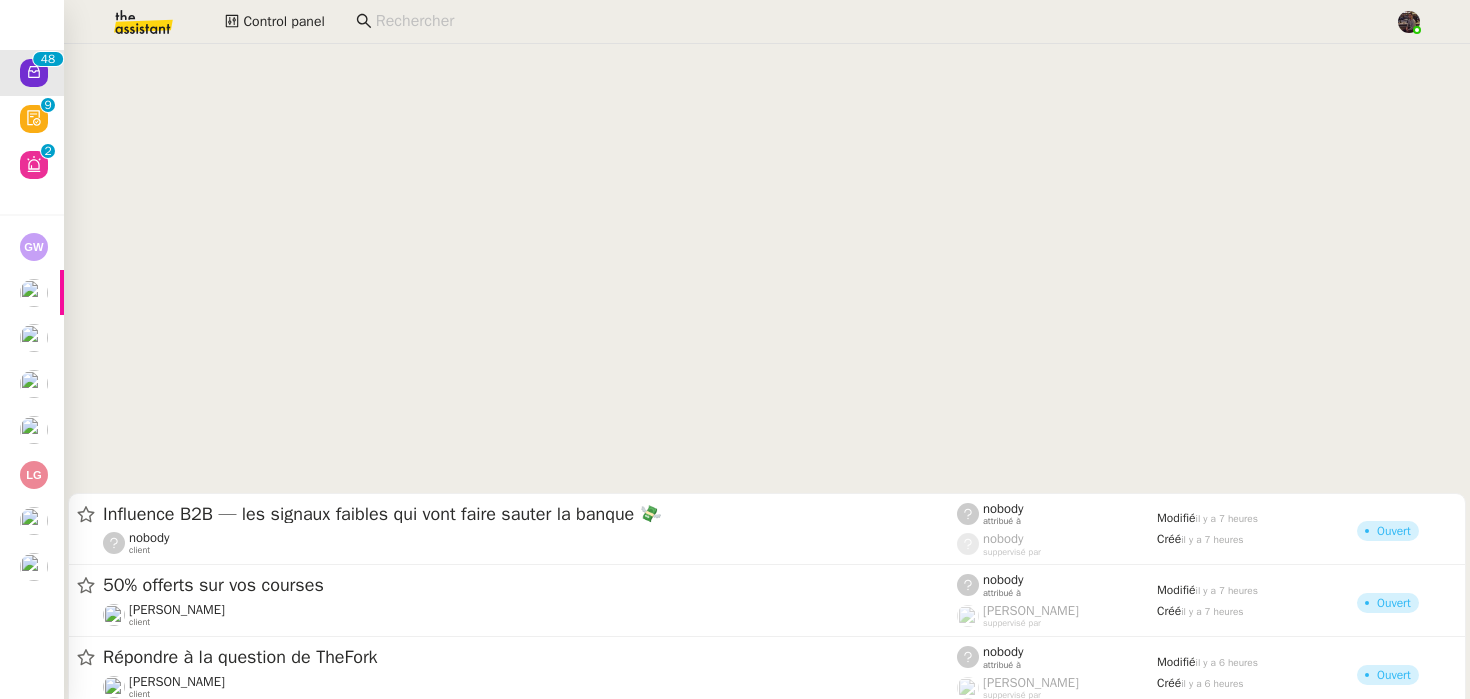 scroll, scrollTop: 2993, scrollLeft: 0, axis: vertical 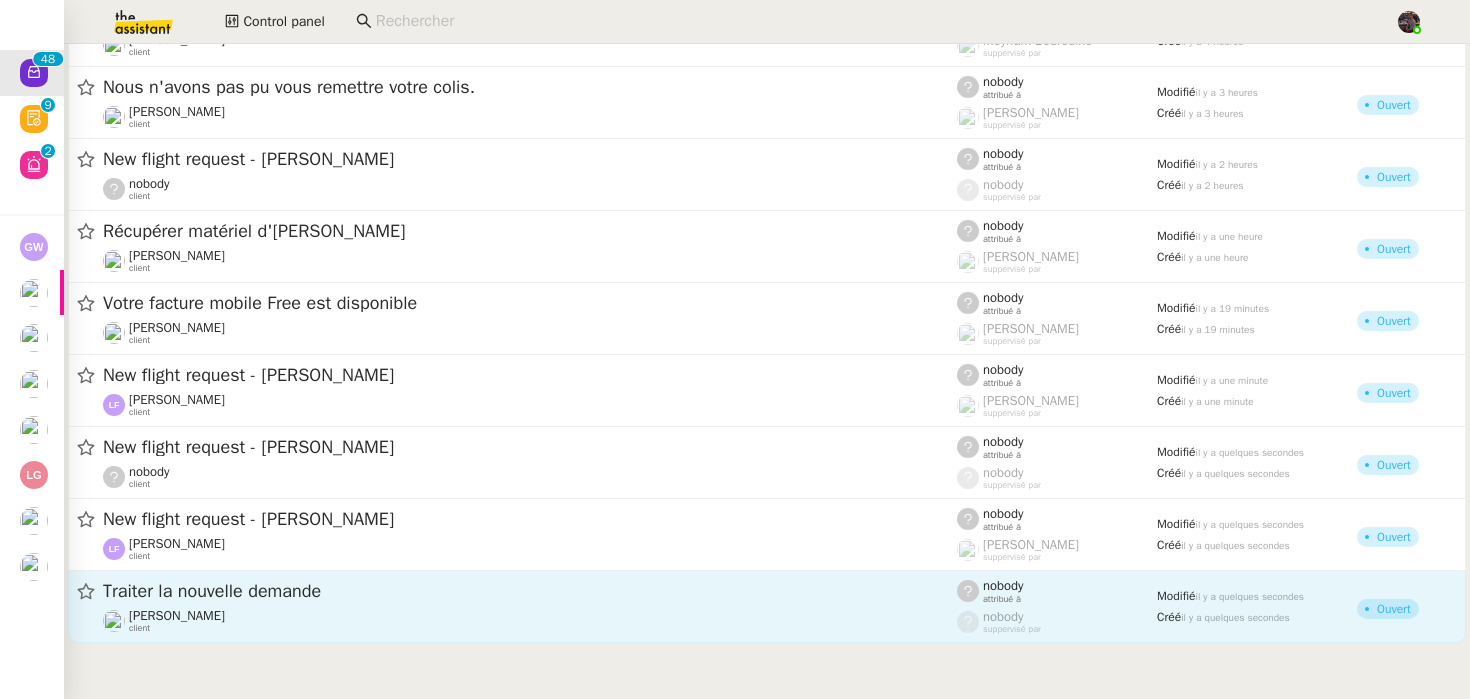 click on "Traiter la nouvelle demande  [PERSON_NAME]    client" 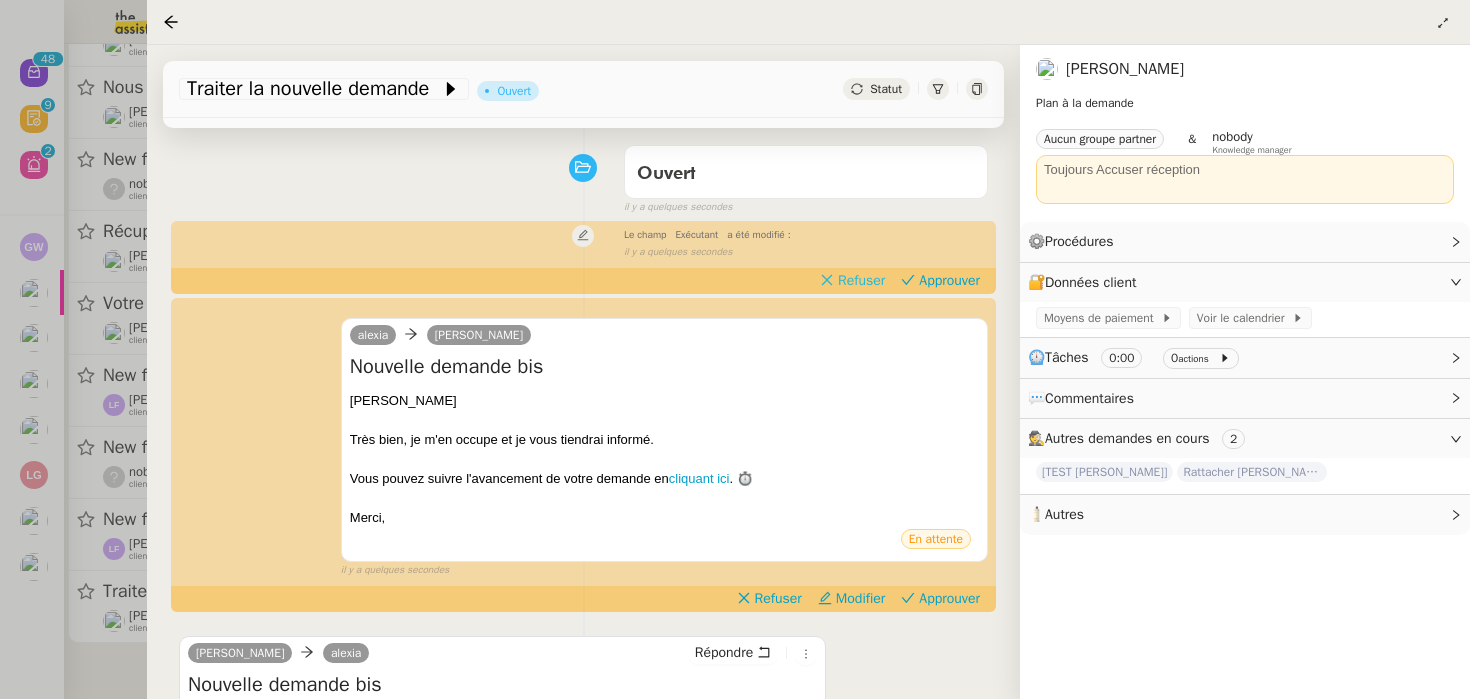 scroll, scrollTop: 255, scrollLeft: 0, axis: vertical 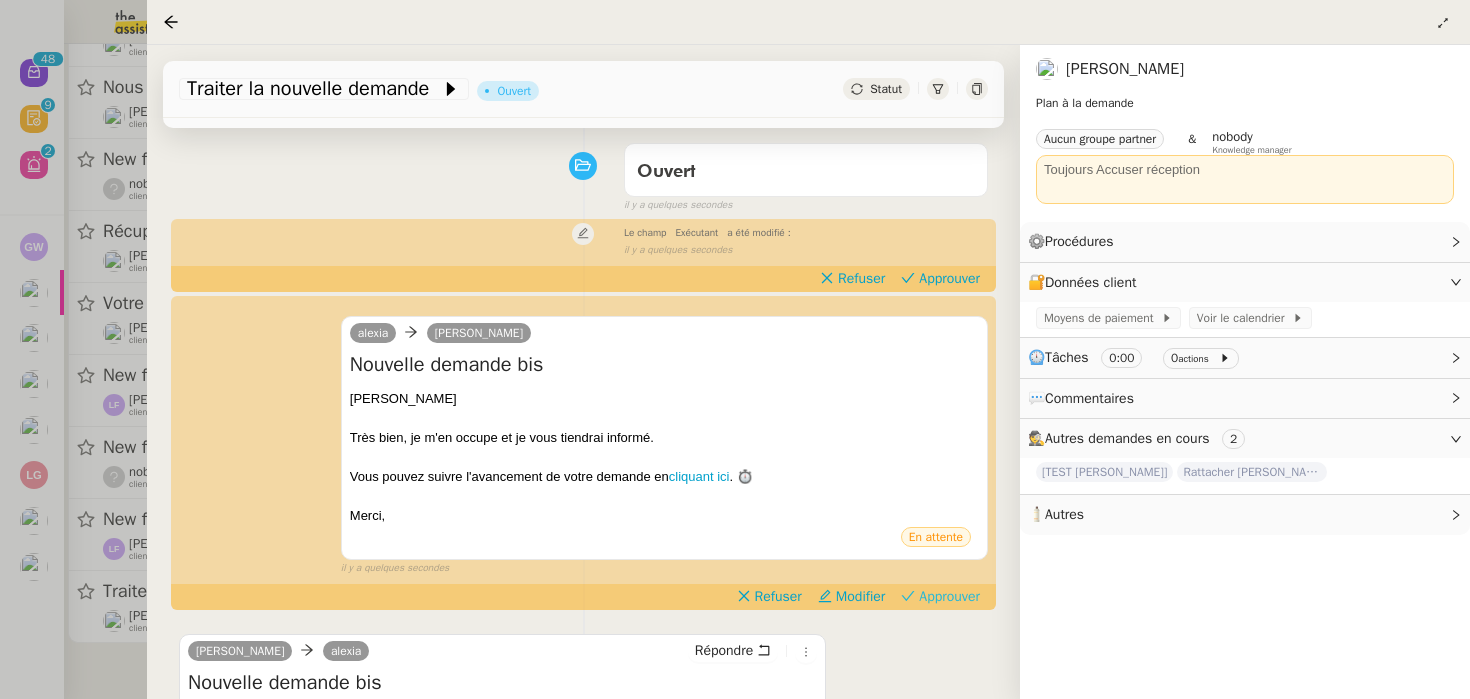 click on "Approuver" at bounding box center (949, 597) 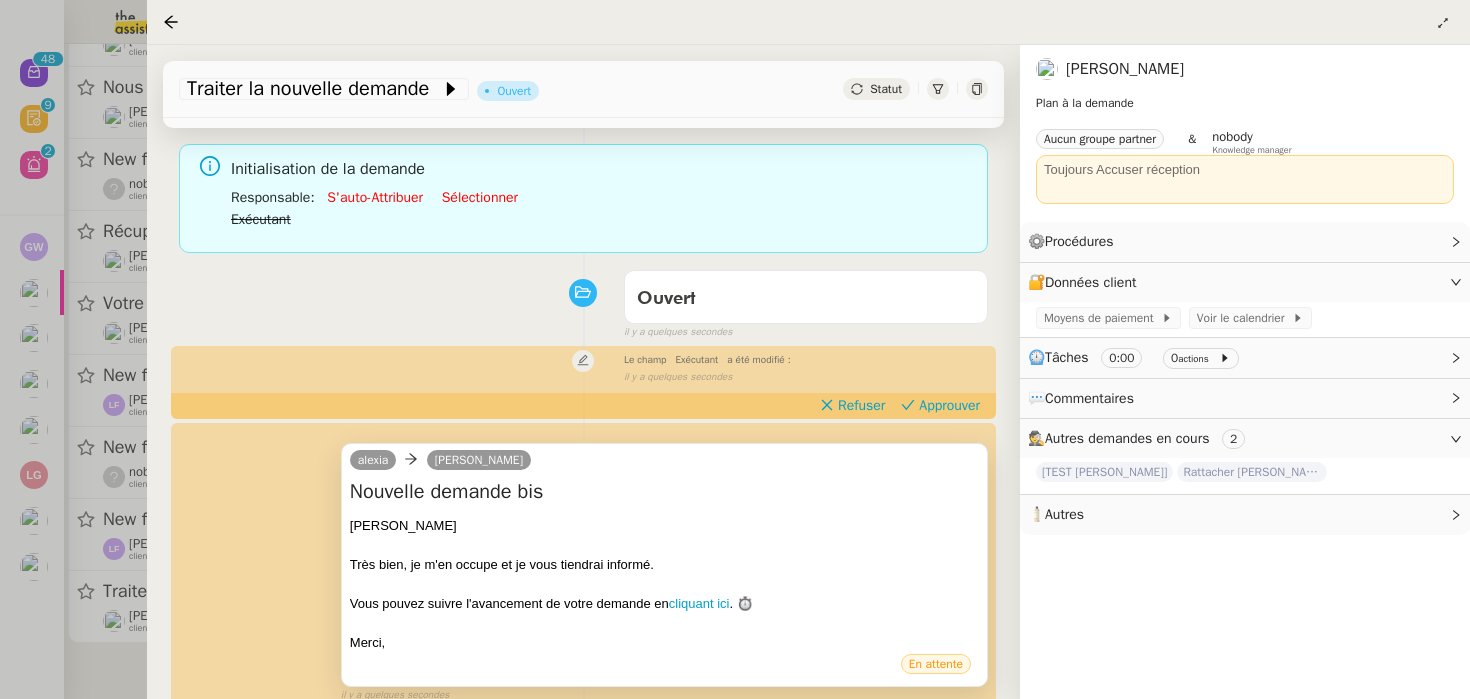 scroll, scrollTop: 0, scrollLeft: 0, axis: both 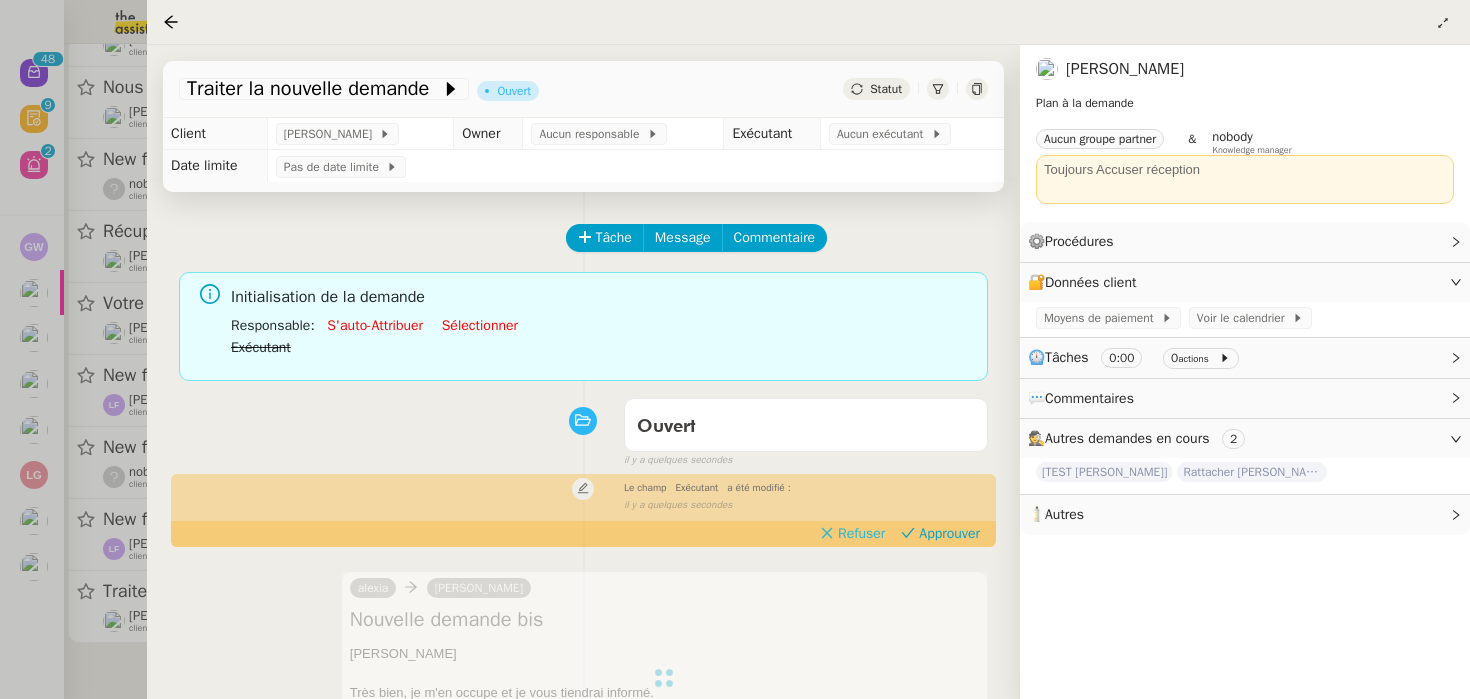 click on "Refuser" at bounding box center [861, 534] 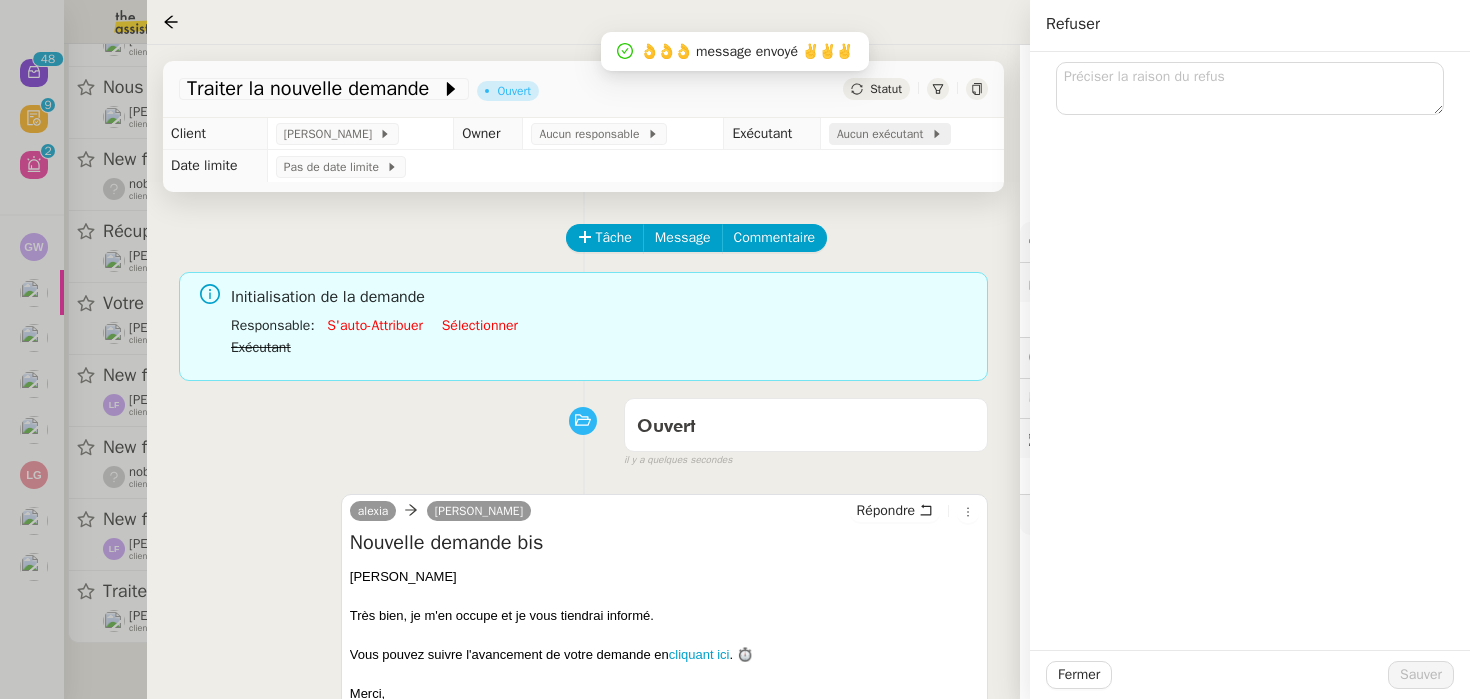 click on "Aucun exécutant" 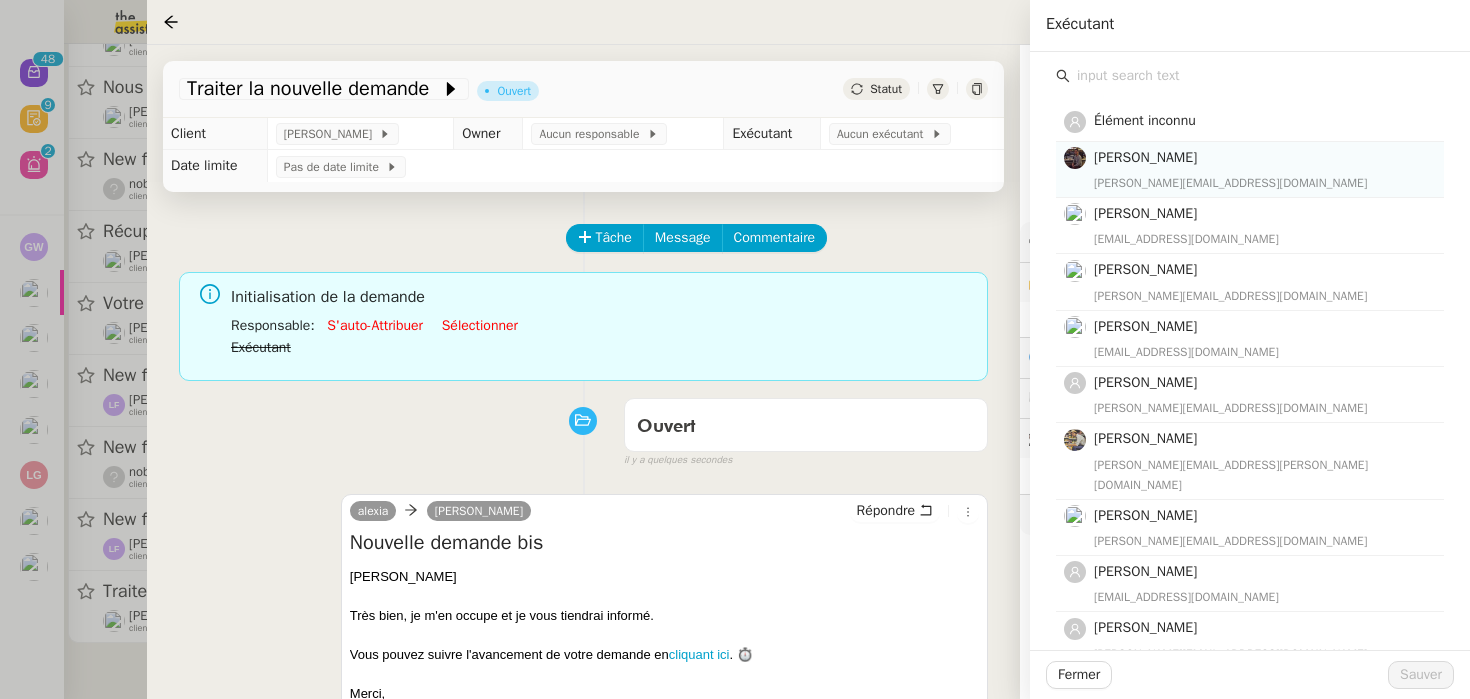 click on "[PERSON_NAME]" 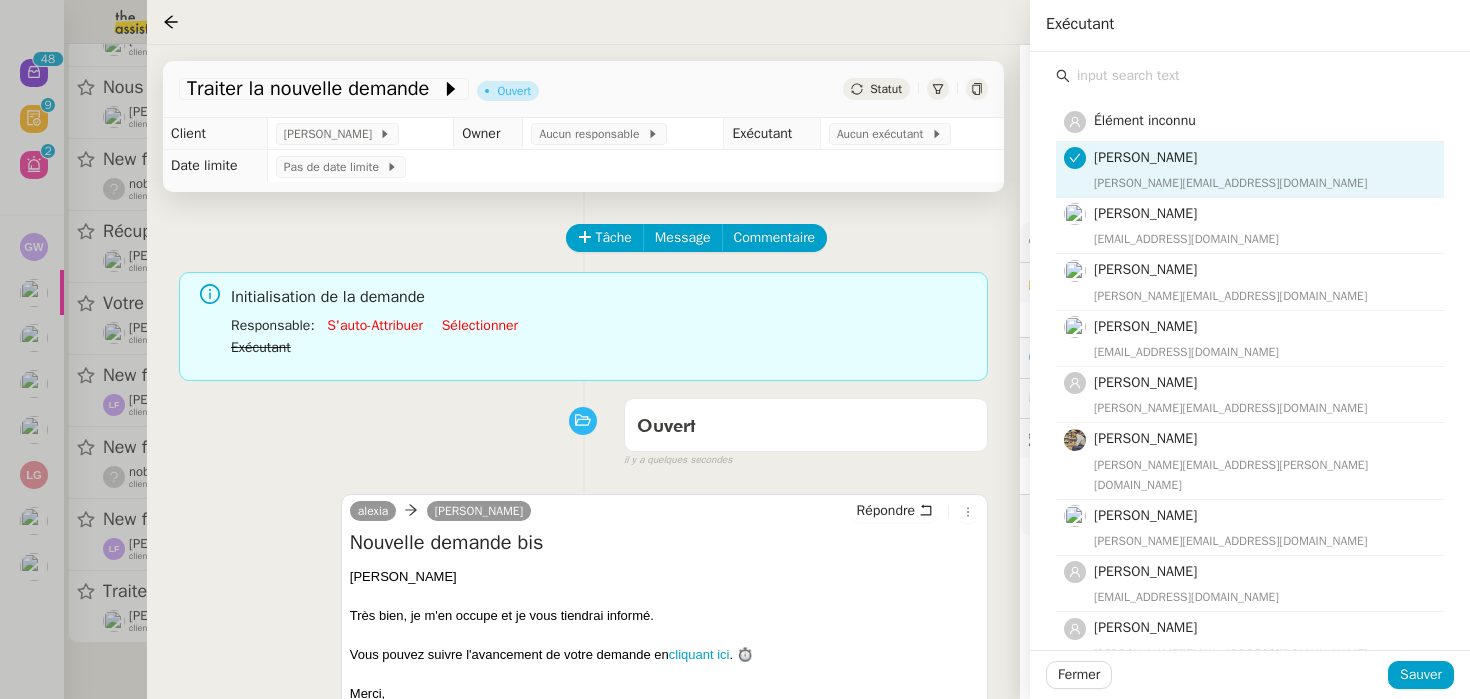 click 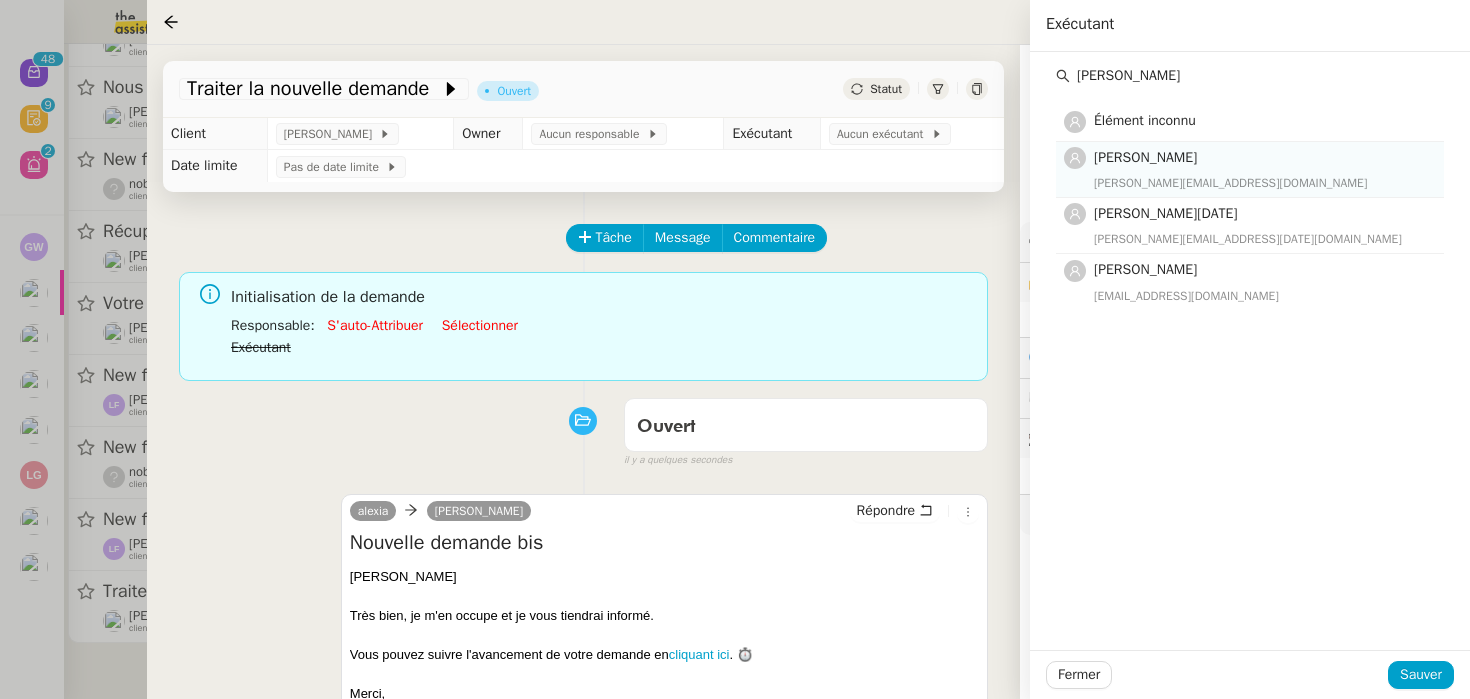 type on "[PERSON_NAME]" 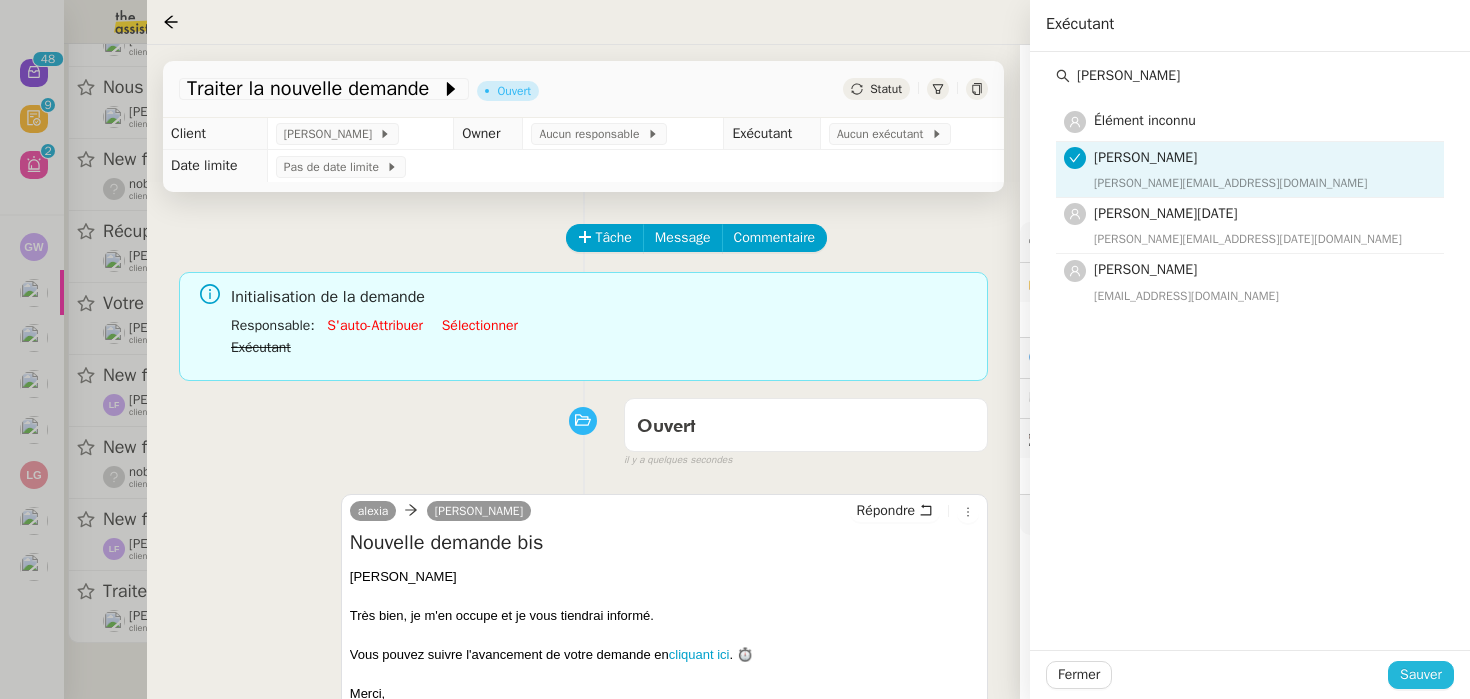 click on "Sauver" 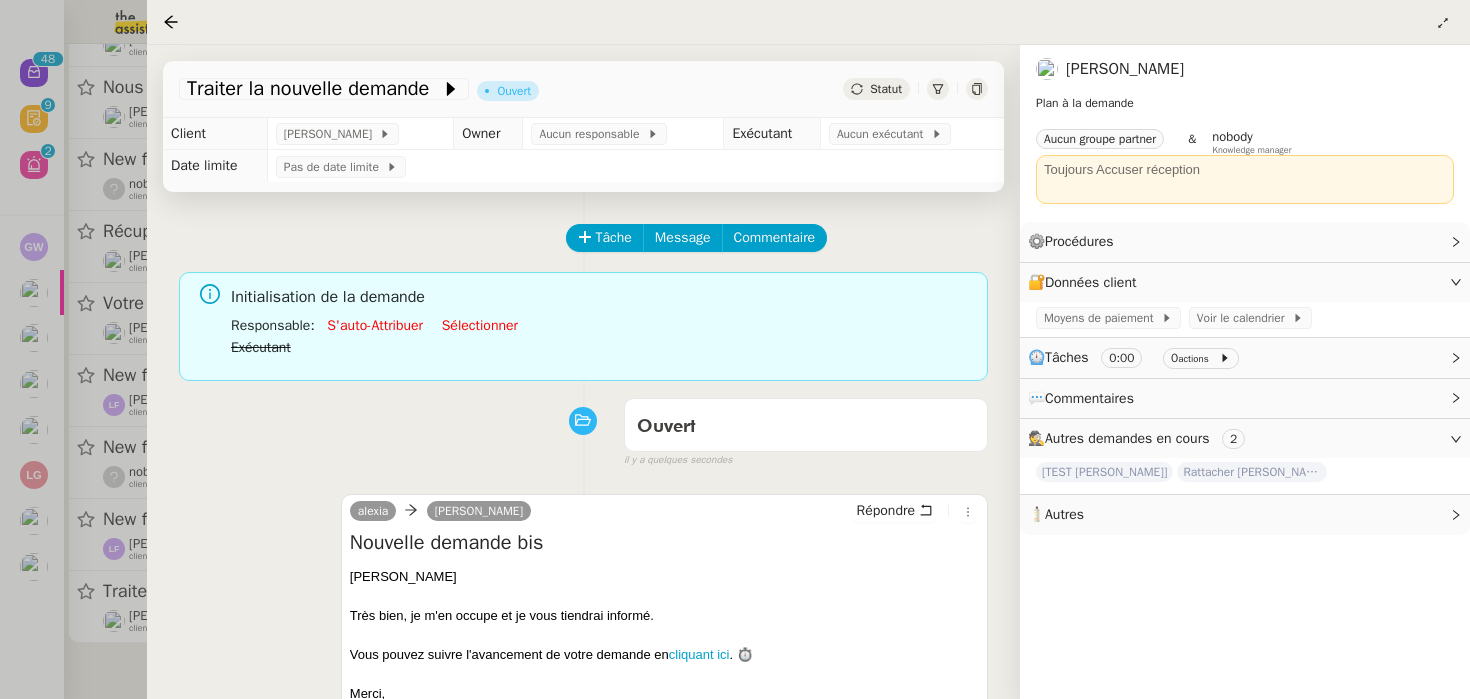 scroll, scrollTop: 2917, scrollLeft: 0, axis: vertical 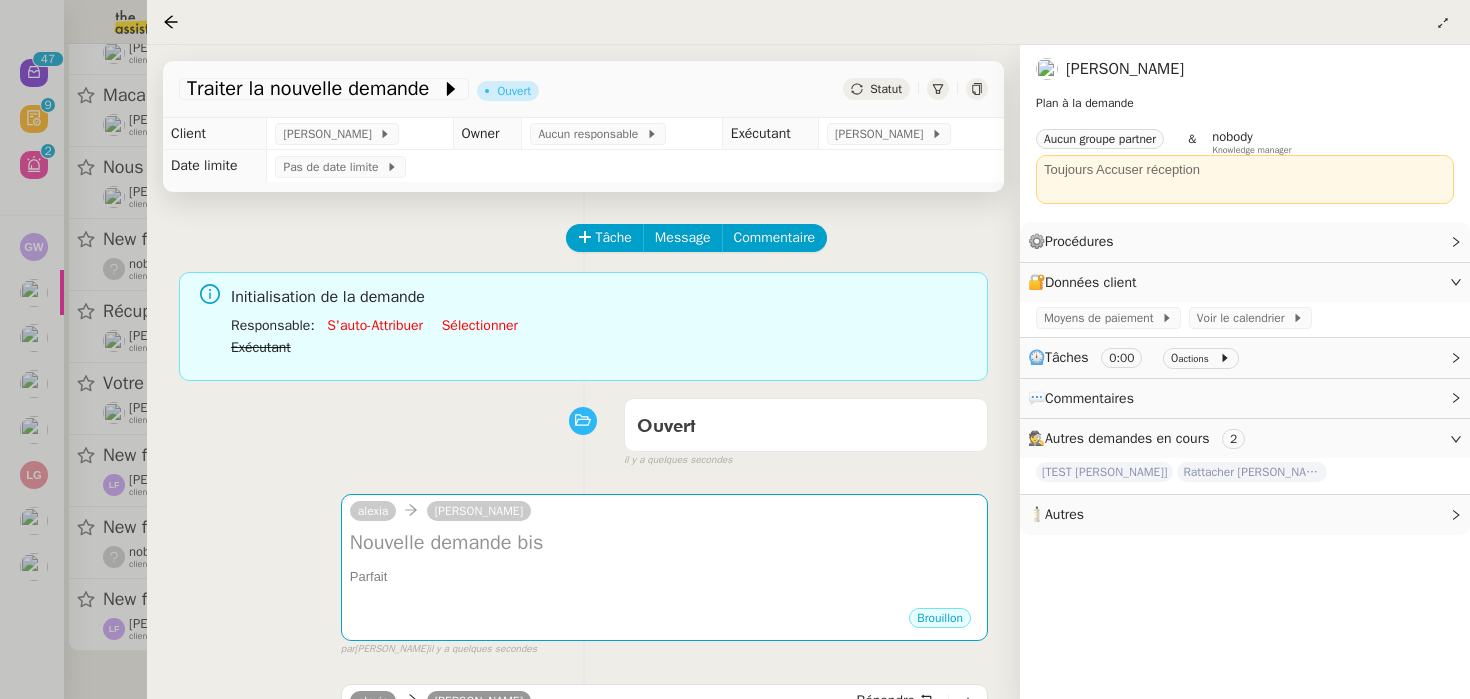 click at bounding box center [735, 349] 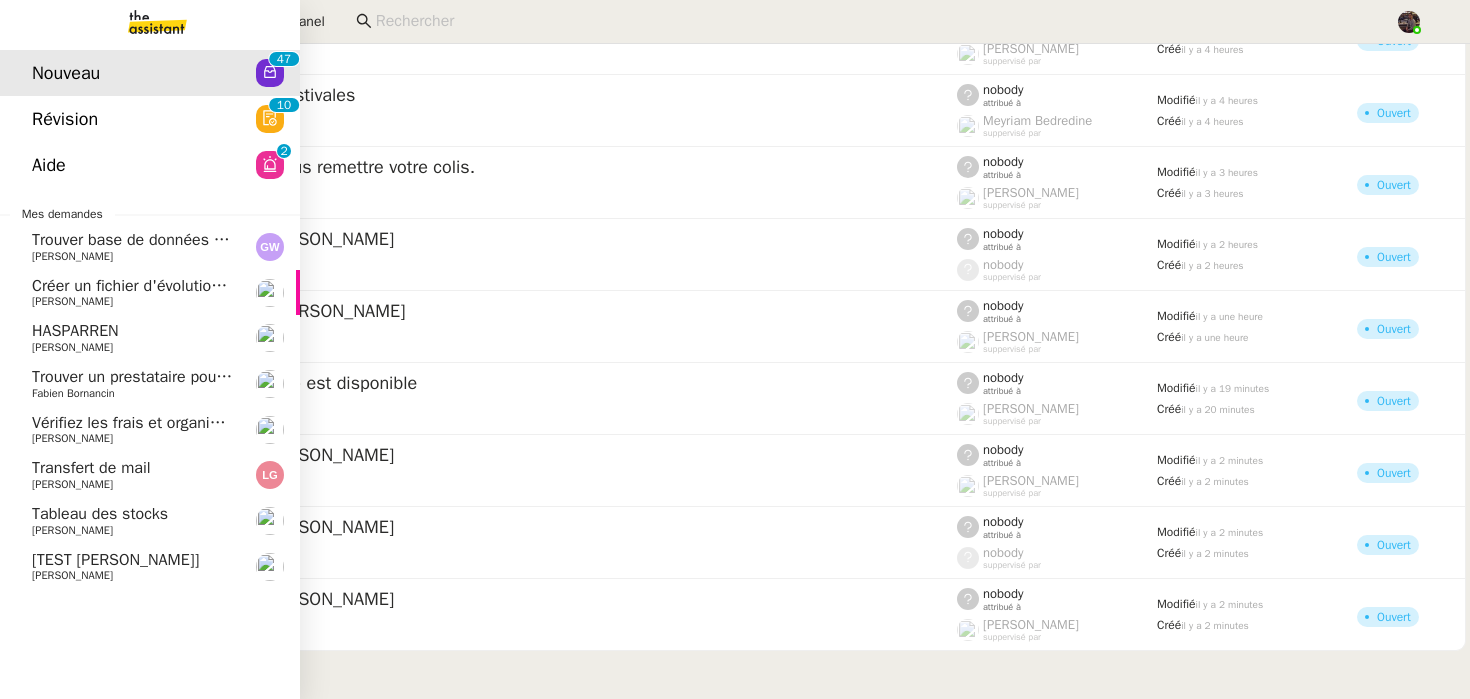 click on "Révision  0   1   2   3   4   5   6   7   8   9   0   1   2   3   4   5   6   7   8   9" 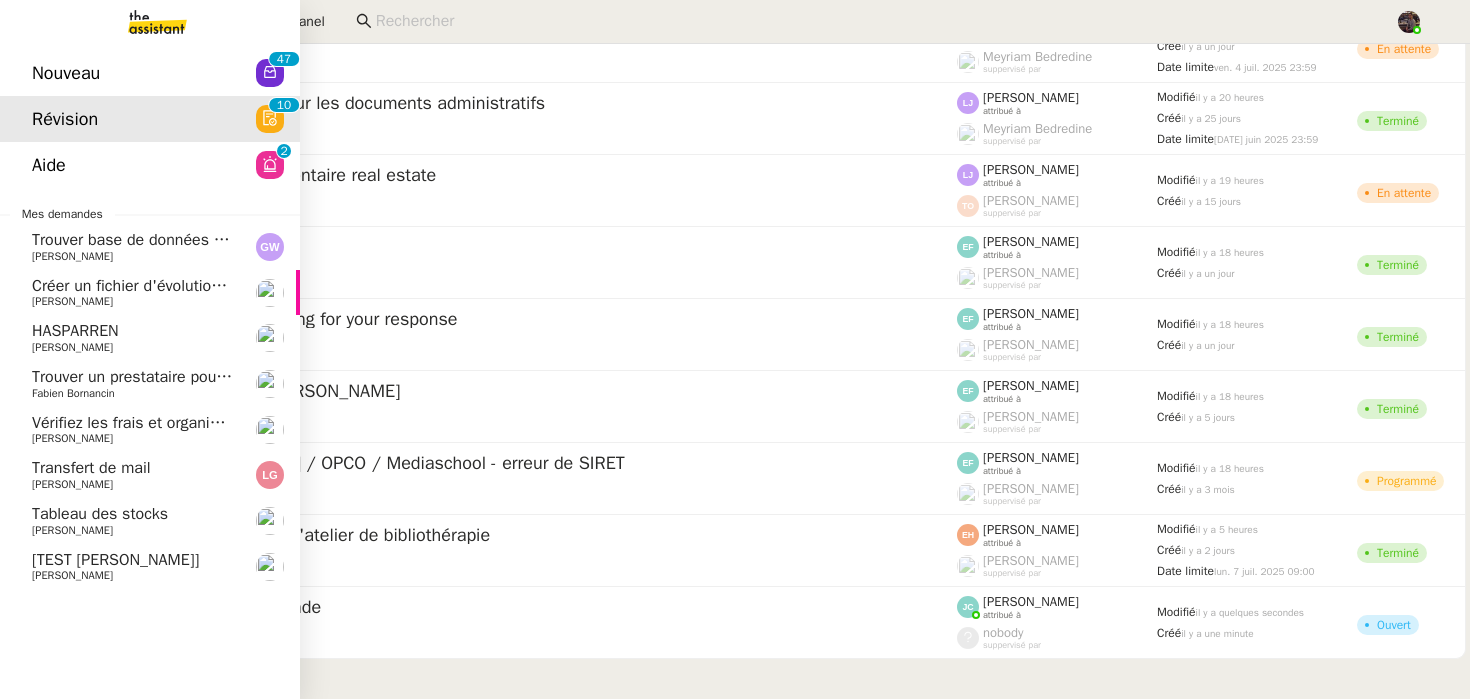 scroll, scrollTop: 105, scrollLeft: 0, axis: vertical 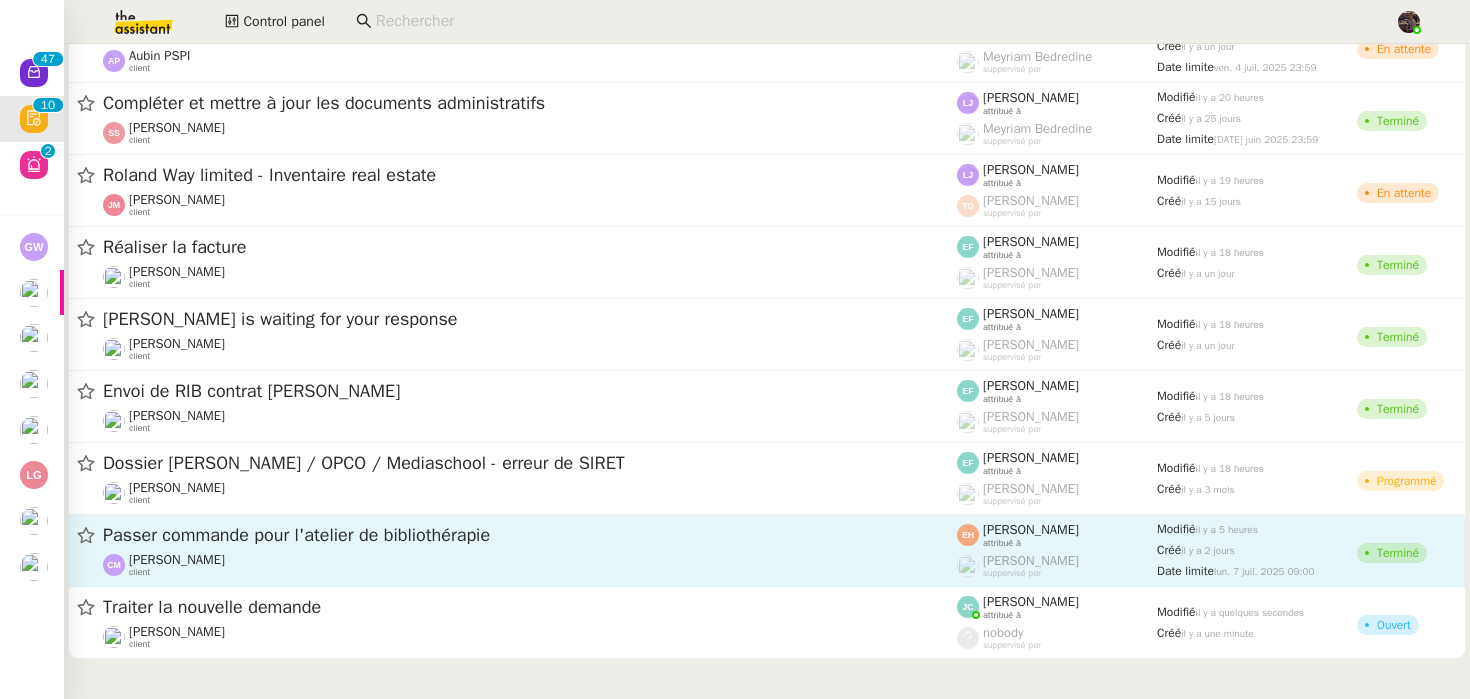 click on "Passer commande pour l'atelier de bibliothérapie  [PERSON_NAME] MAS    client    [PERSON_NAME]    attribué à    [PERSON_NAME]    suppervisé par    Modifié   il y a 5 heures  Créé   il y a 2 jours  Date limite  lun. 7 juil. 2025 09:00   Terminé" 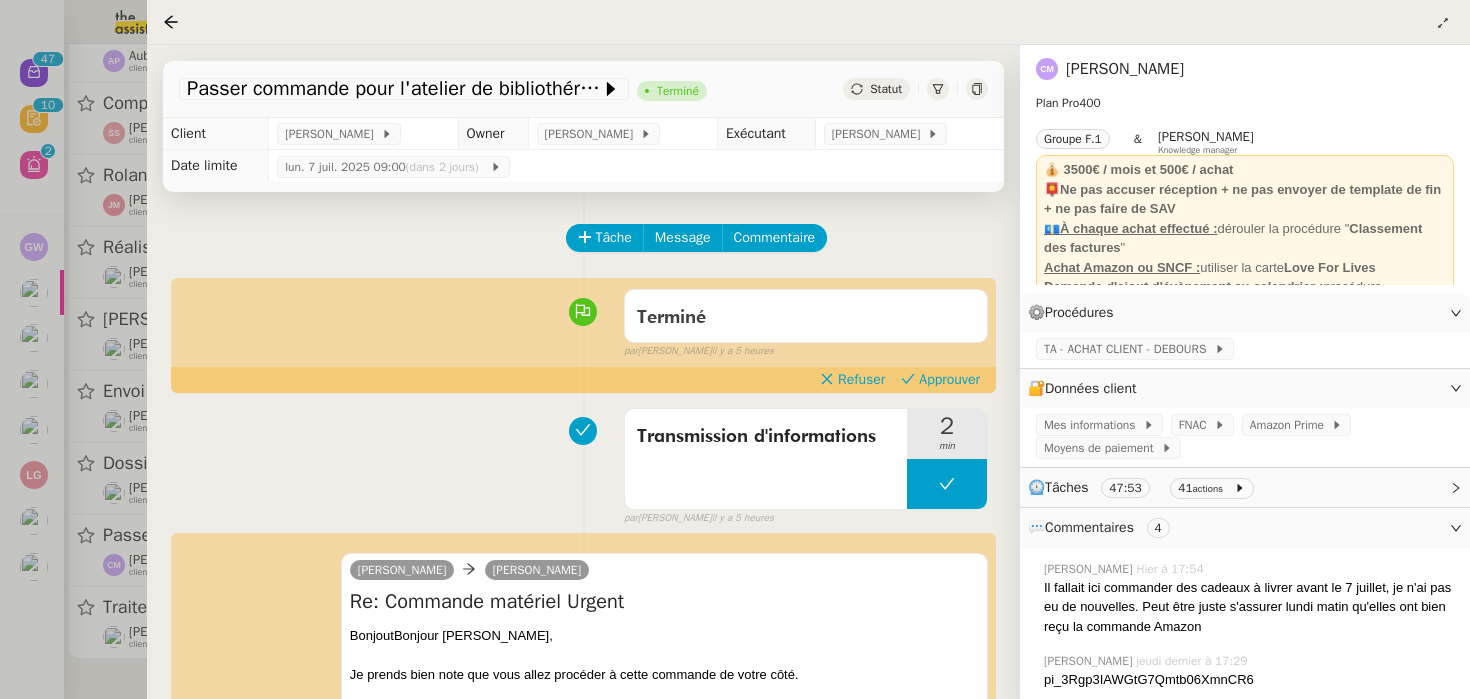 click at bounding box center [735, 349] 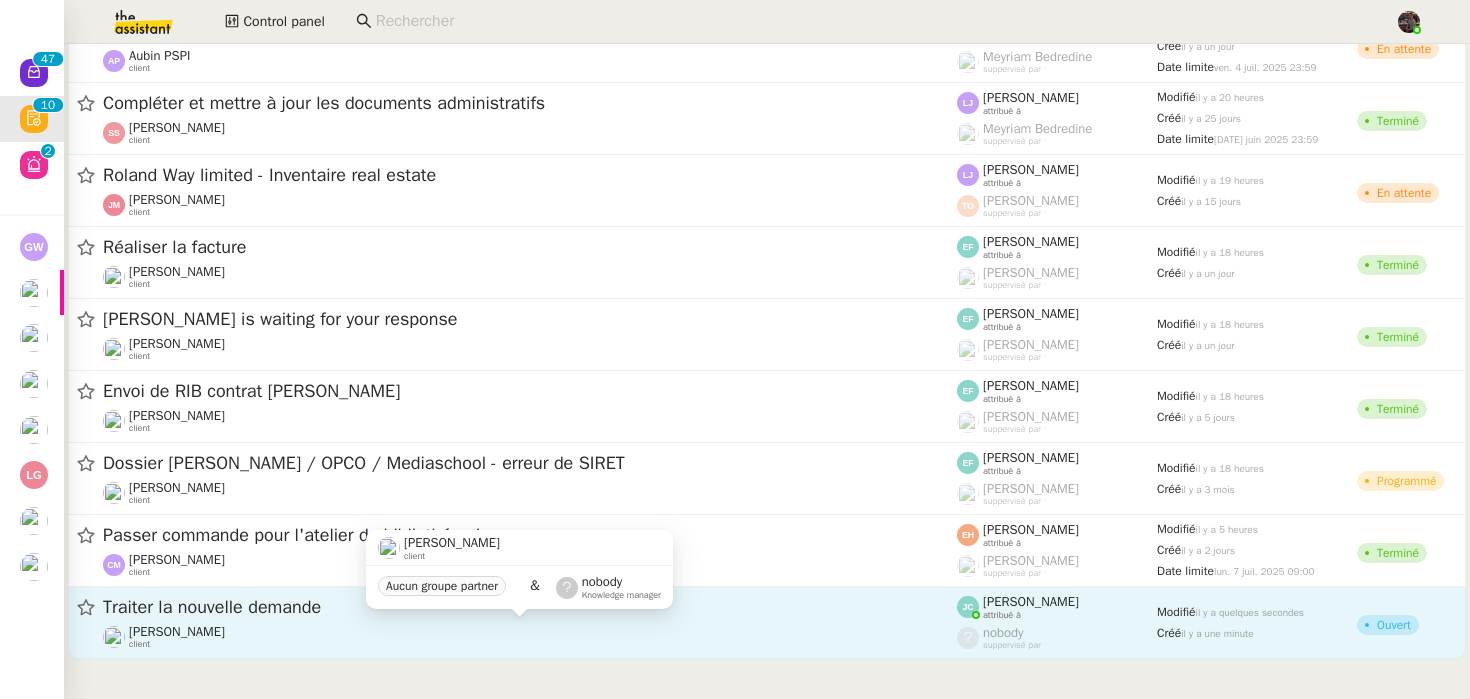 click on "[PERSON_NAME]    client" 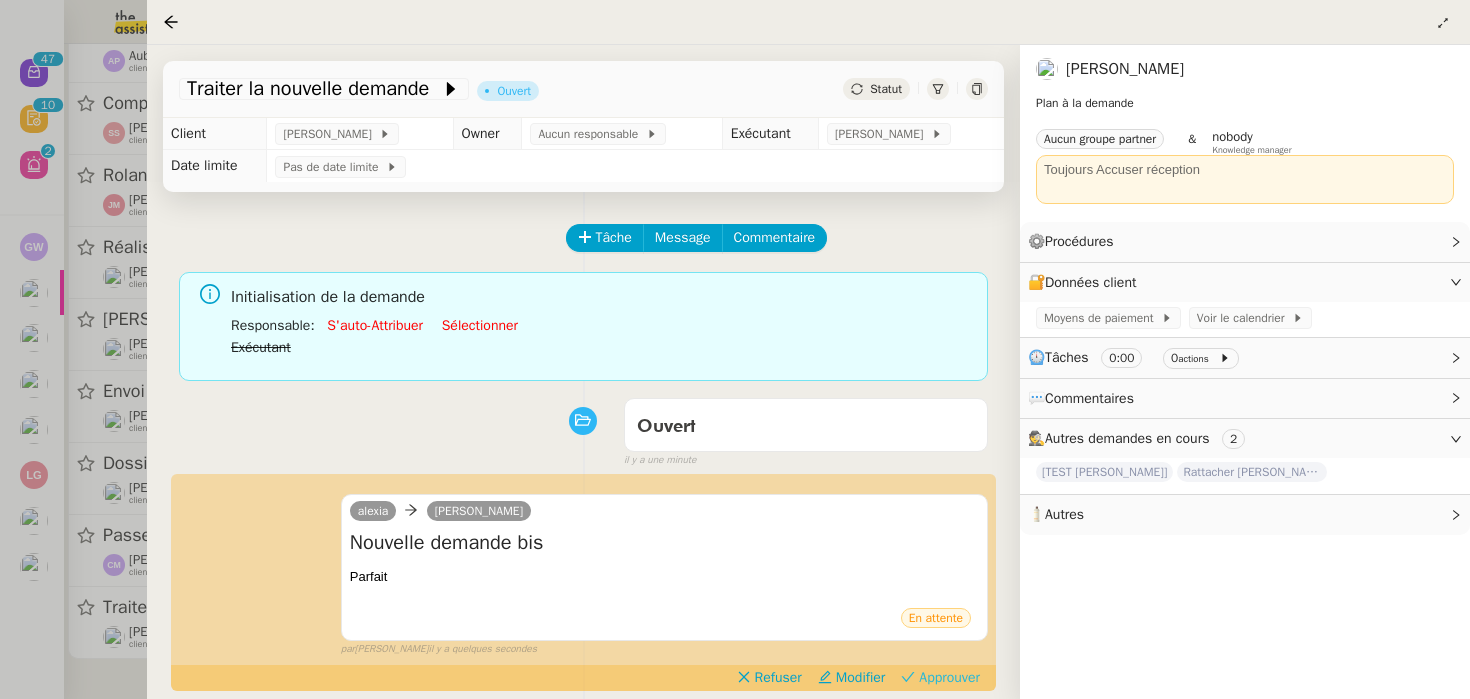 click on "Approuver" at bounding box center [949, 678] 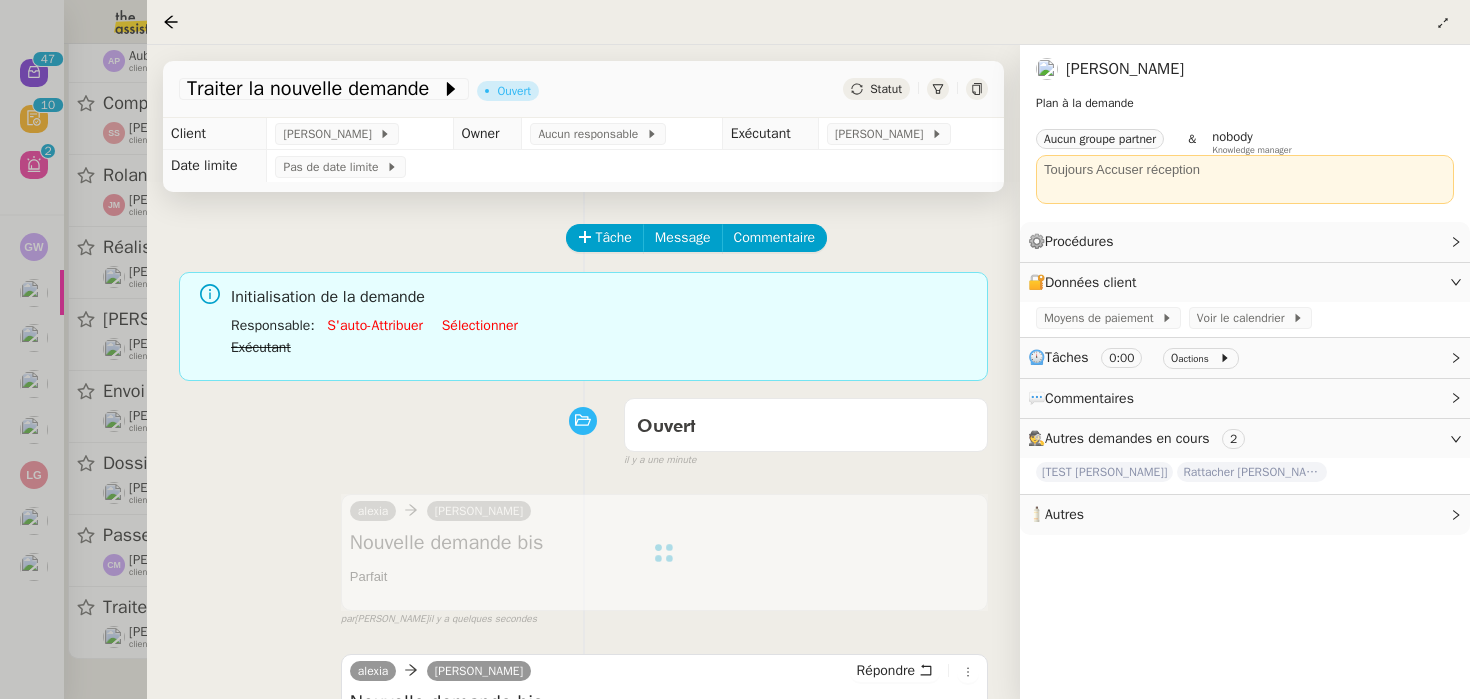 scroll, scrollTop: 29, scrollLeft: 0, axis: vertical 